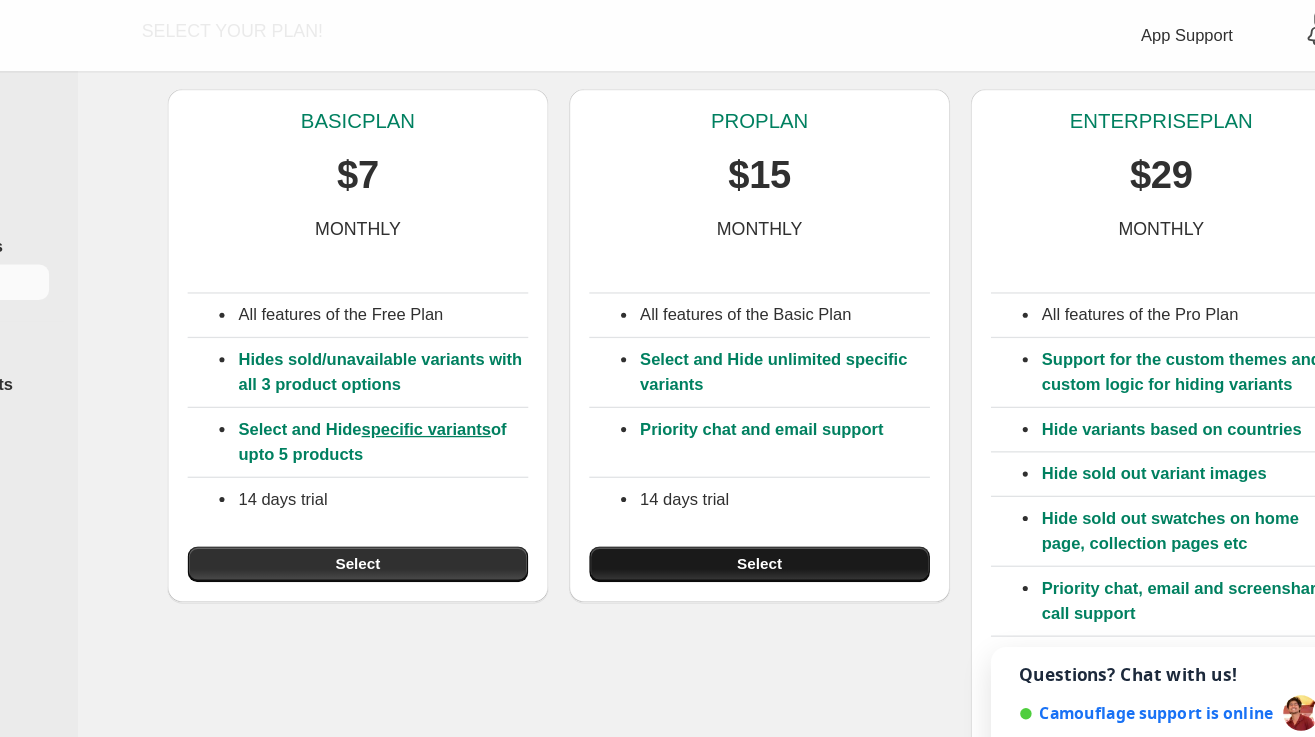 scroll, scrollTop: 118, scrollLeft: 0, axis: vertical 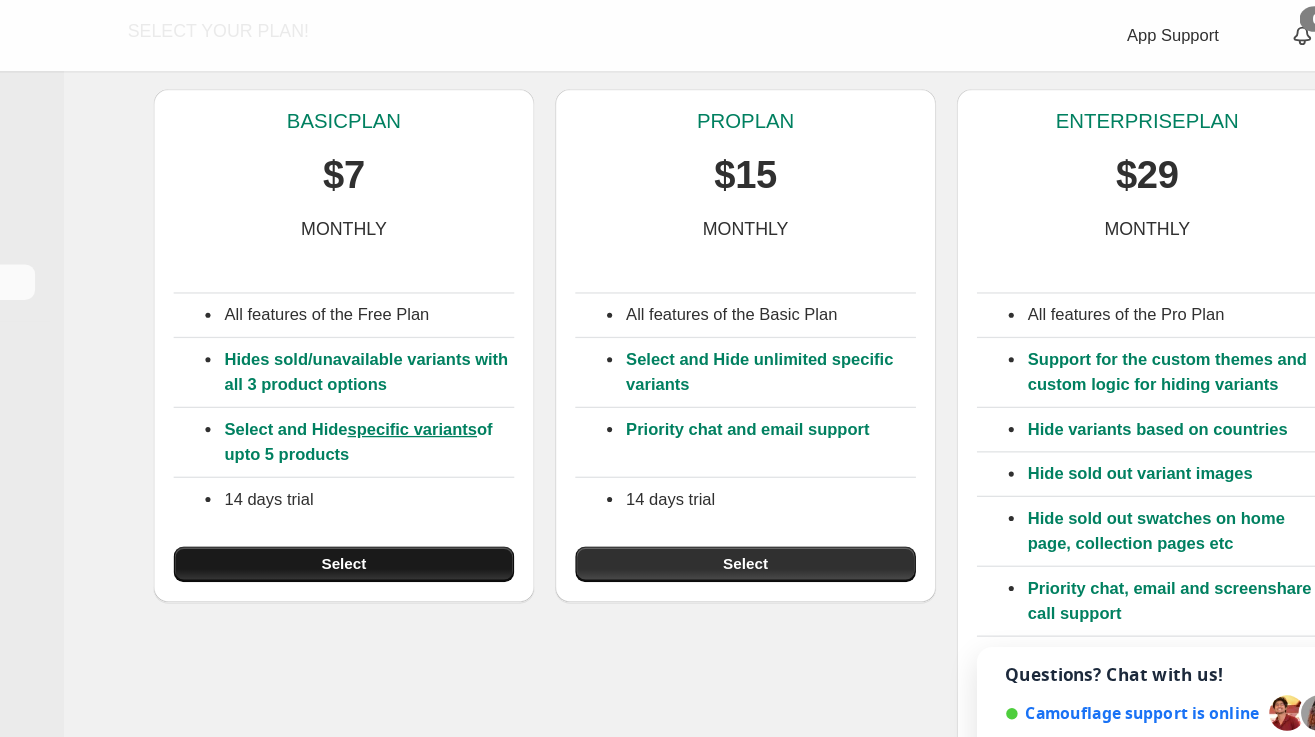 click on "Select" at bounding box center [461, 444] 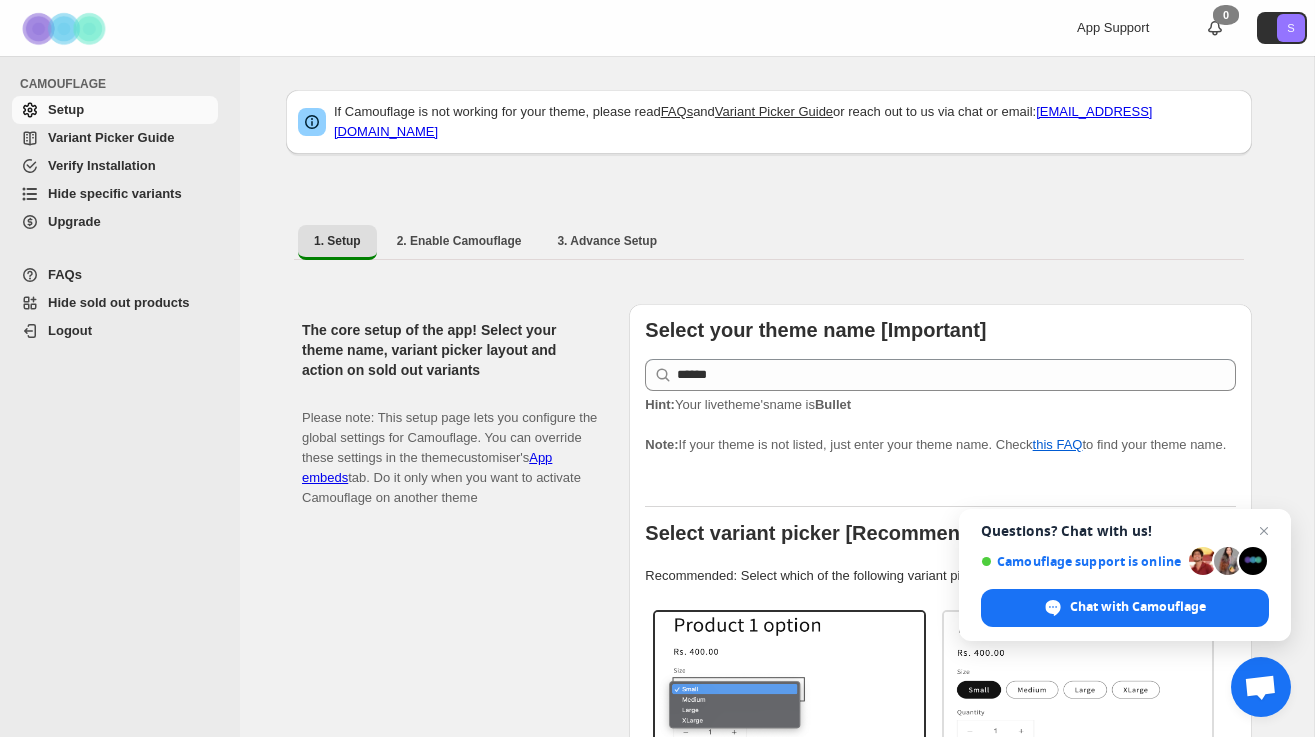 scroll, scrollTop: 0, scrollLeft: 0, axis: both 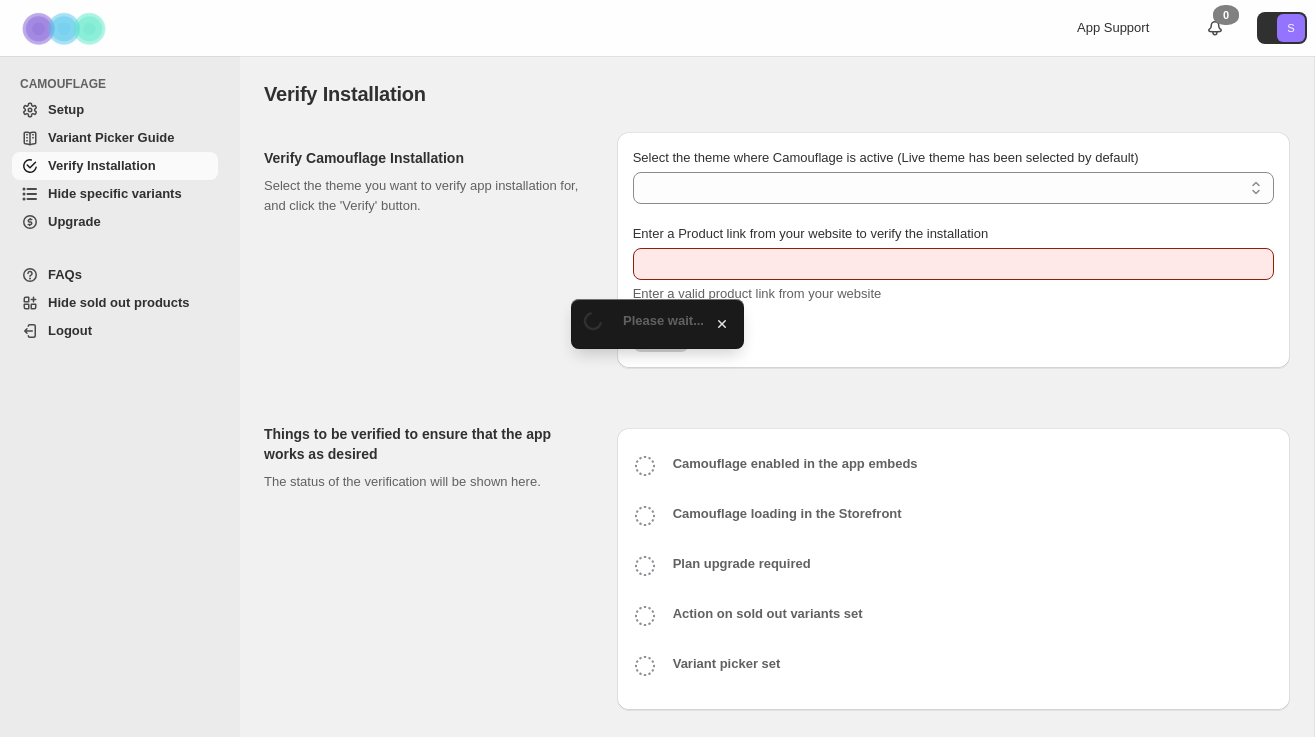 click on "Variant Picker Guide" at bounding box center (115, 138) 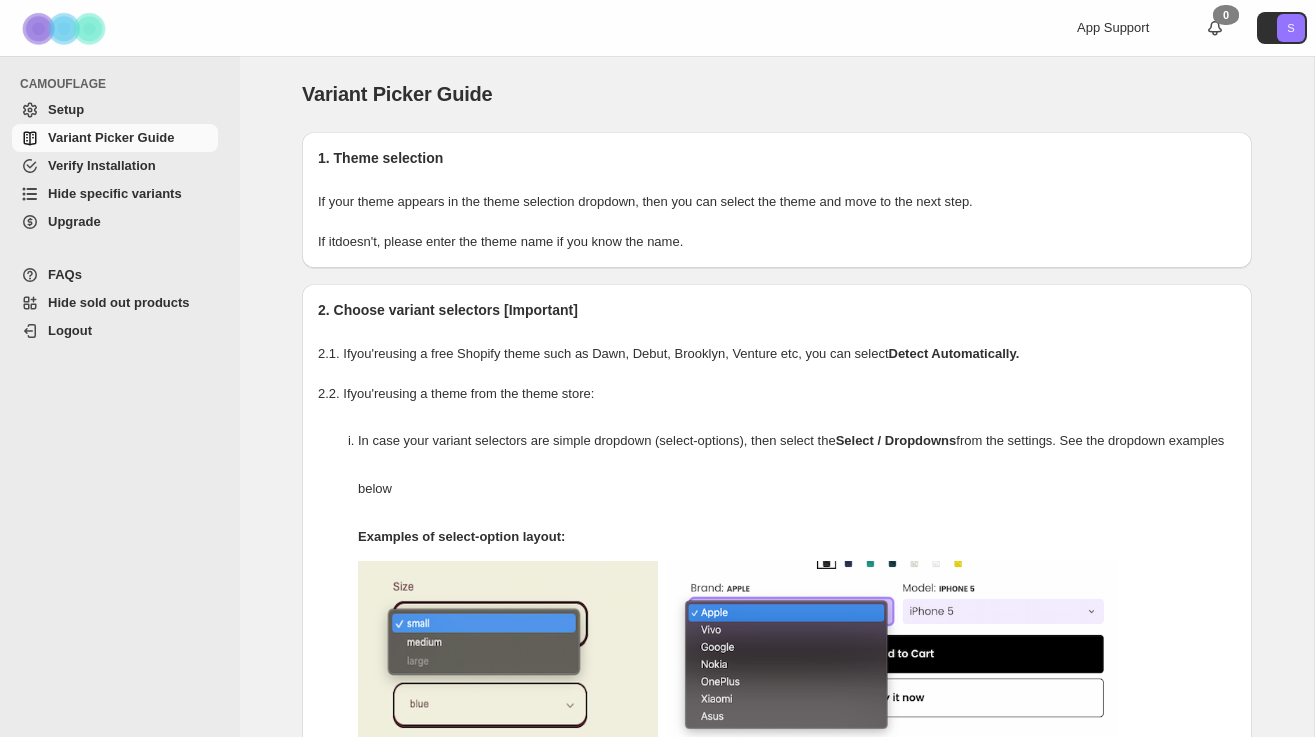 scroll, scrollTop: 0, scrollLeft: 0, axis: both 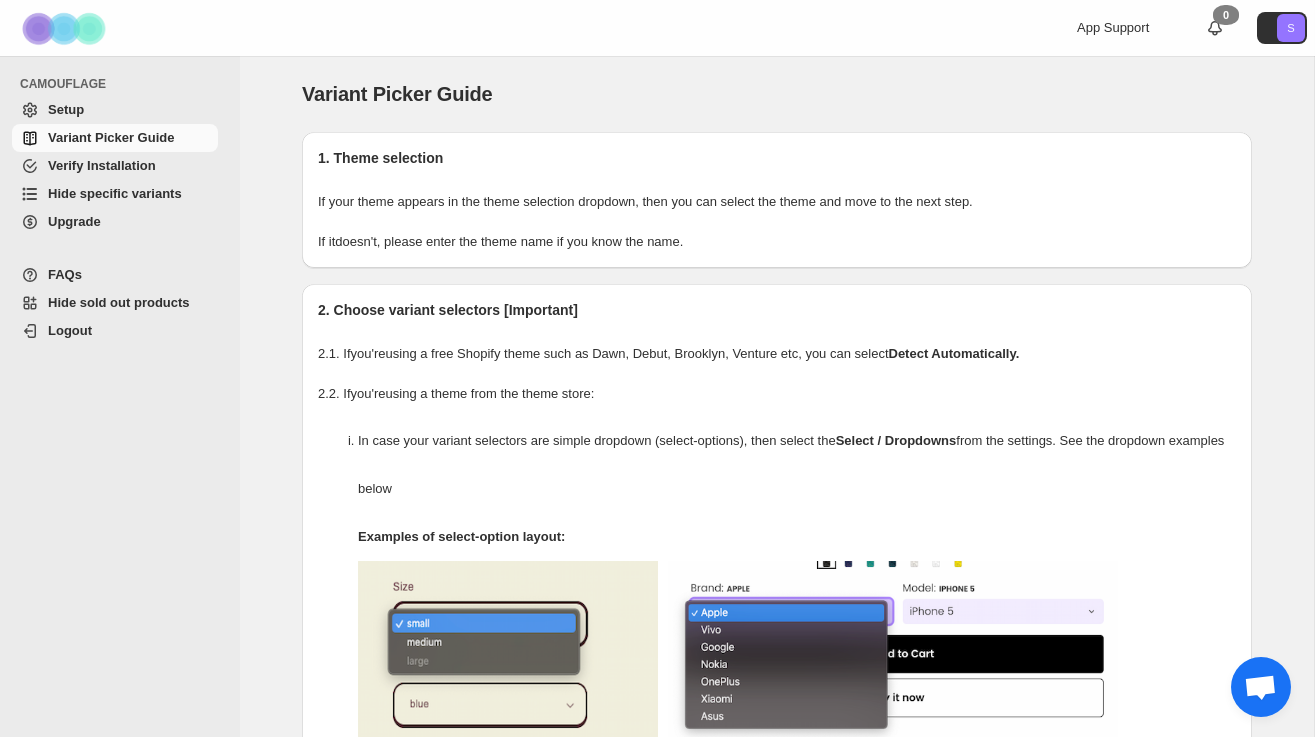 click on "Setup" at bounding box center [115, 110] 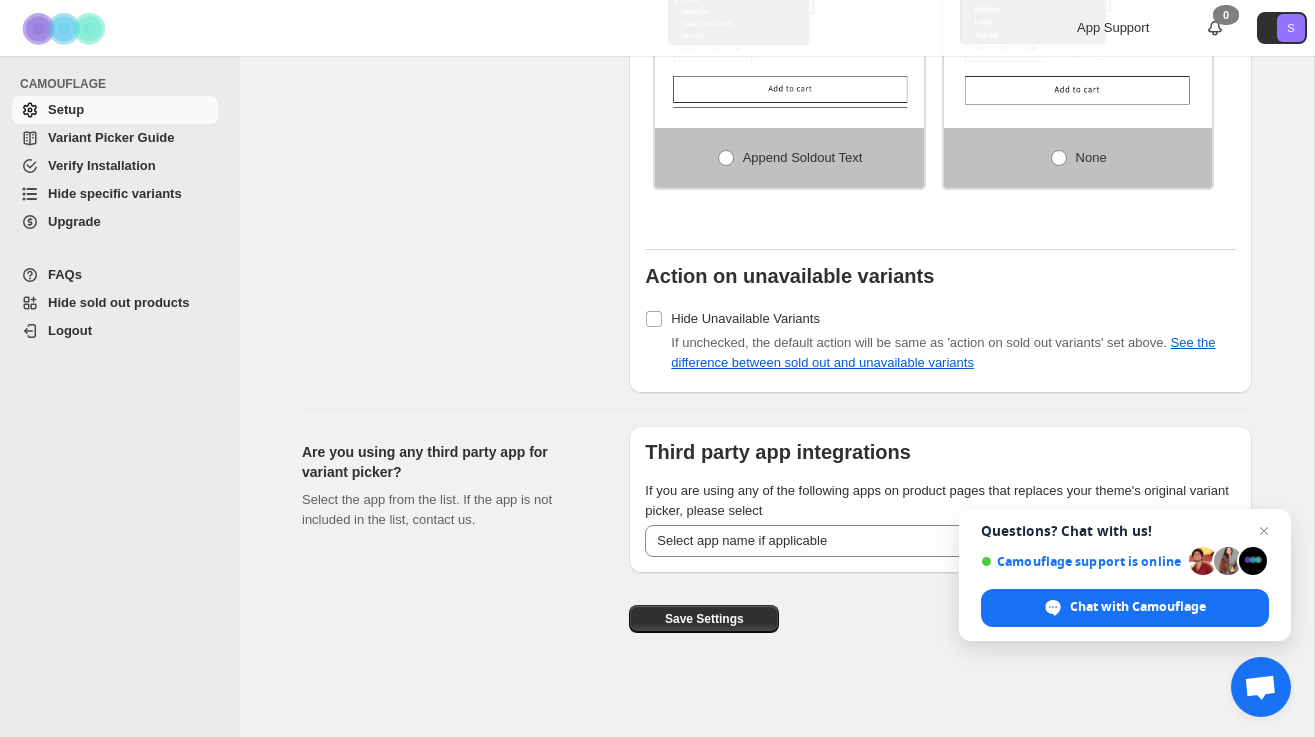 scroll, scrollTop: 1547, scrollLeft: 0, axis: vertical 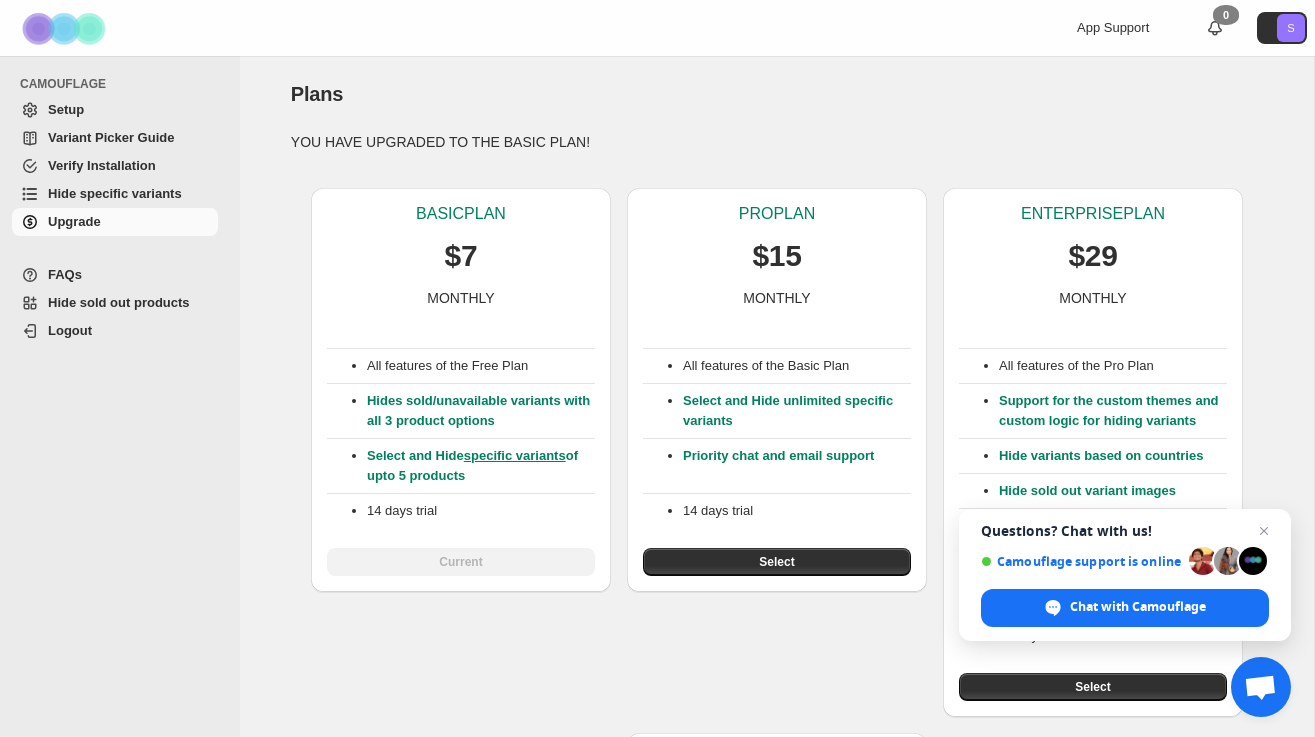 click on "Setup" at bounding box center [66, 109] 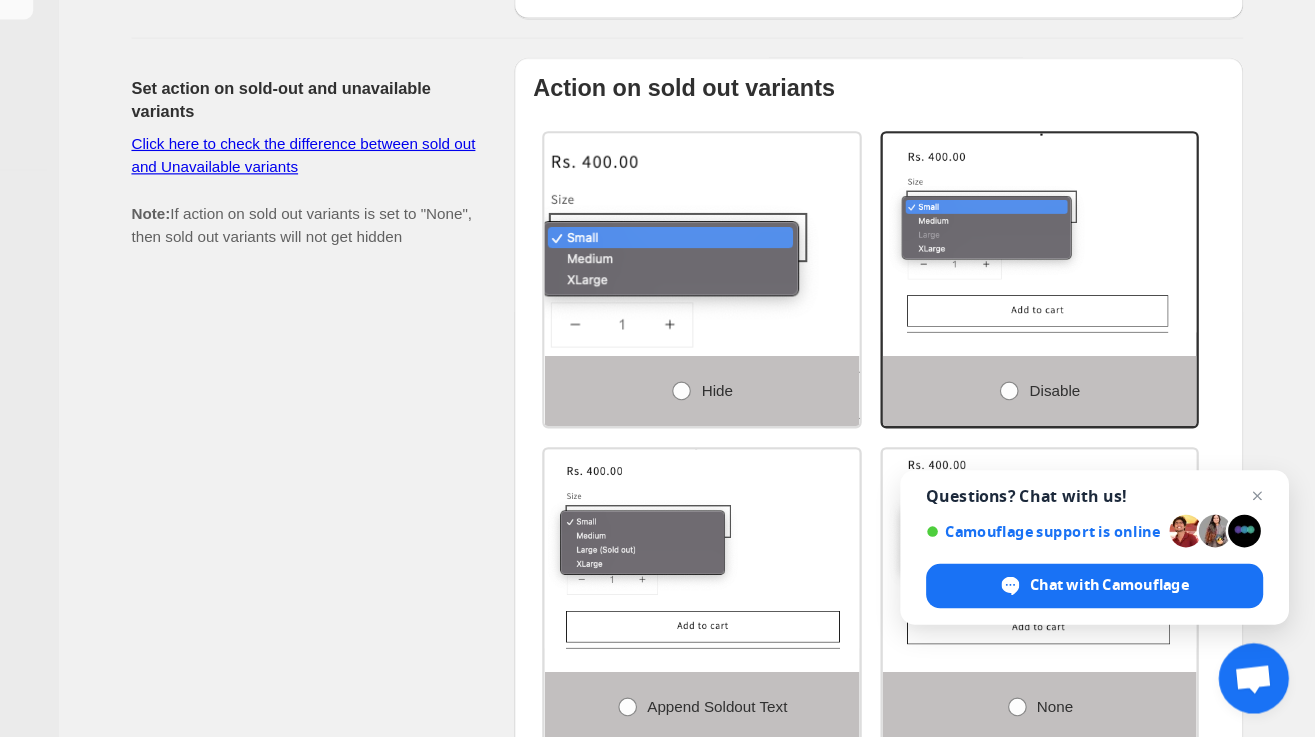 scroll, scrollTop: 993, scrollLeft: 0, axis: vertical 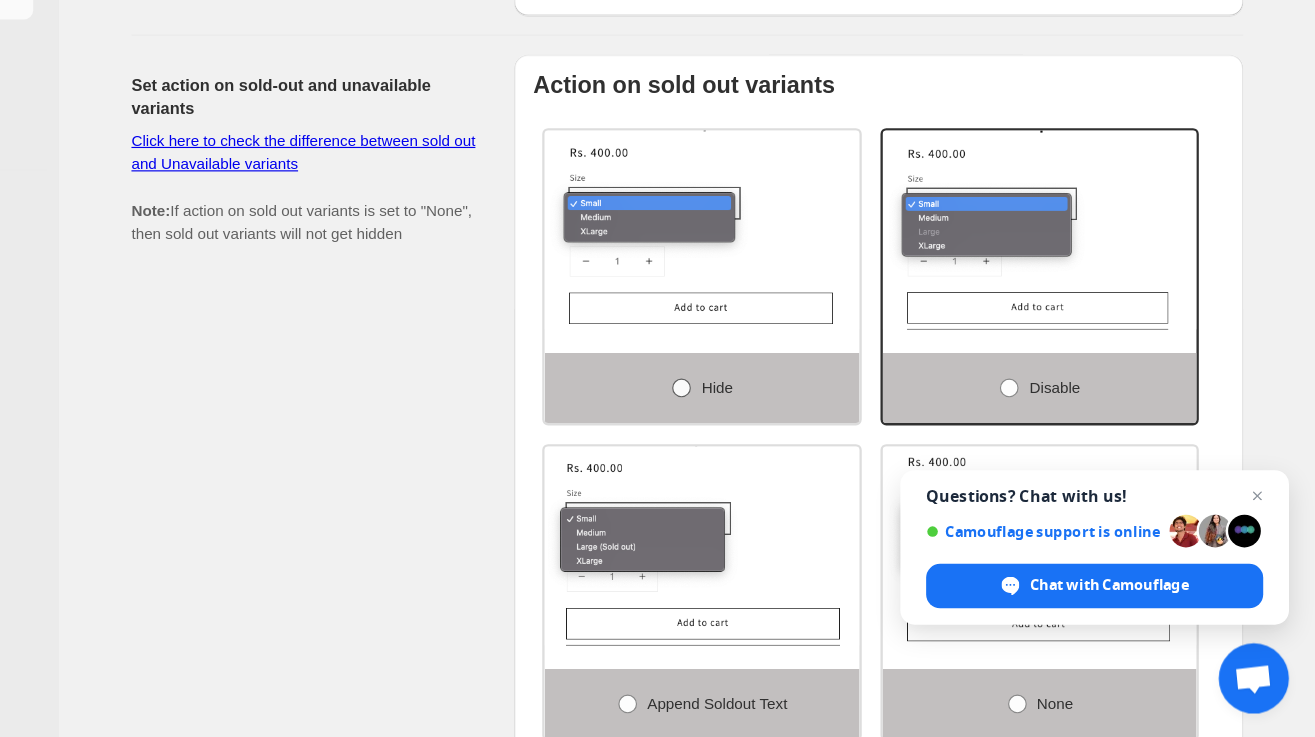 click on "Hide" at bounding box center [802, 438] 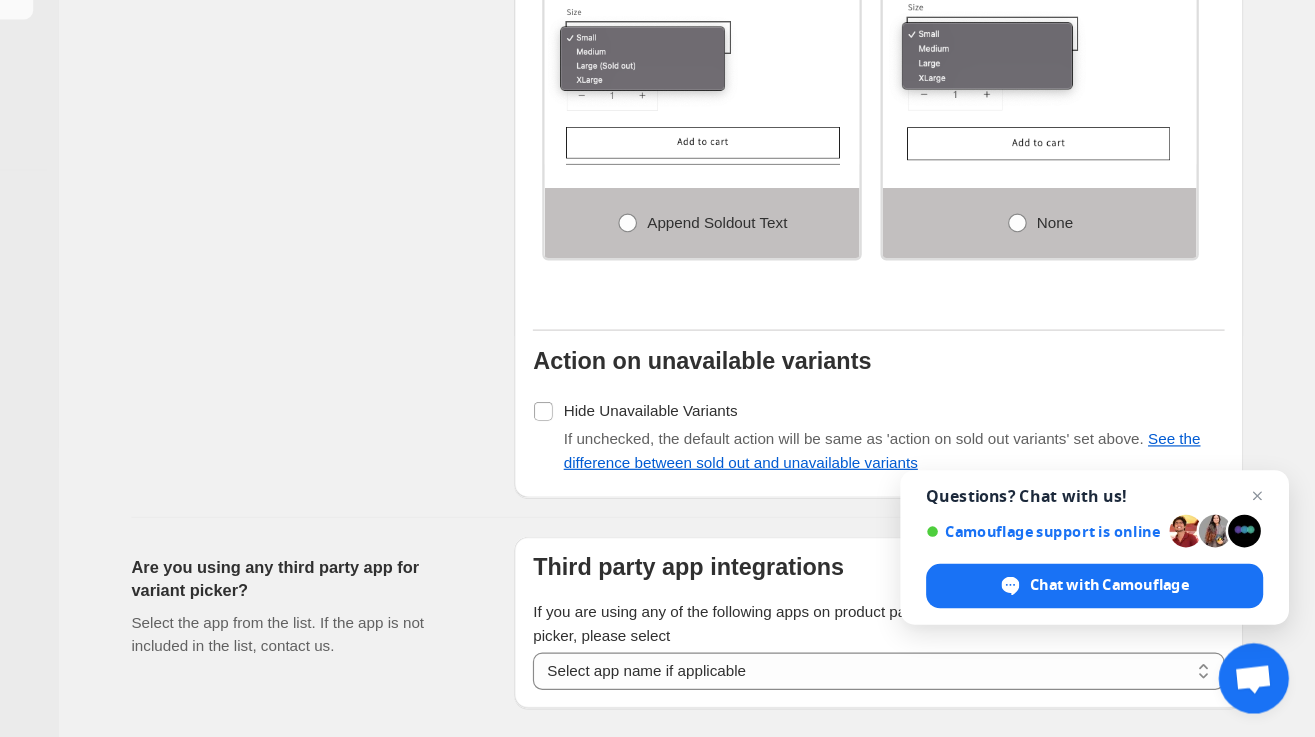 scroll, scrollTop: 1405, scrollLeft: 0, axis: vertical 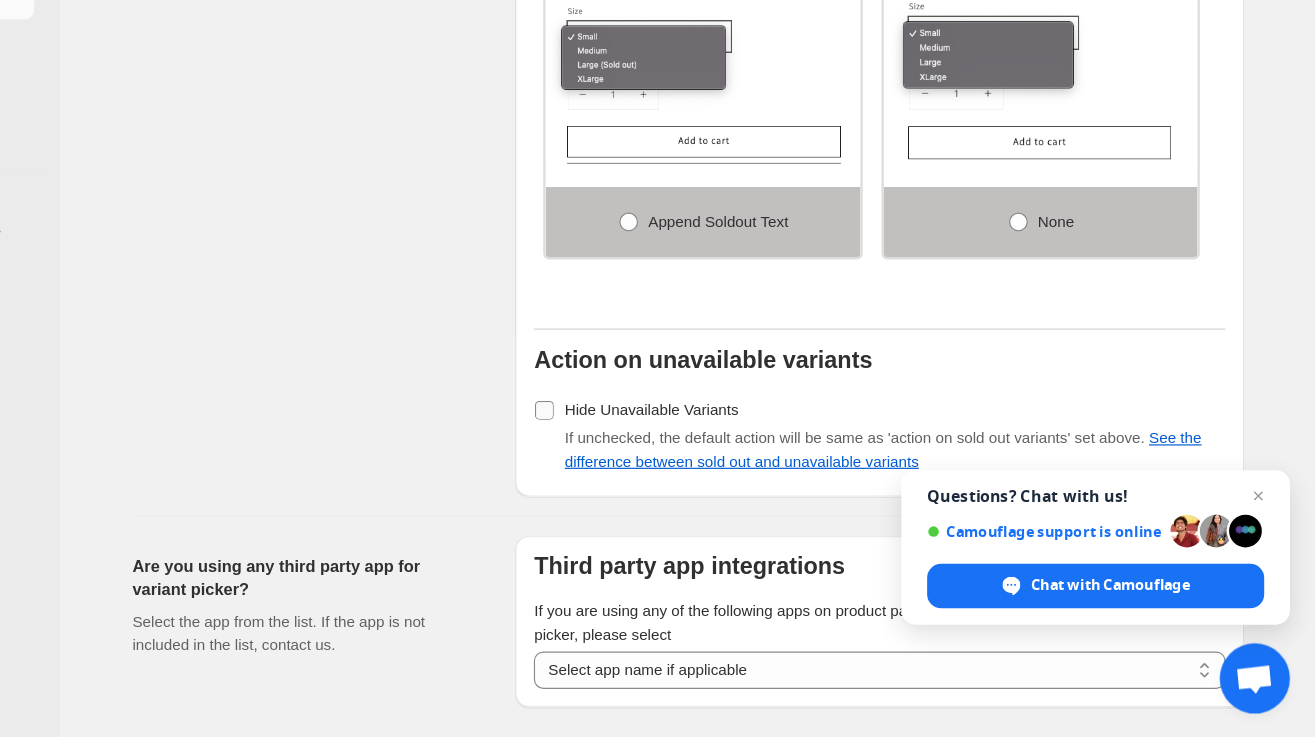 click on "Hide Unavailable Variants" at bounding box center (745, 457) 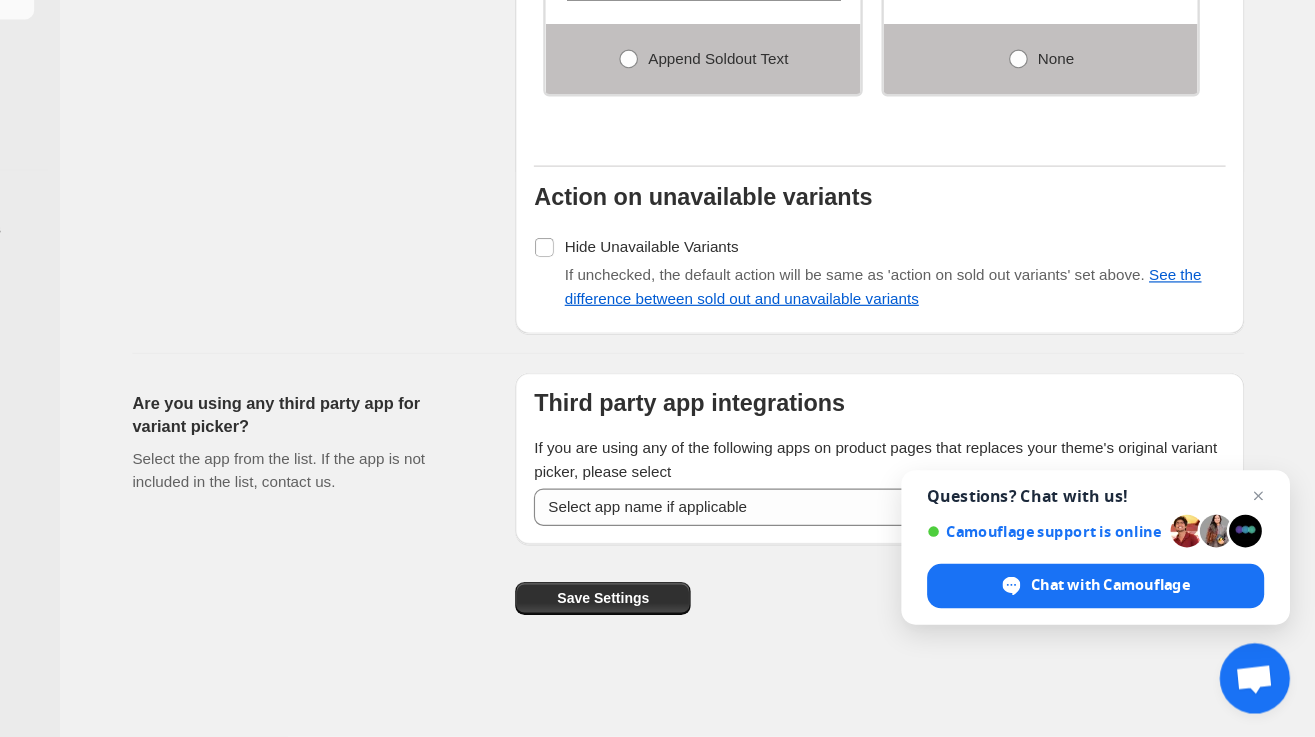 scroll, scrollTop: 1547, scrollLeft: 0, axis: vertical 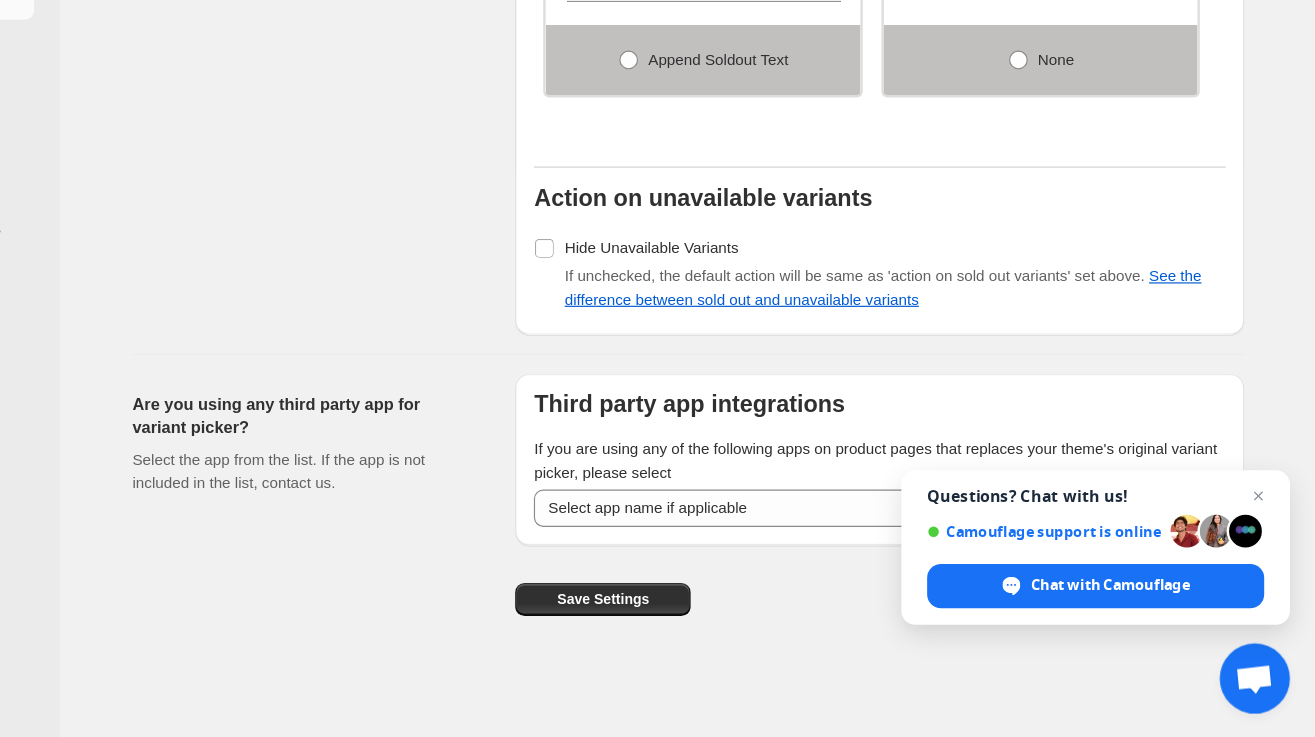 click at bounding box center [1261, 687] 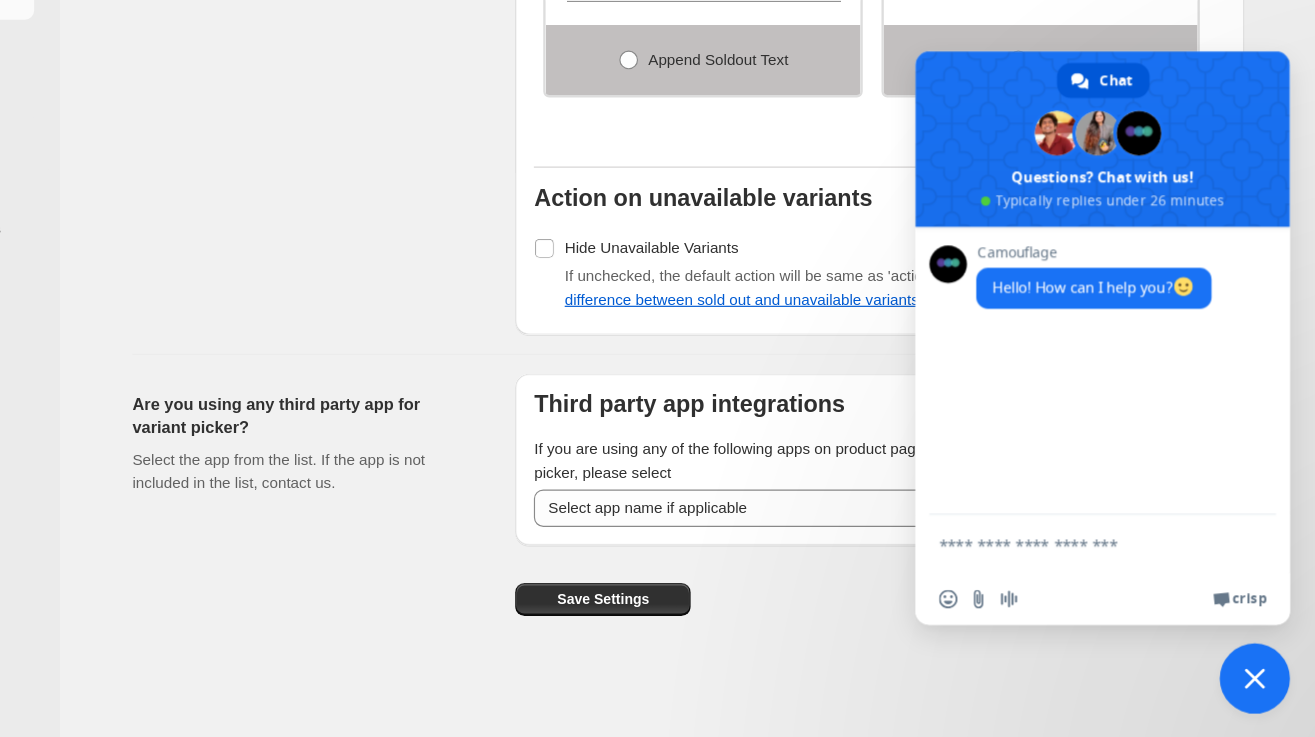 click at bounding box center [1261, 687] 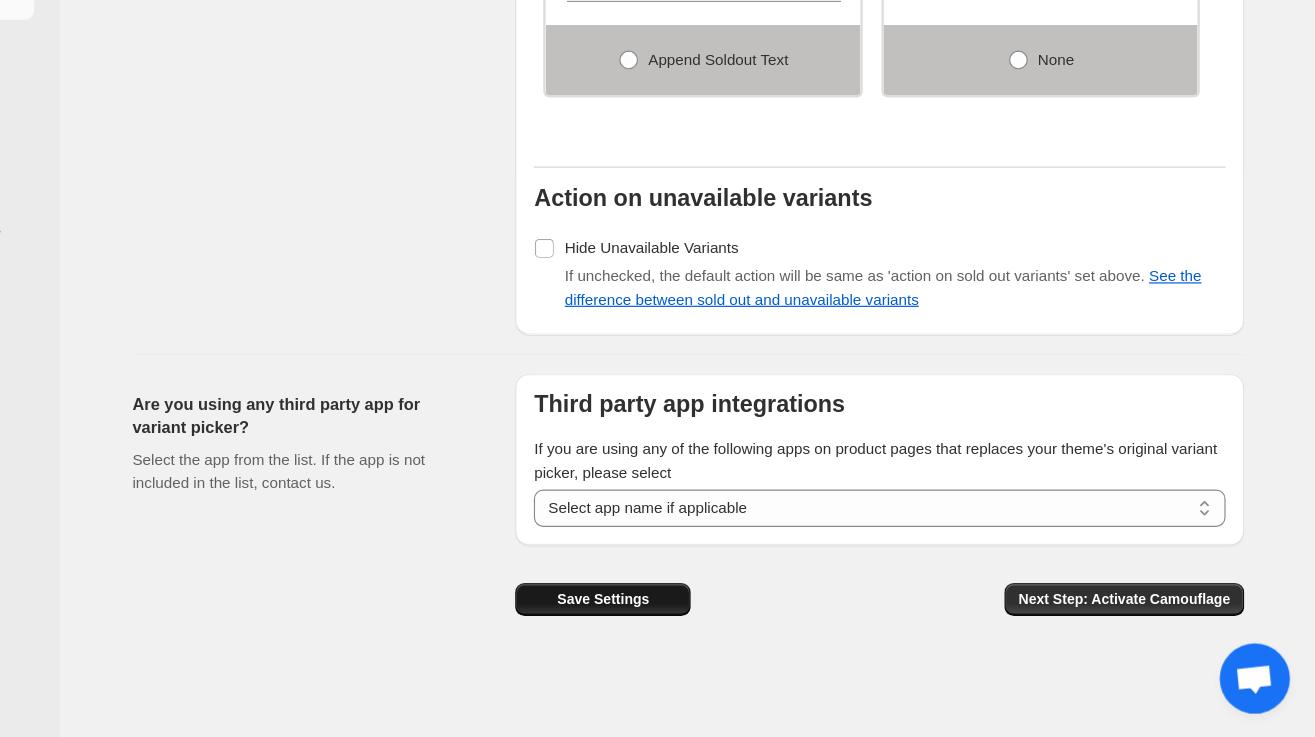 click on "Save Settings" at bounding box center (704, 619) 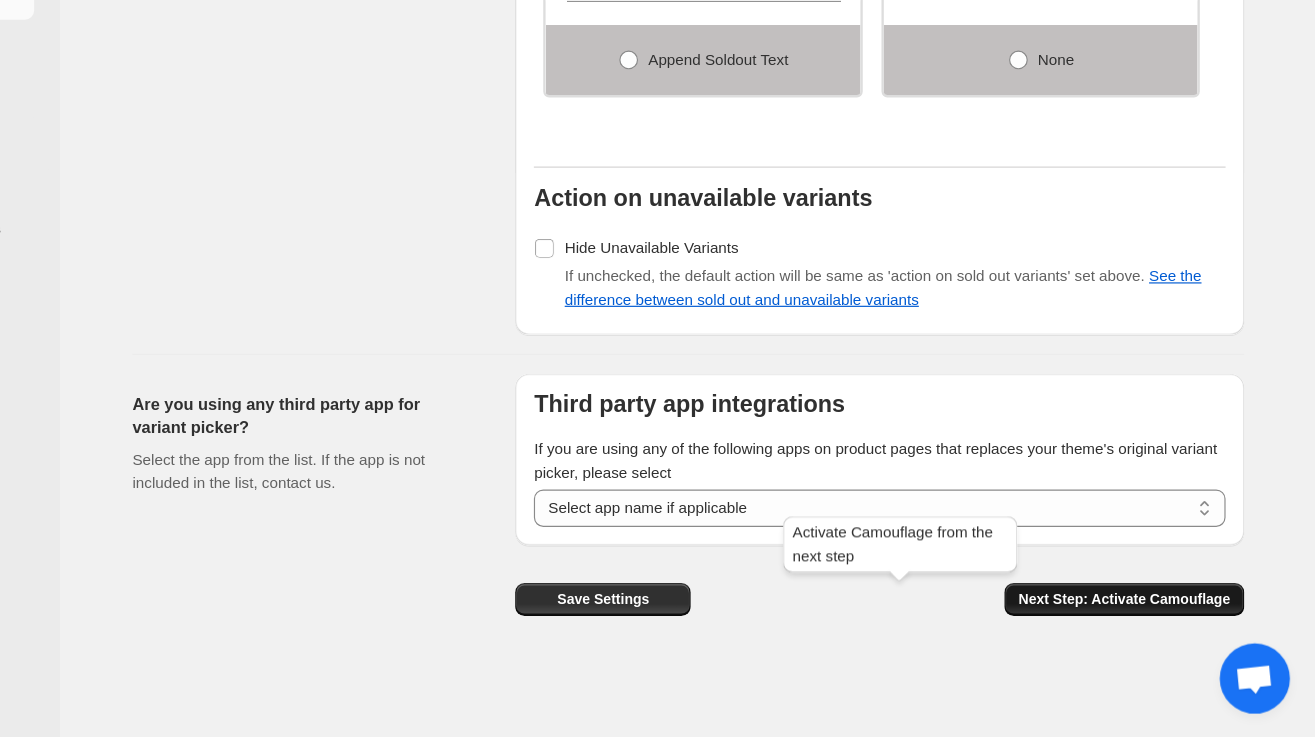 click on "Next Step: Activate Camouflage" at bounding box center (1149, 619) 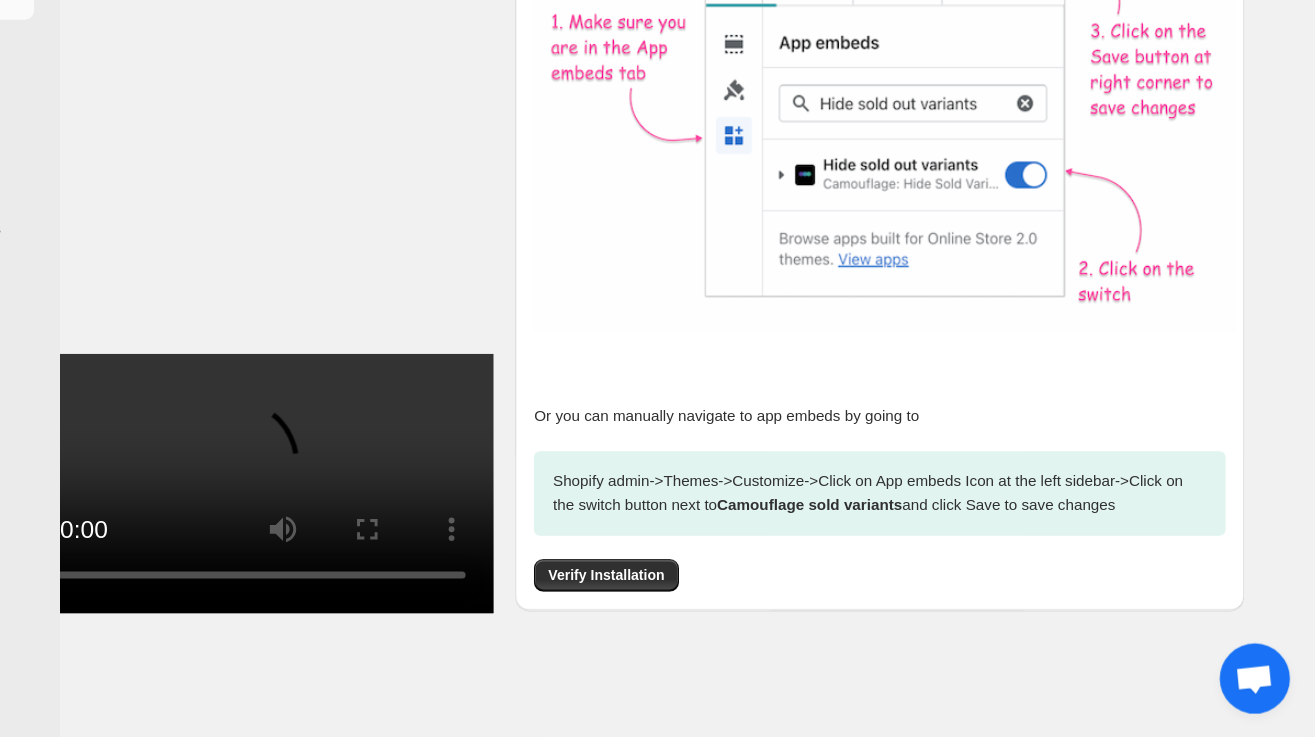 scroll, scrollTop: 0, scrollLeft: 0, axis: both 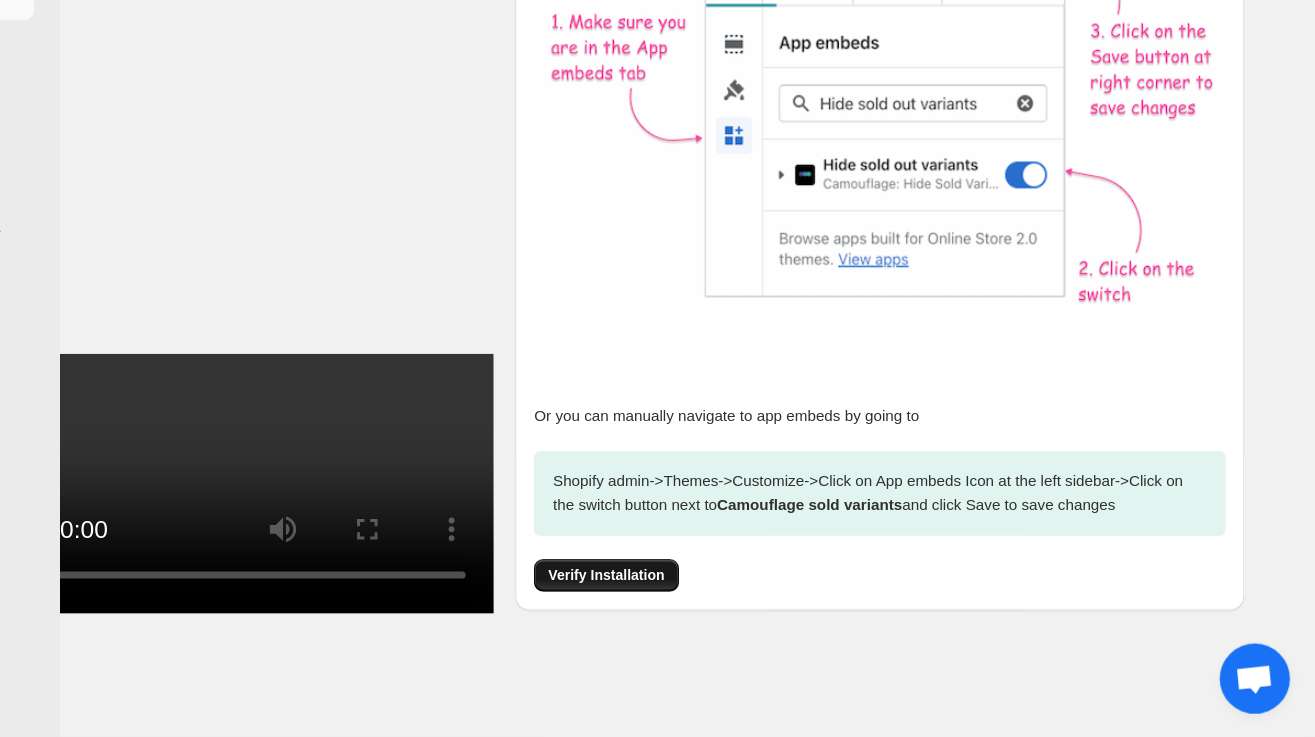 click on "Verify Installation" at bounding box center [706, 599] 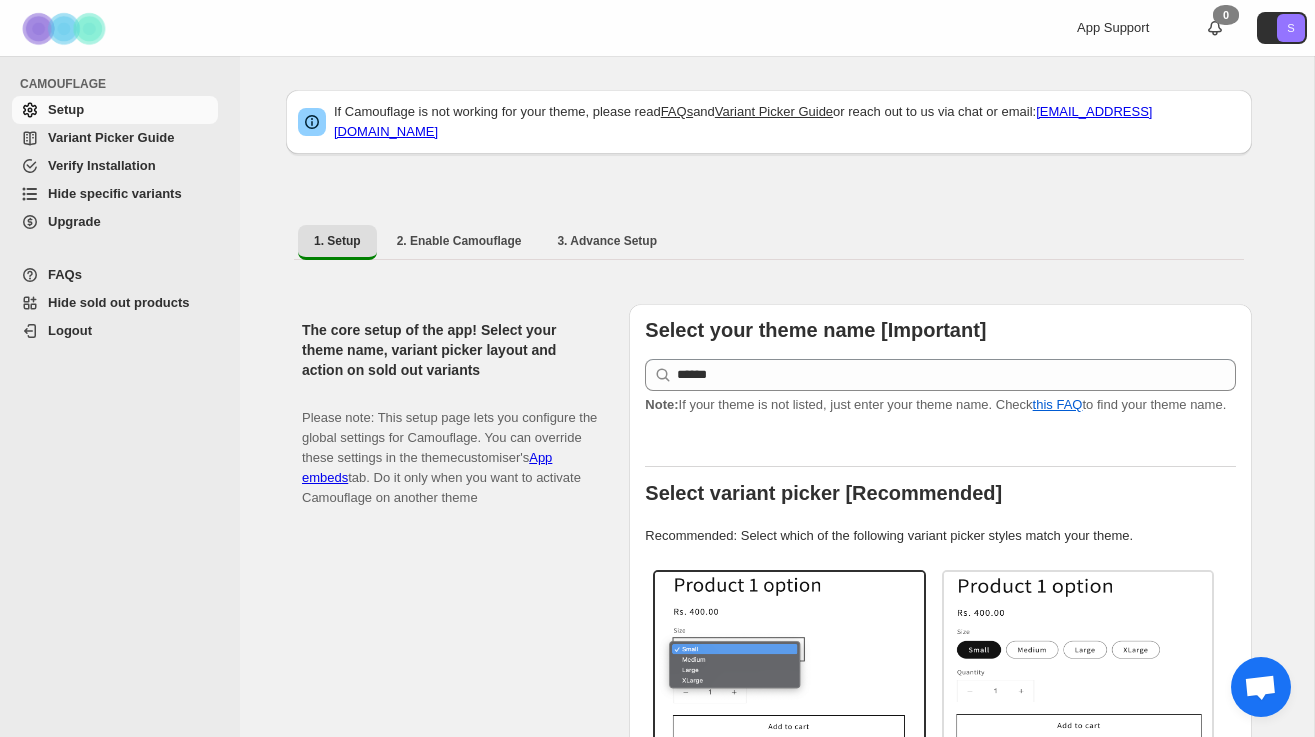 scroll, scrollTop: 0, scrollLeft: 0, axis: both 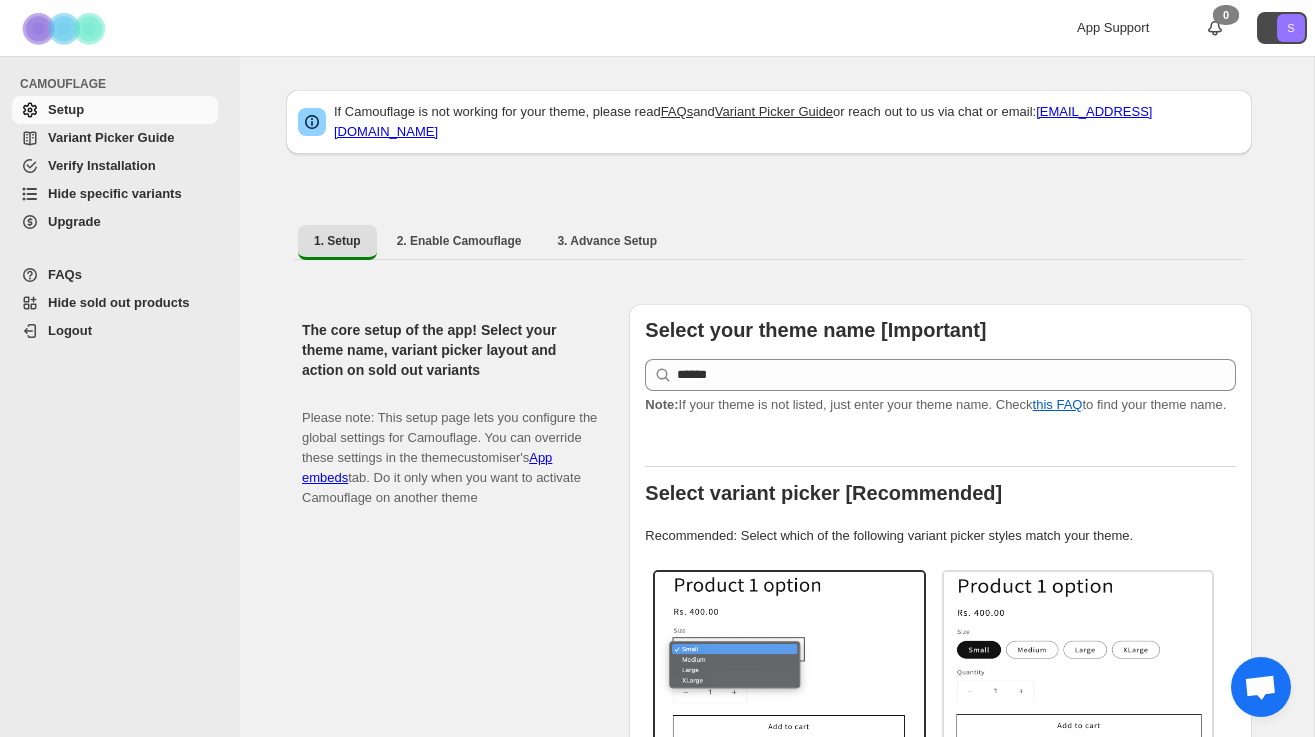click on "S" 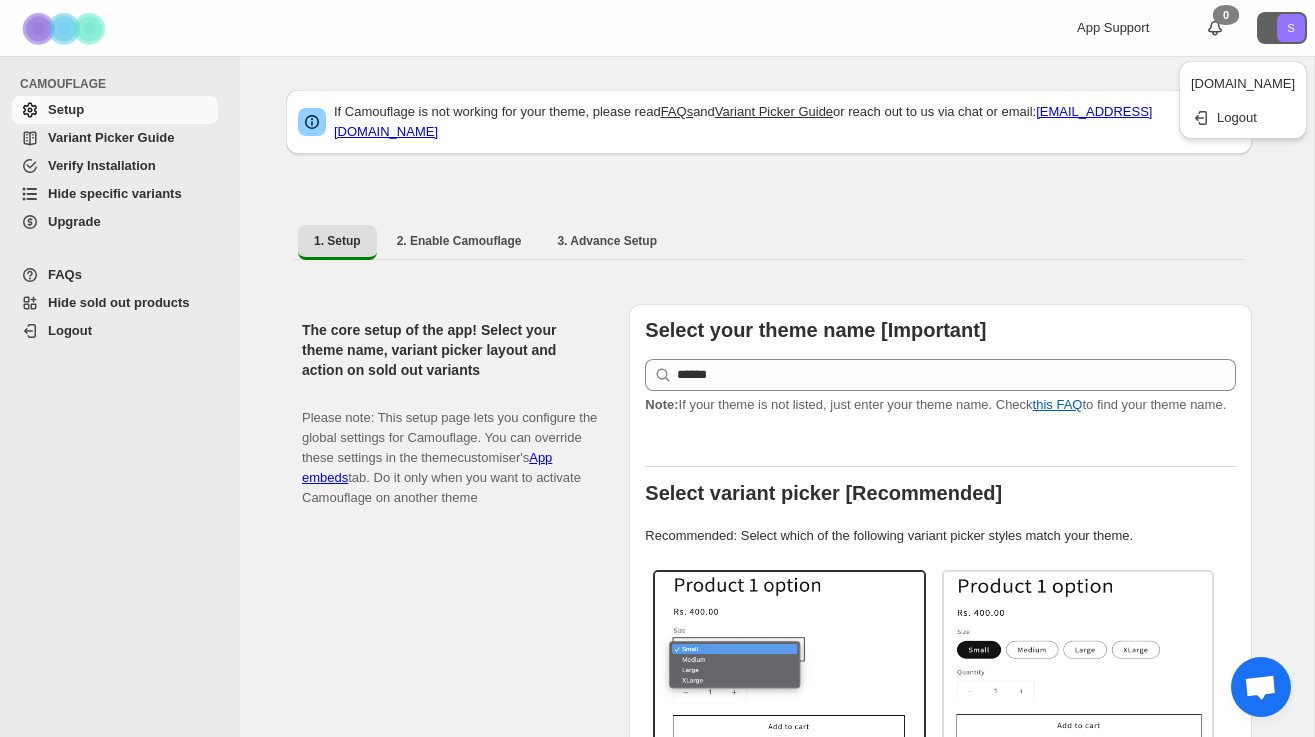 click on "S" 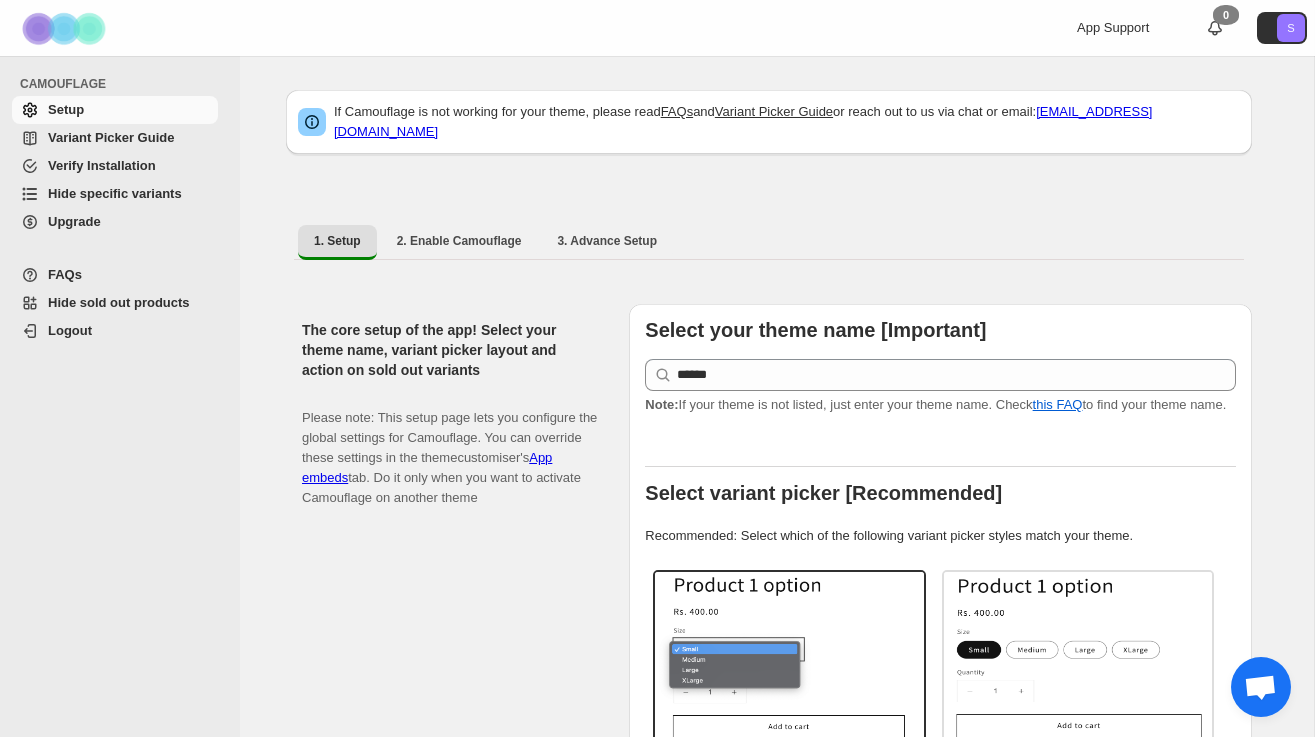 click at bounding box center [658, 28] 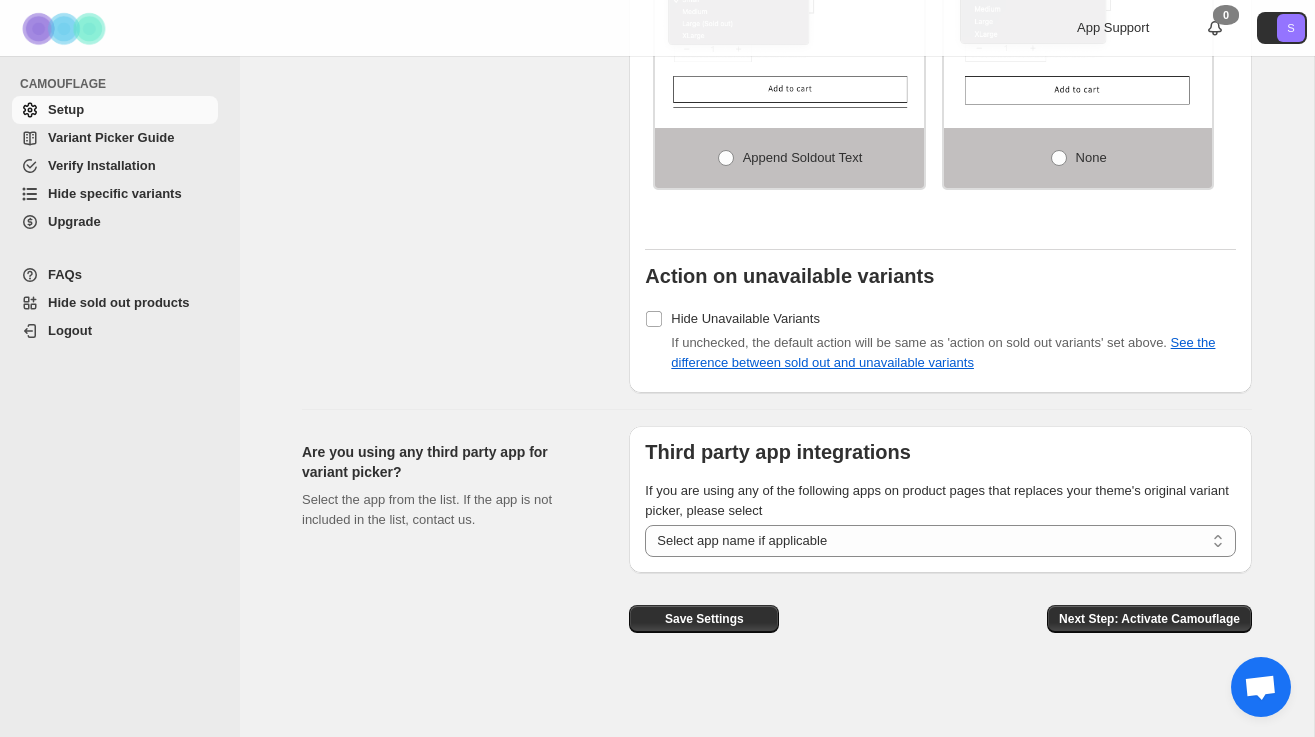 scroll, scrollTop: 1547, scrollLeft: 0, axis: vertical 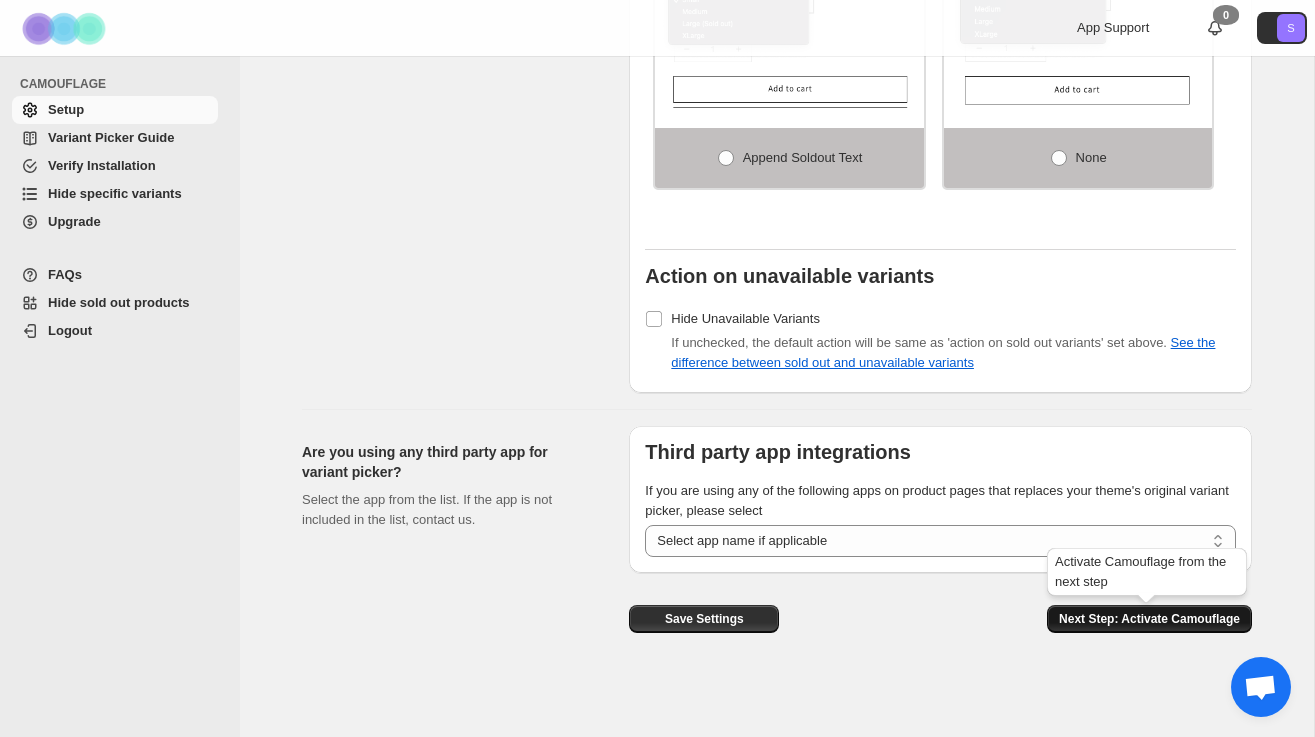 click on "Next Step: Activate Camouflage" at bounding box center (1149, 619) 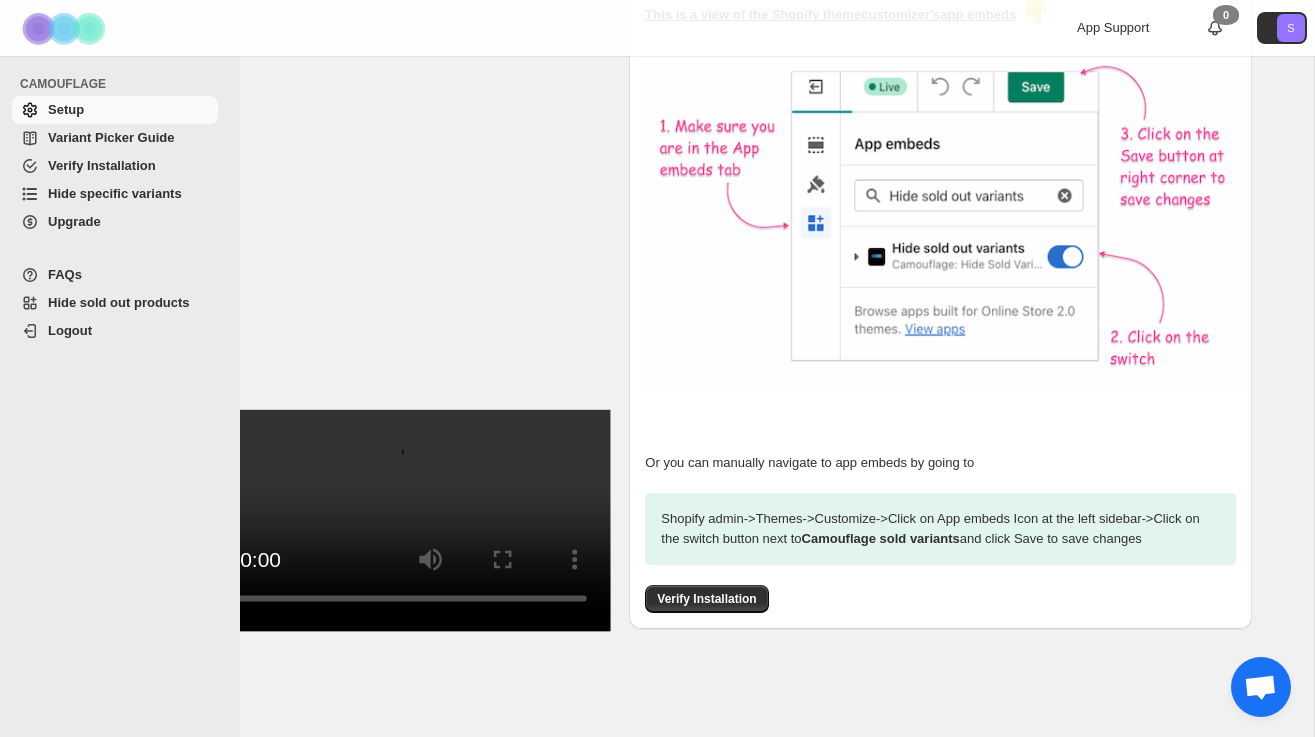 scroll, scrollTop: 0, scrollLeft: 0, axis: both 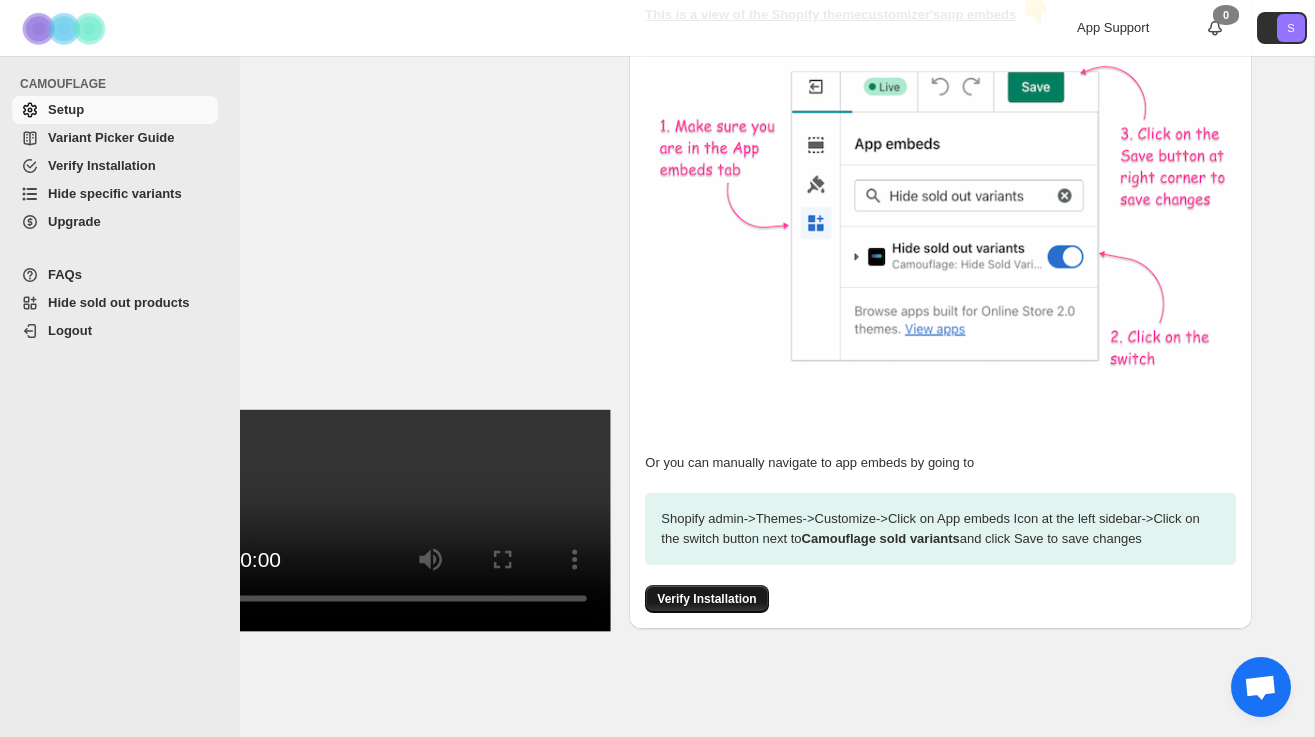 click on "Verify Installation" at bounding box center (706, 599) 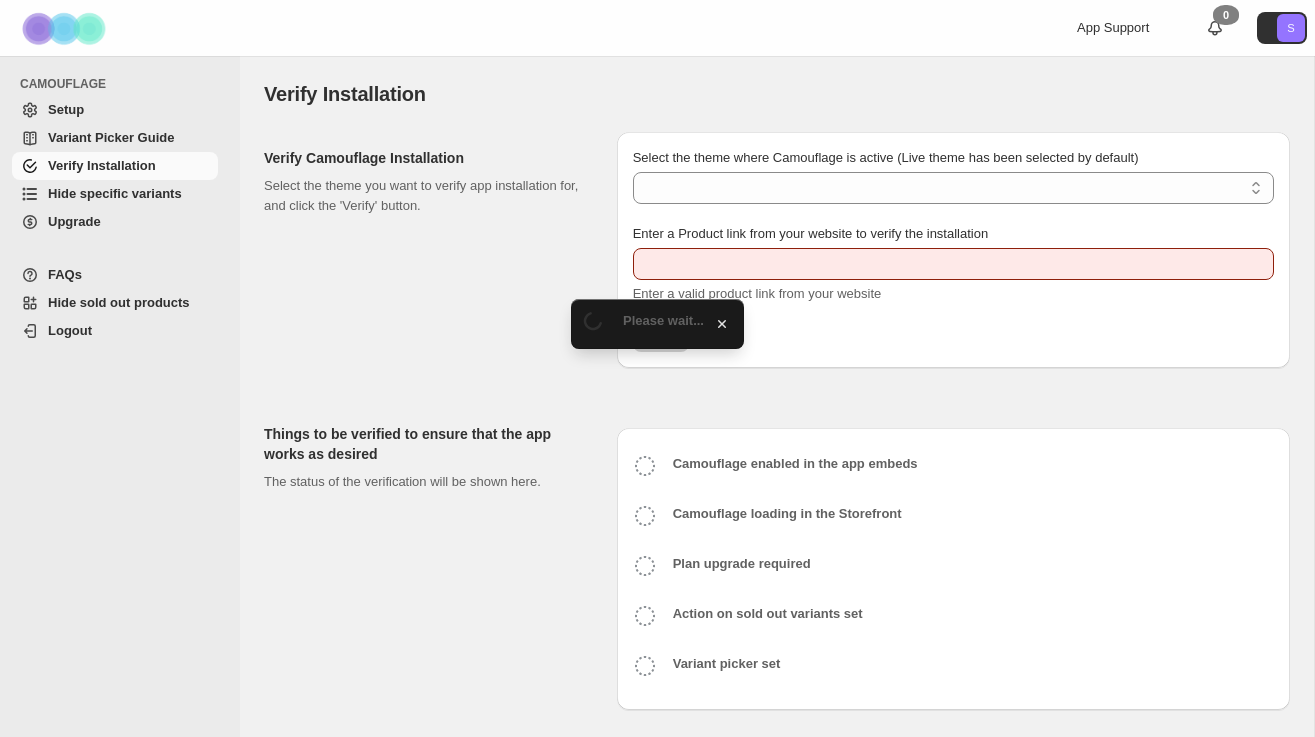 scroll, scrollTop: 0, scrollLeft: 0, axis: both 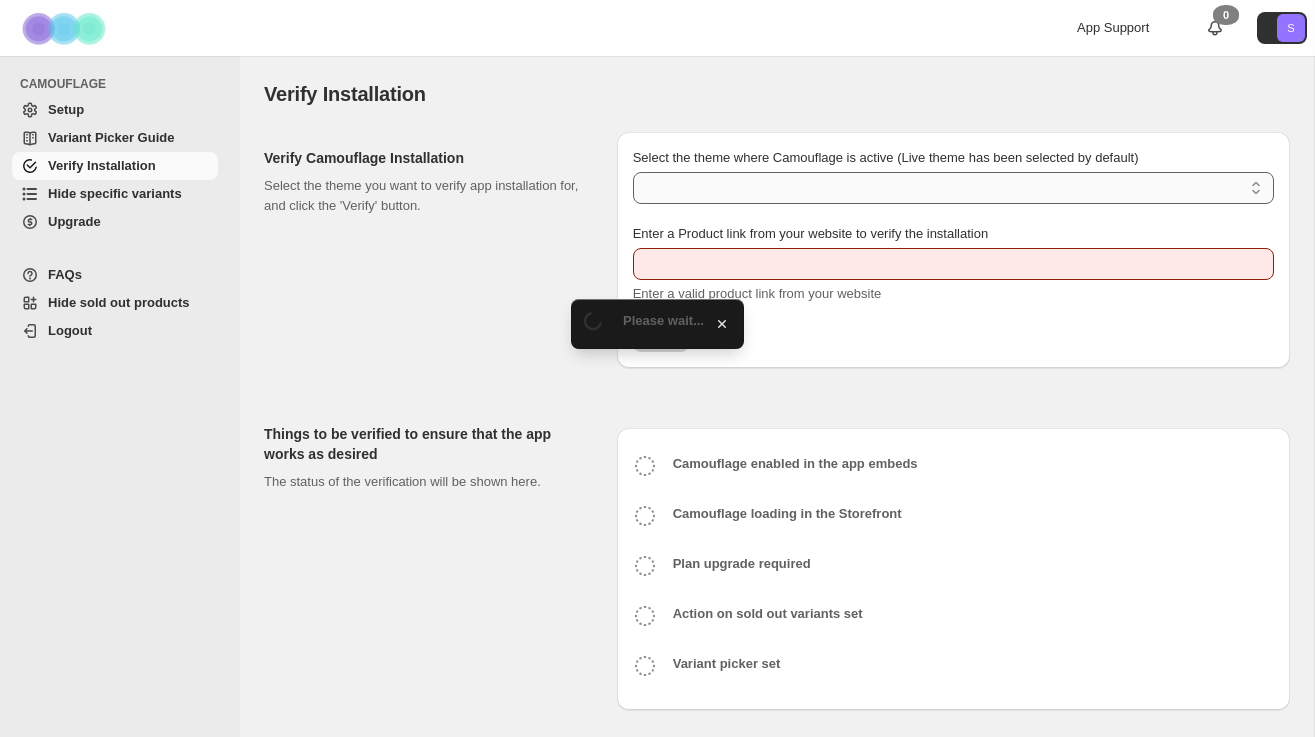 click on "Select the theme where Camouflage is active (Live theme has been selected by default)" at bounding box center [953, 188] 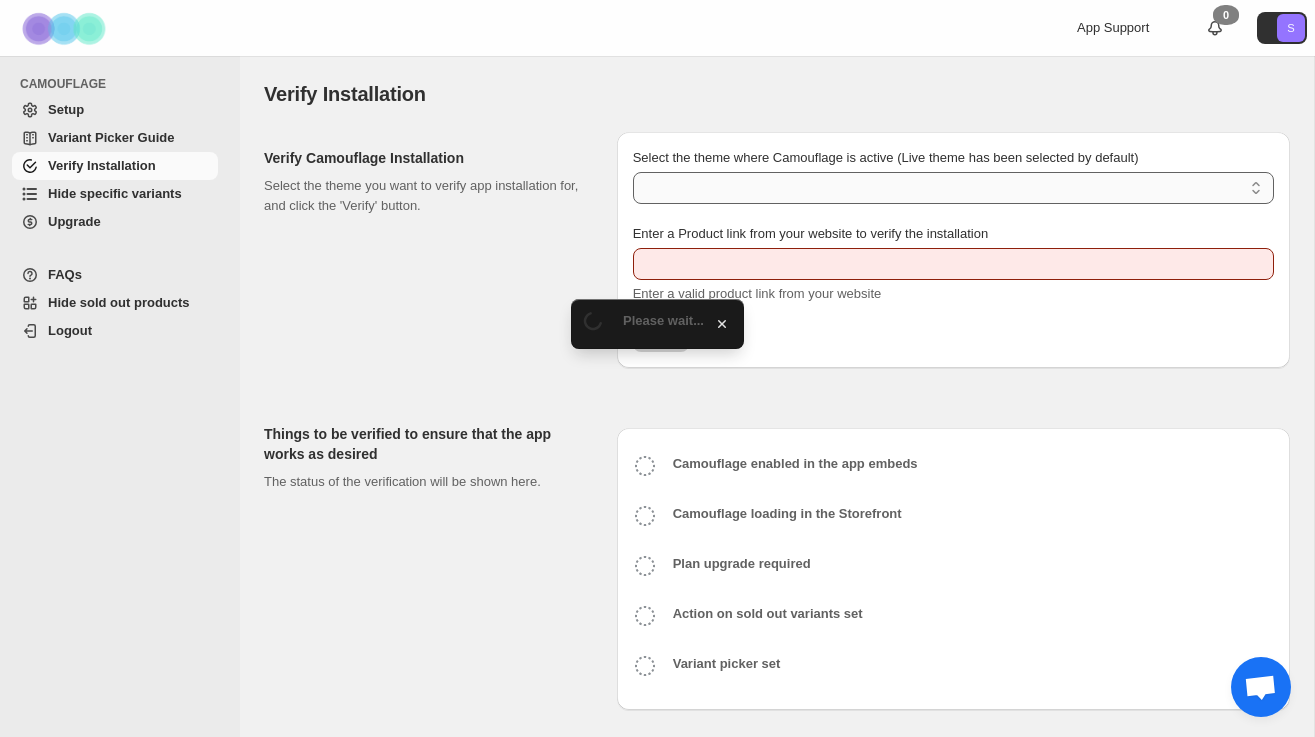click on "Select the theme where Camouflage is active (Live theme has been selected by default)" at bounding box center [953, 188] 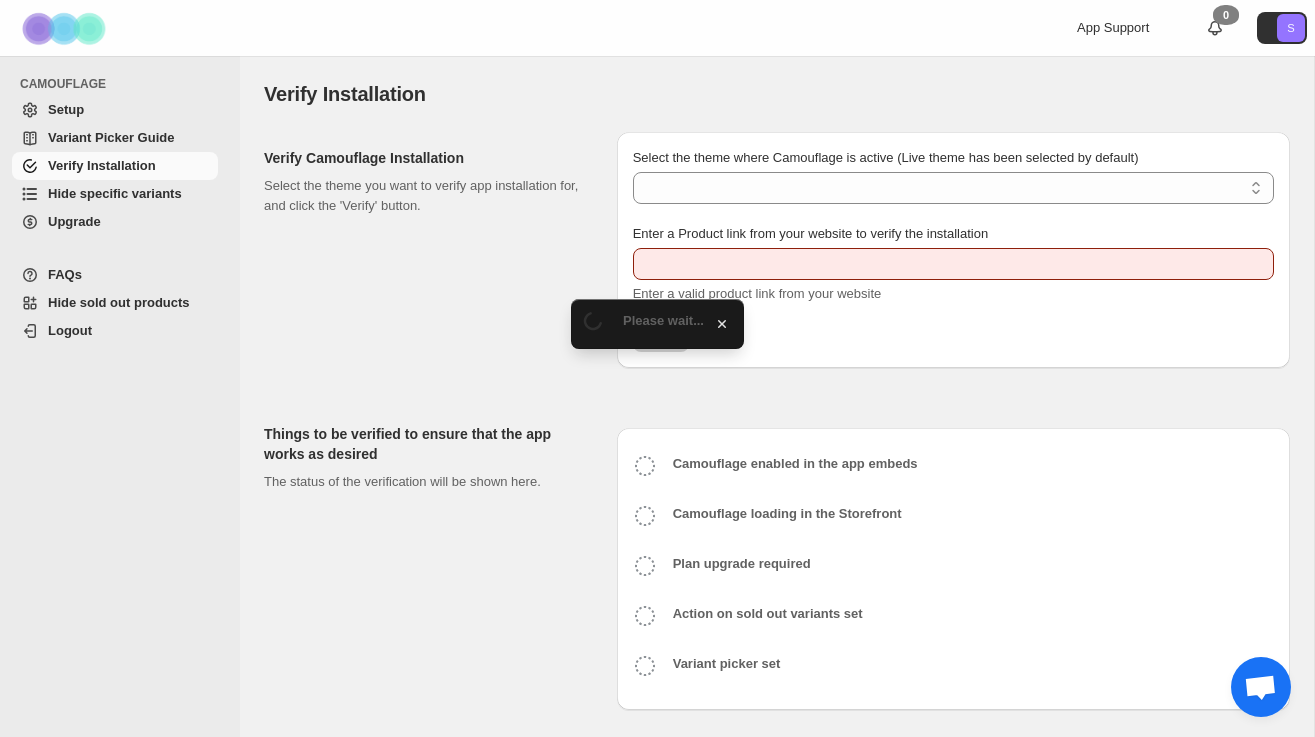 type on "**********" 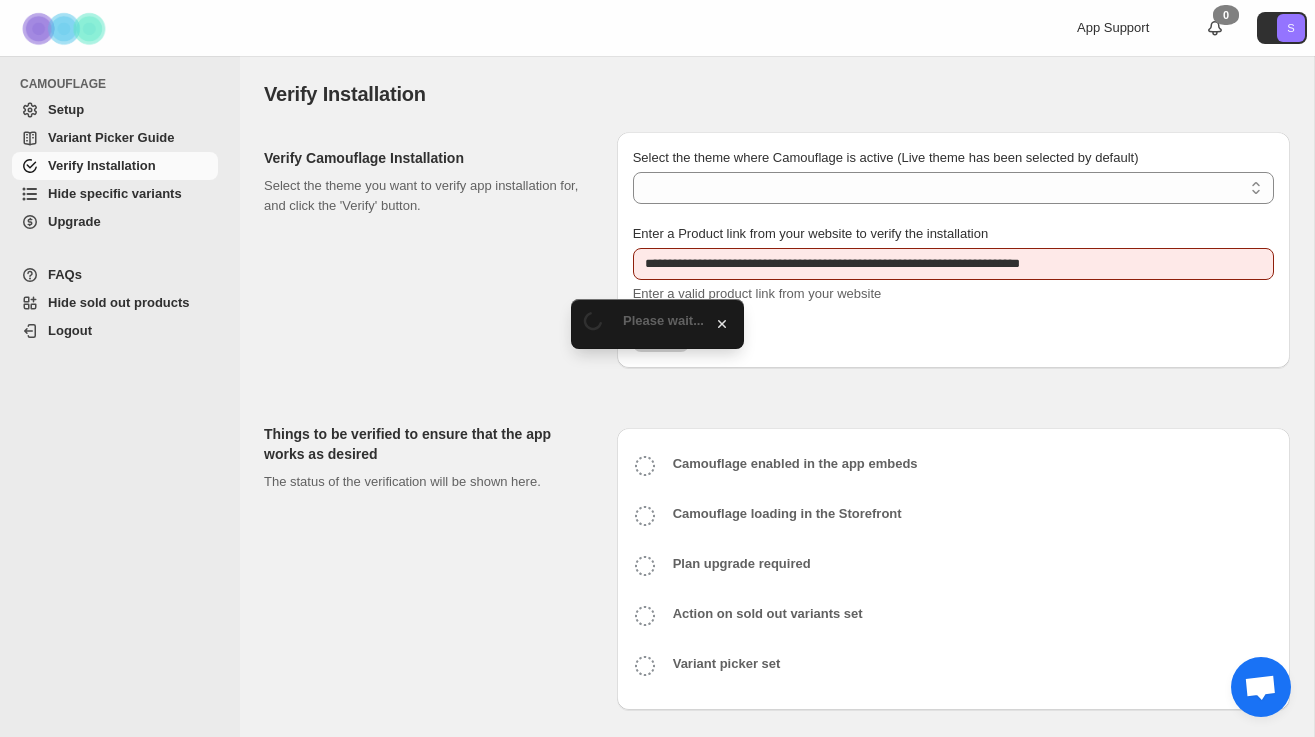 select on "**********" 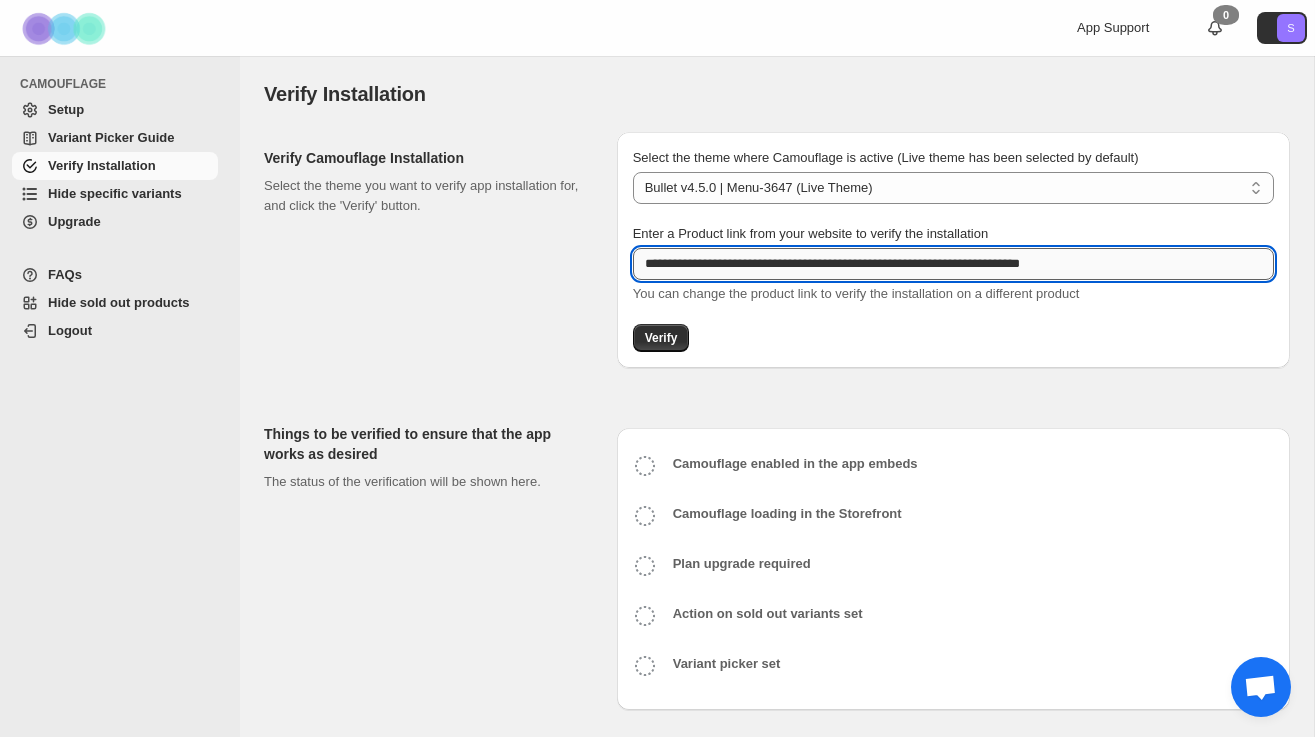 click on "**********" at bounding box center [953, 264] 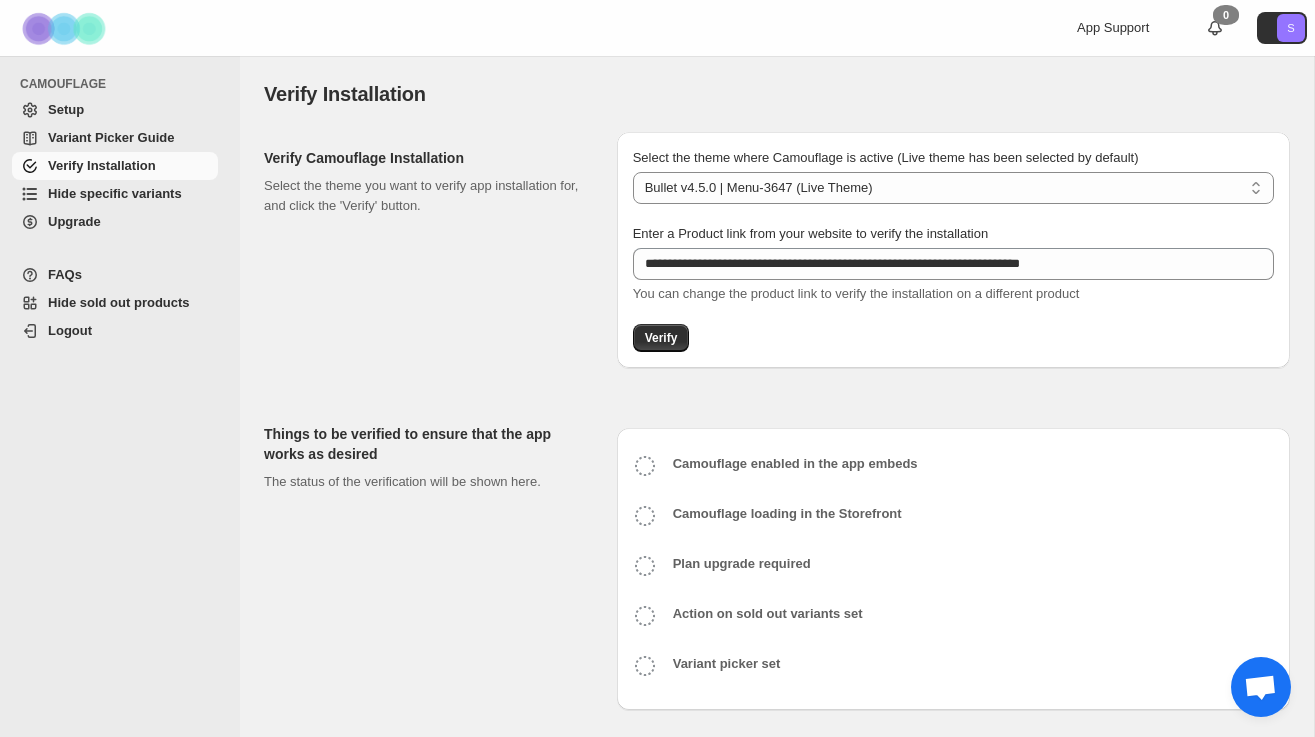 click on "**********" at bounding box center [777, 433] 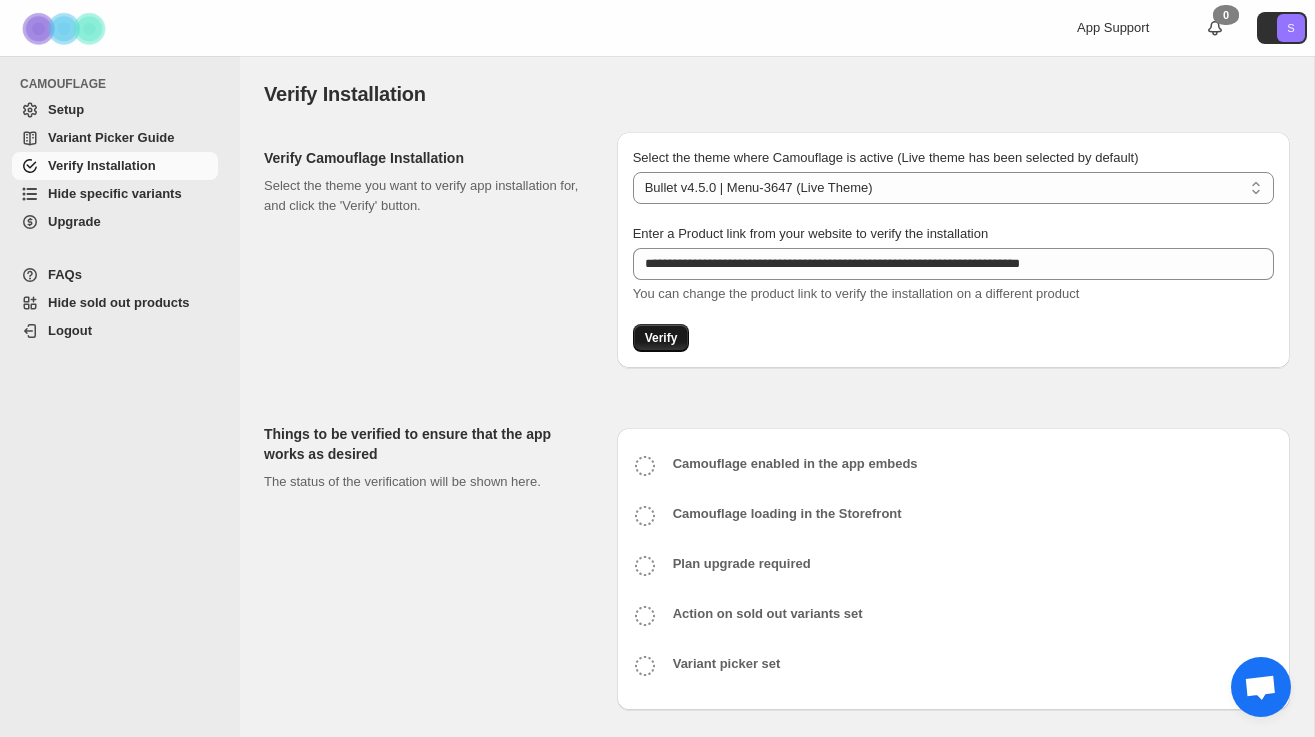 click on "Verify" at bounding box center [661, 338] 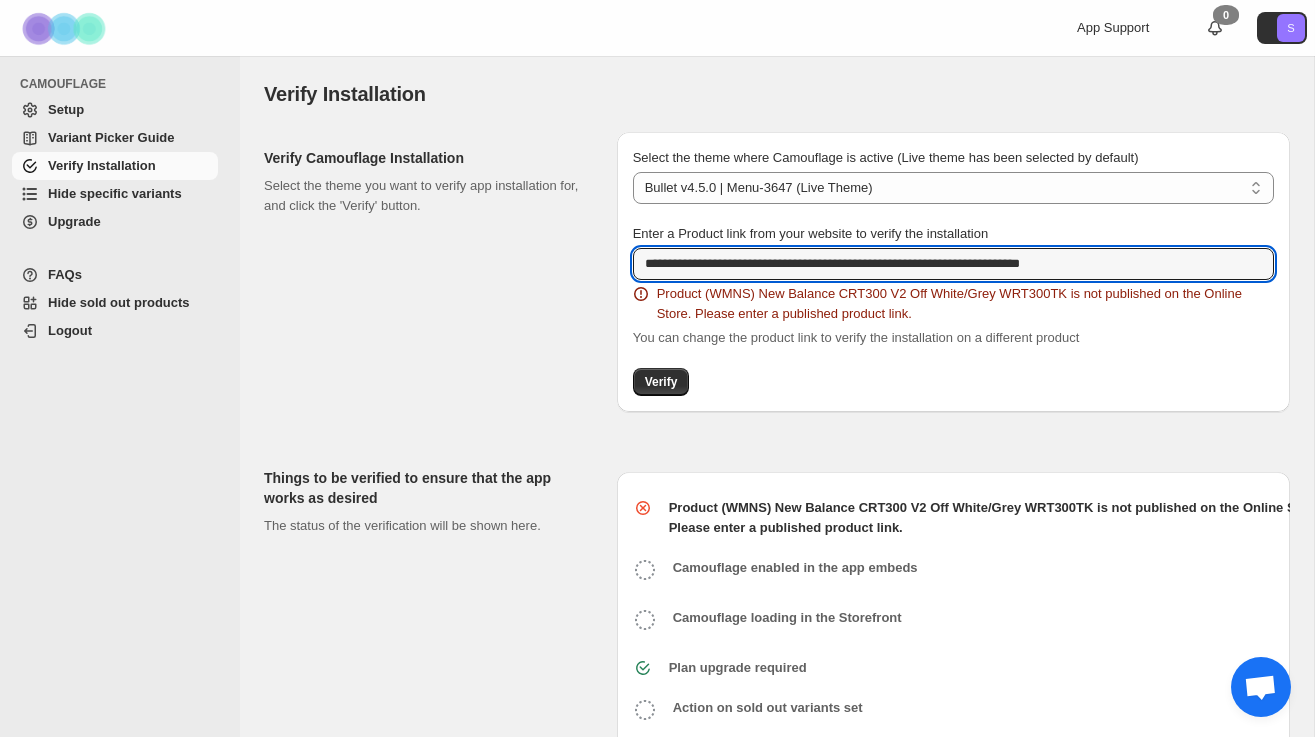 drag, startPoint x: 1168, startPoint y: 262, endPoint x: 1038, endPoint y: 283, distance: 131.68523 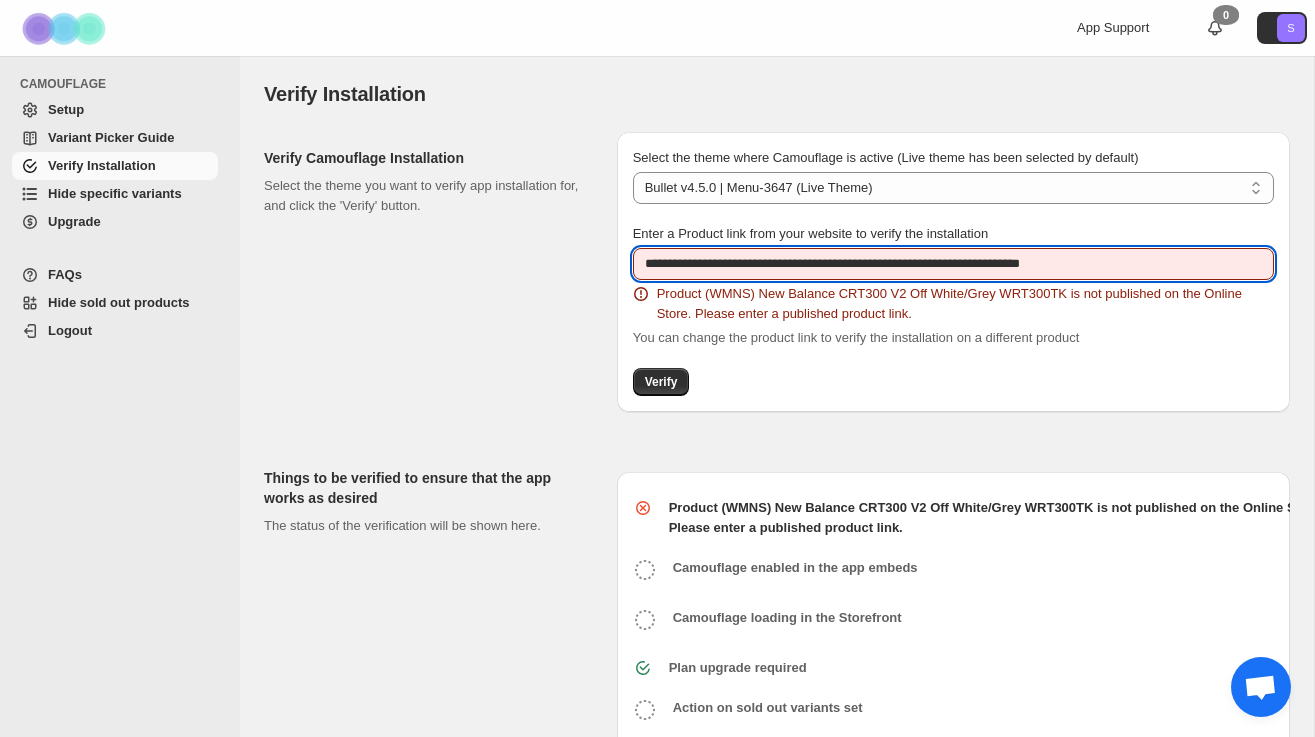 click on "You can change the product link to verify the installation on a different product" at bounding box center (856, 337) 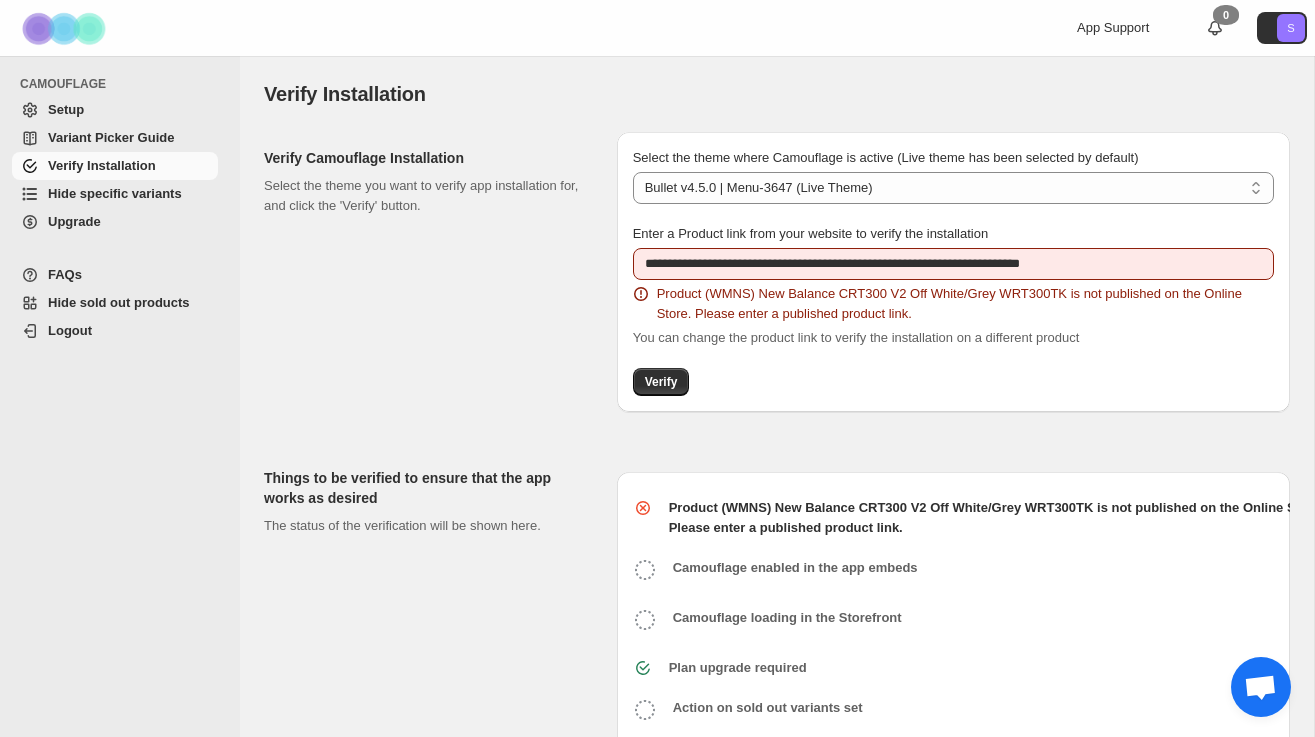 scroll, scrollTop: 4, scrollLeft: 0, axis: vertical 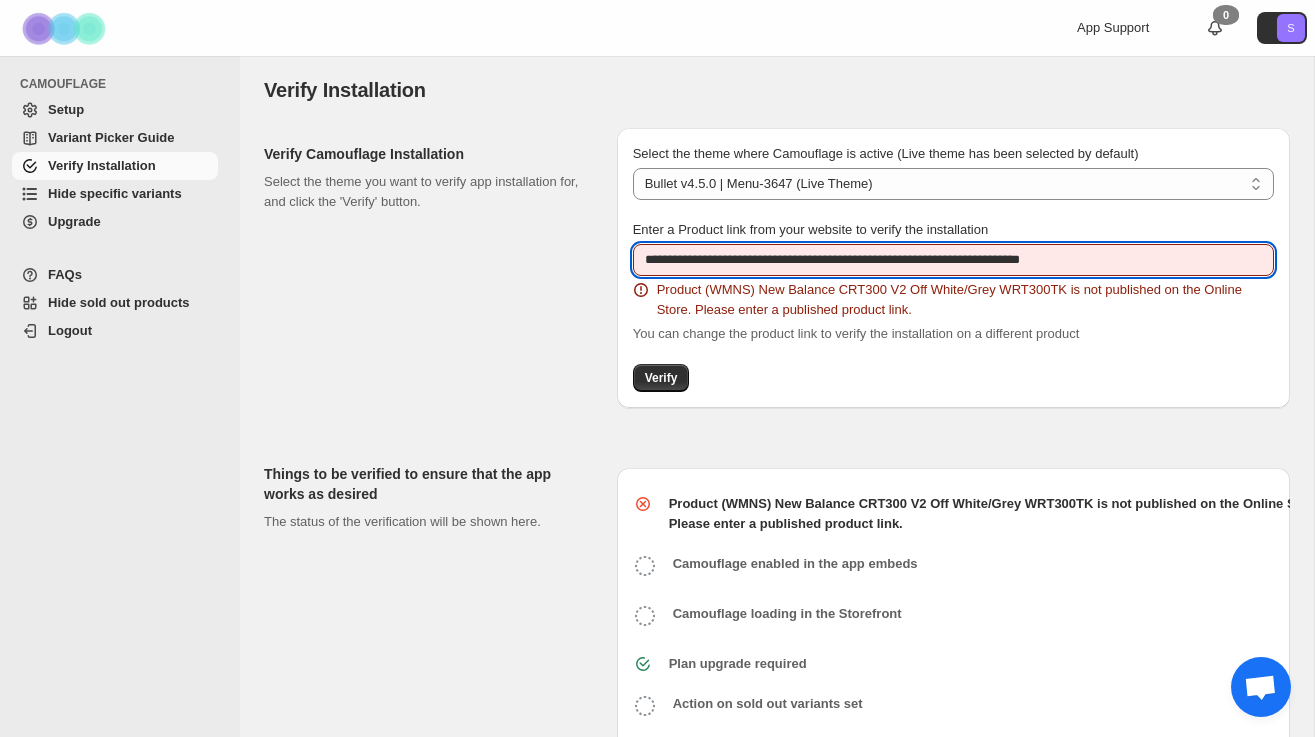 click on "**********" at bounding box center (953, 260) 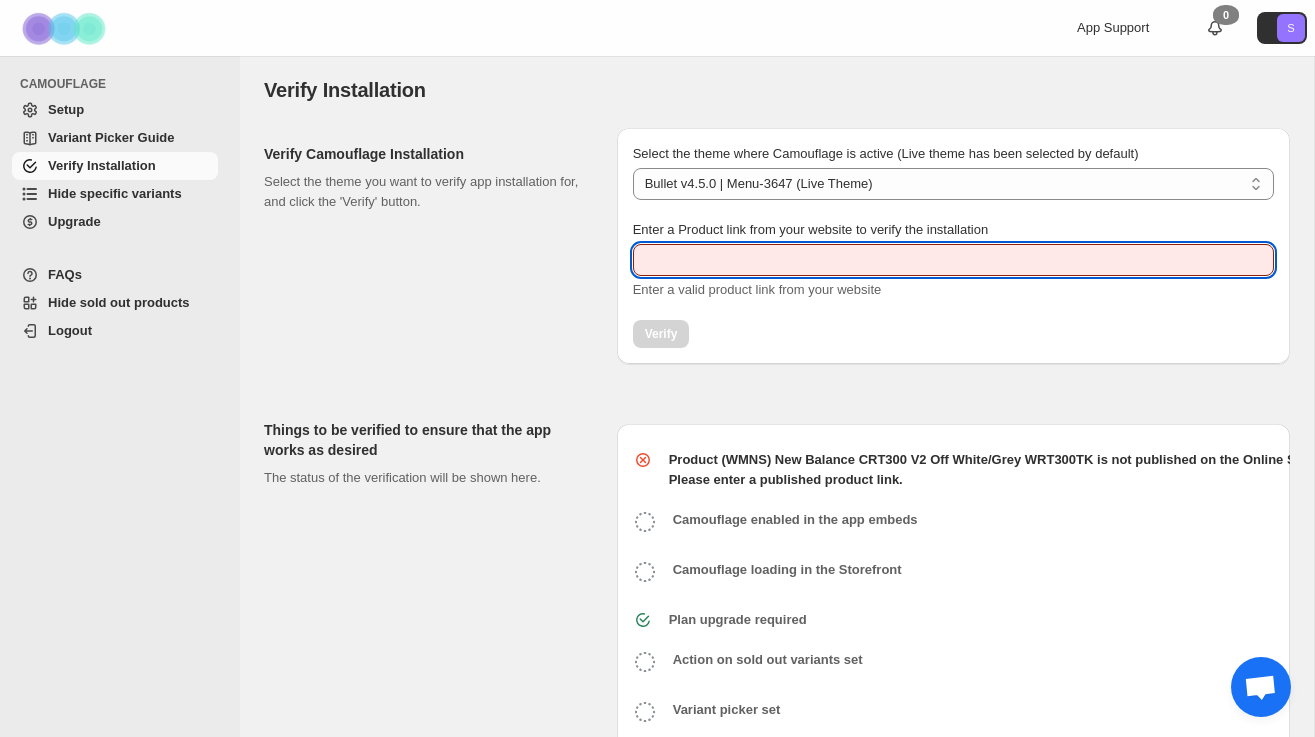 paste on "**********" 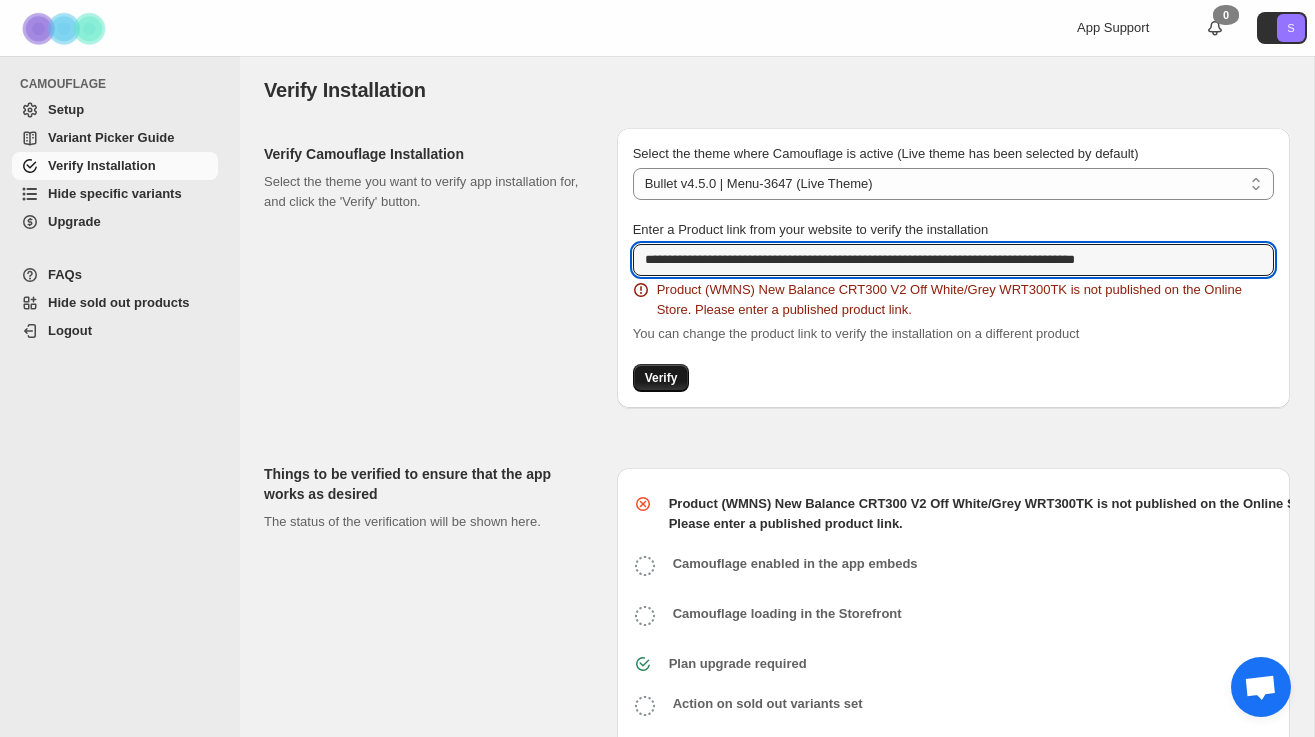 type on "**********" 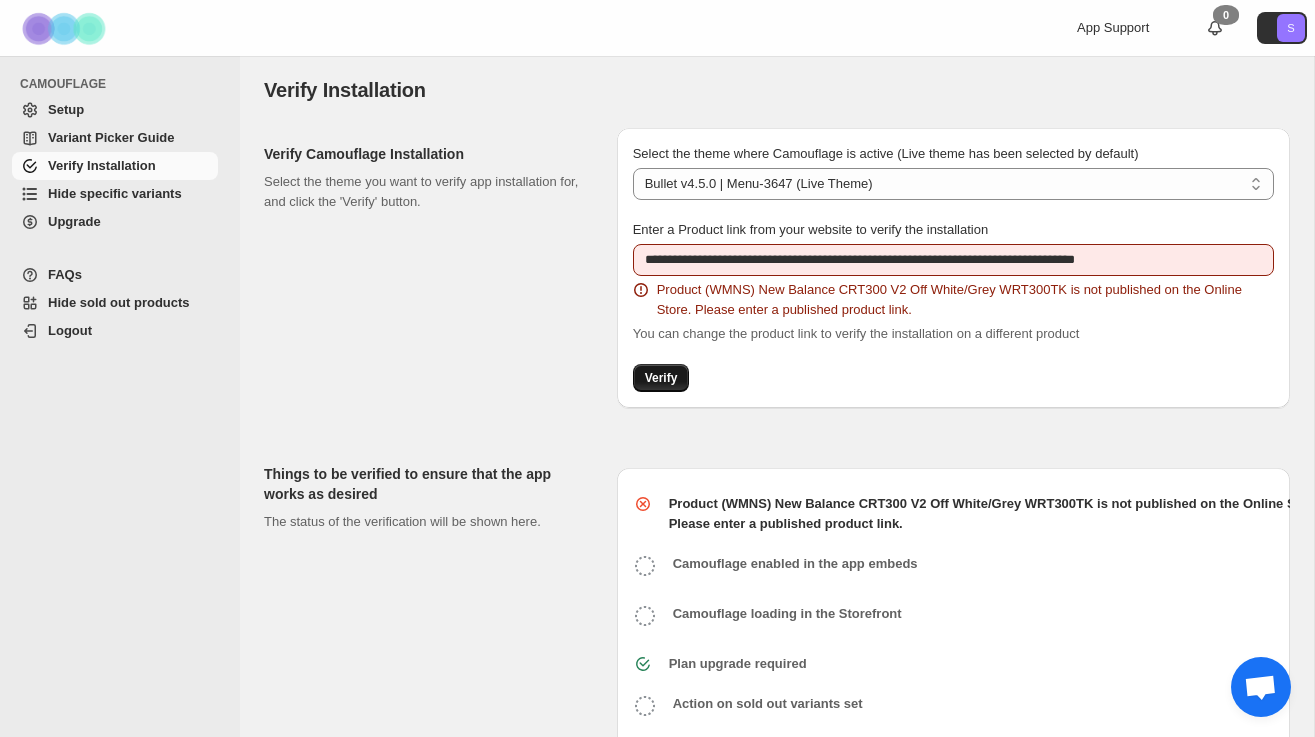 click on "Verify" at bounding box center (661, 378) 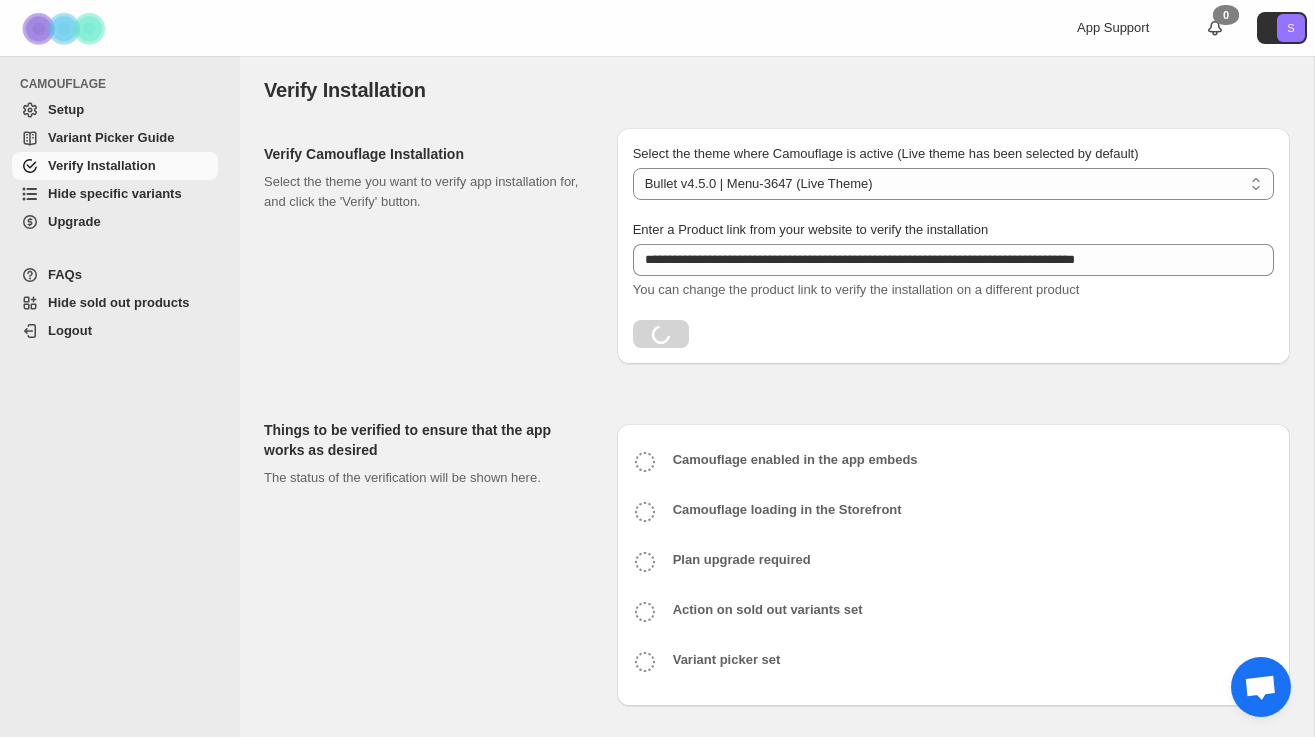 scroll, scrollTop: 0, scrollLeft: 0, axis: both 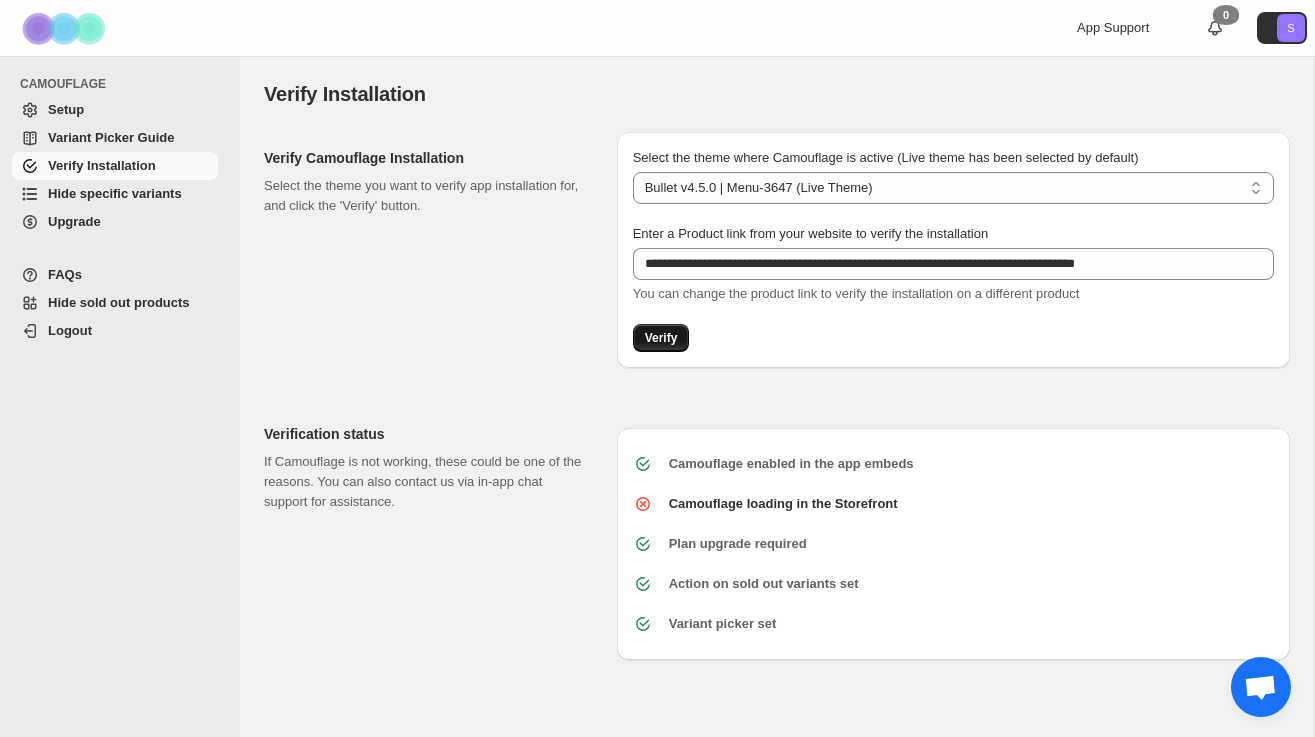click on "Verify" at bounding box center [661, 338] 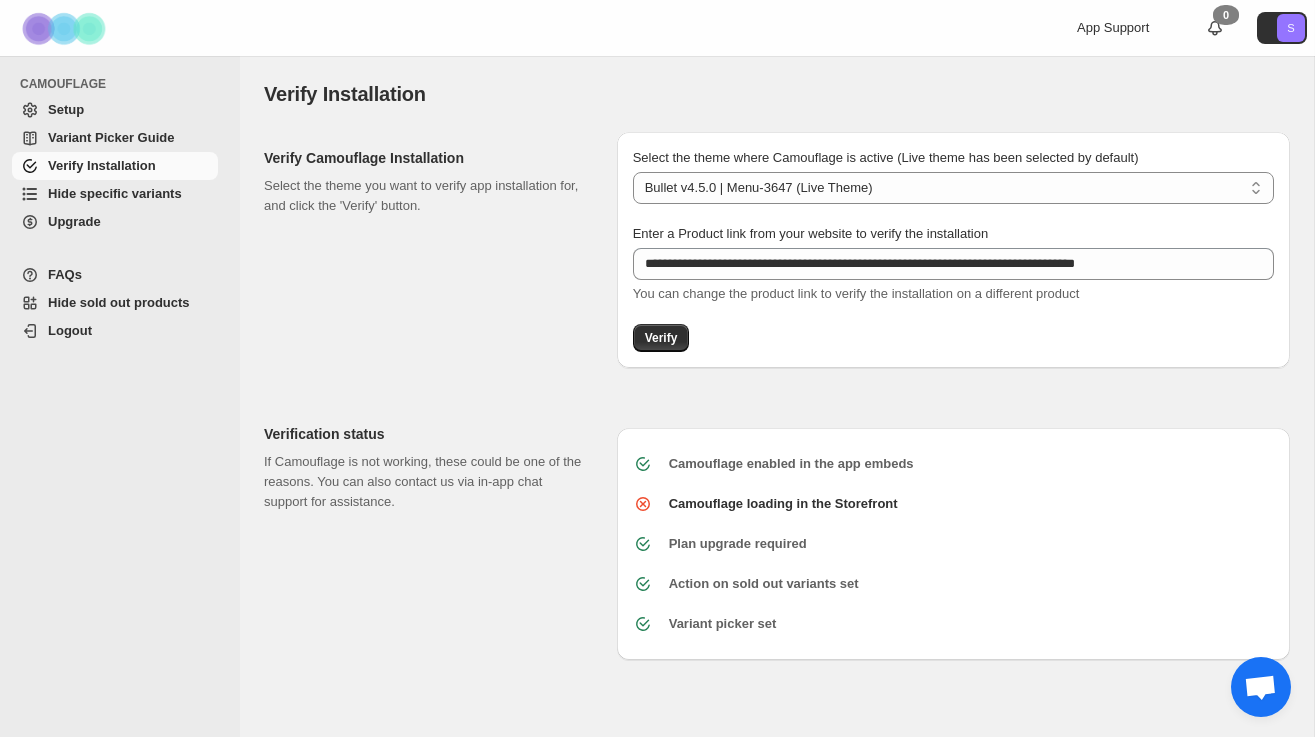 scroll, scrollTop: 0, scrollLeft: 0, axis: both 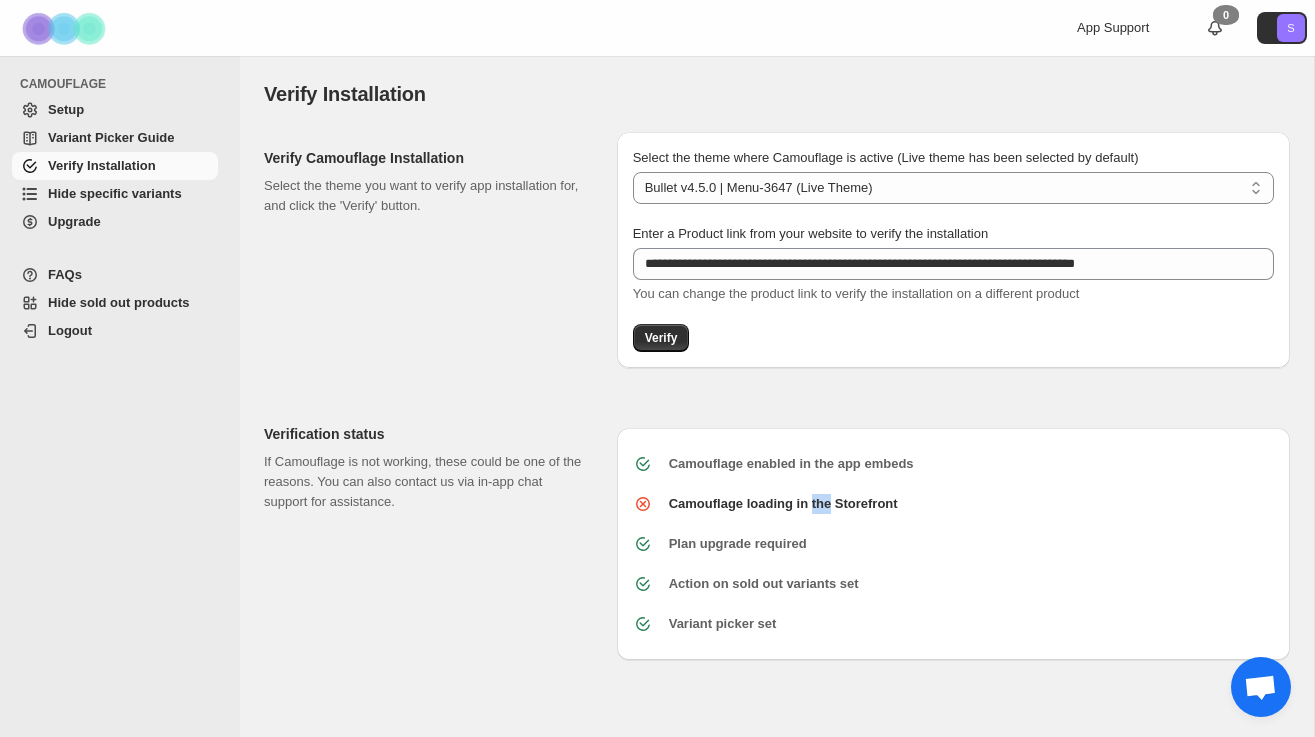 click on "Camouflage loading in the Storefront" at bounding box center [783, 503] 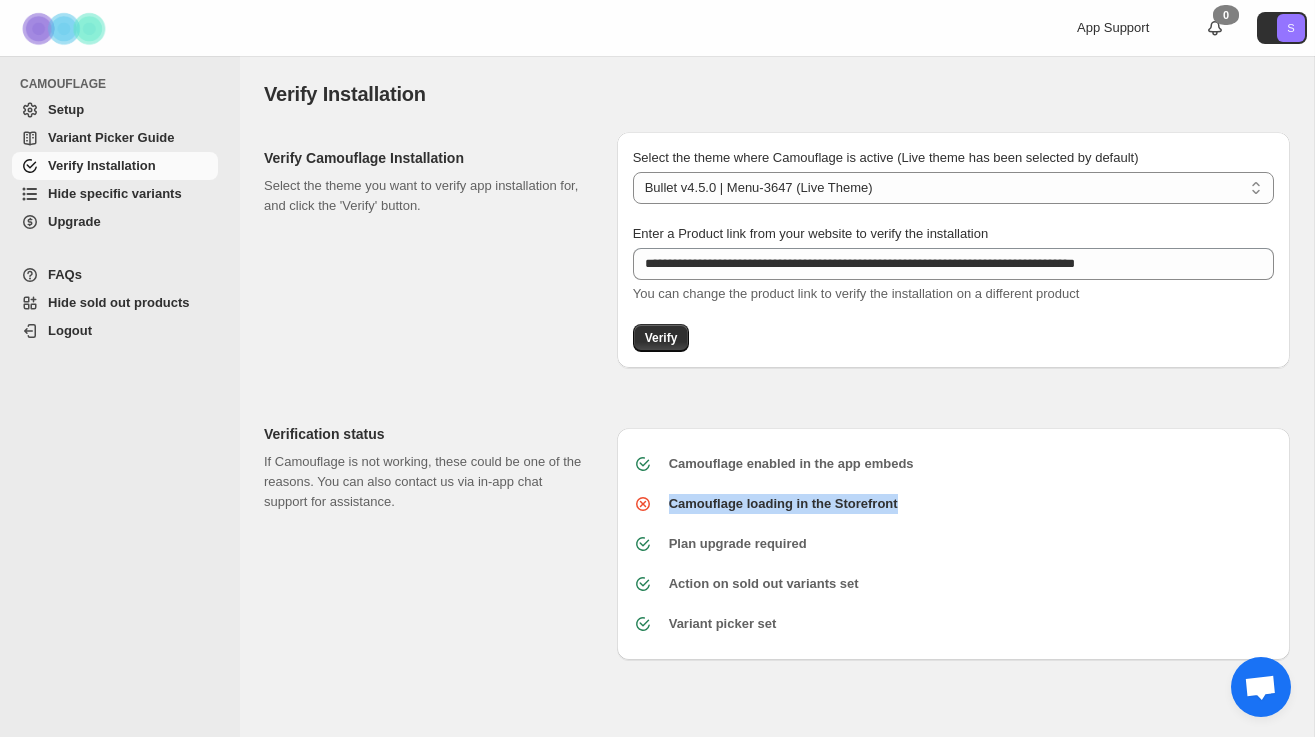 click on "Camouflage loading in the Storefront" at bounding box center [783, 503] 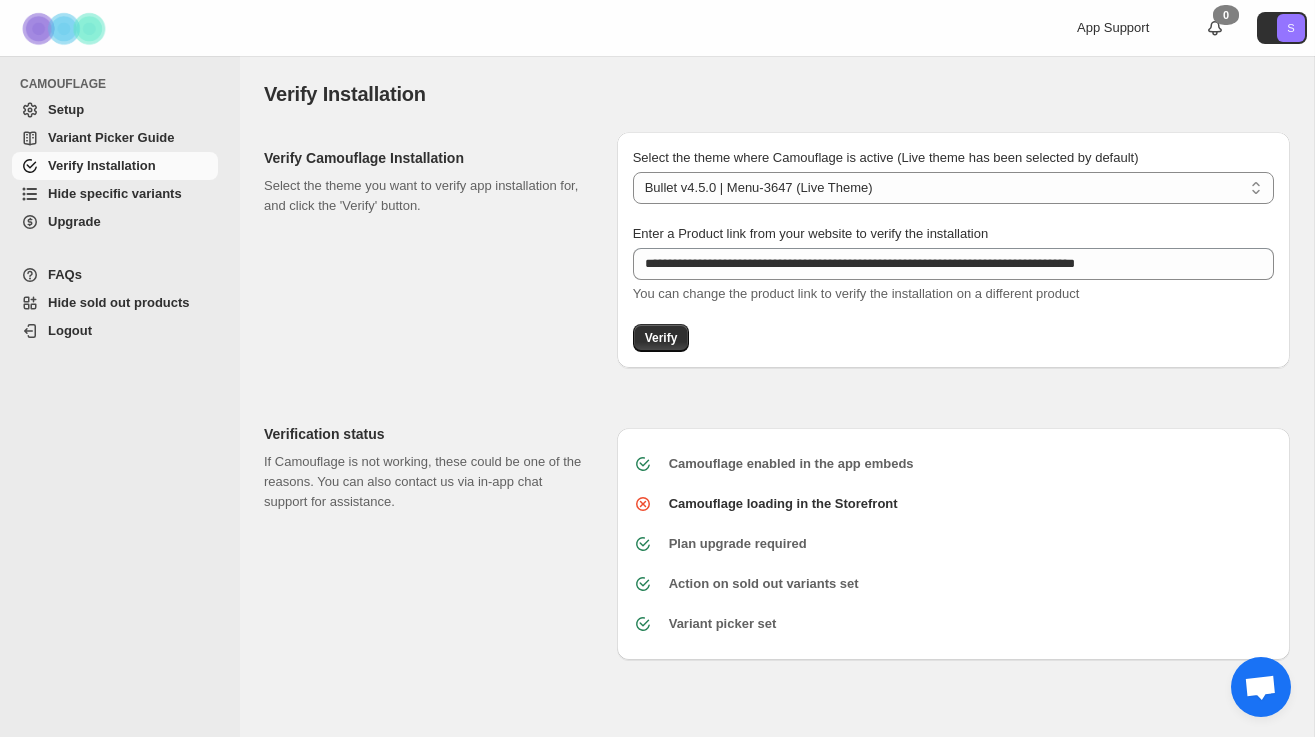 click on "**********" at bounding box center [953, 250] 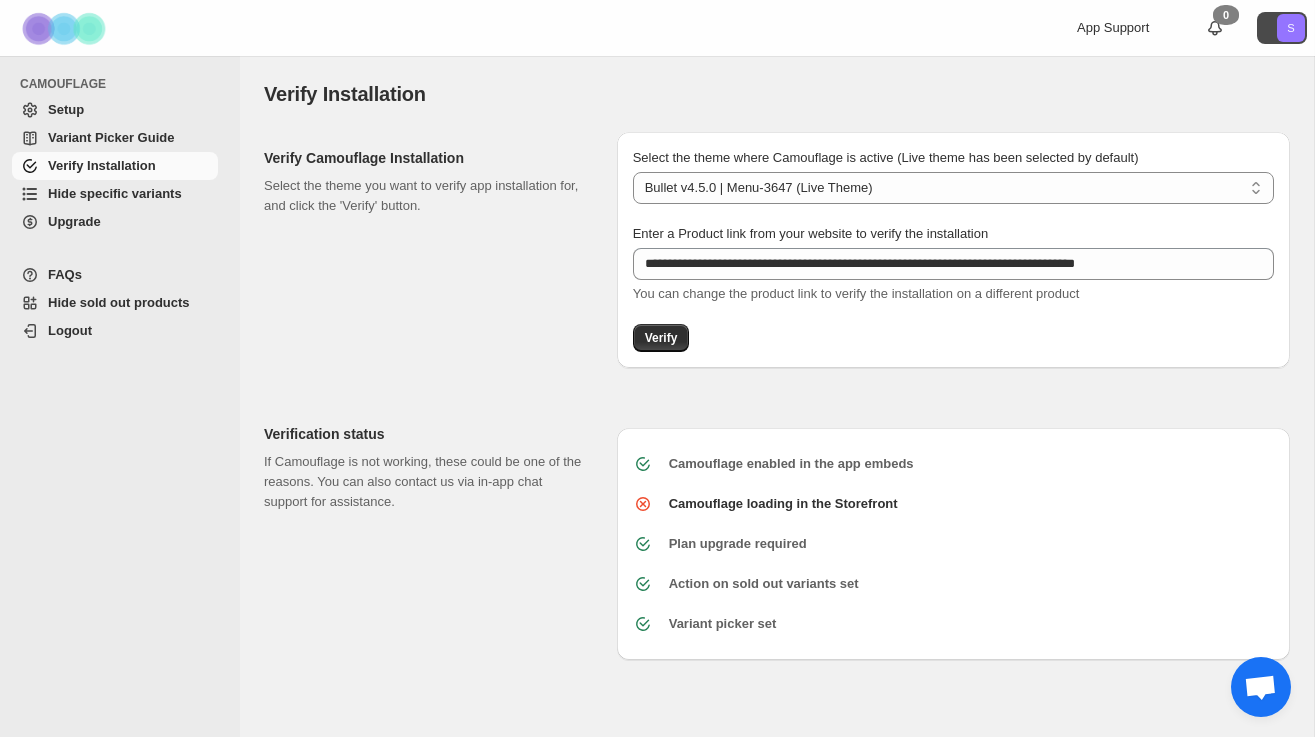 click on "S" 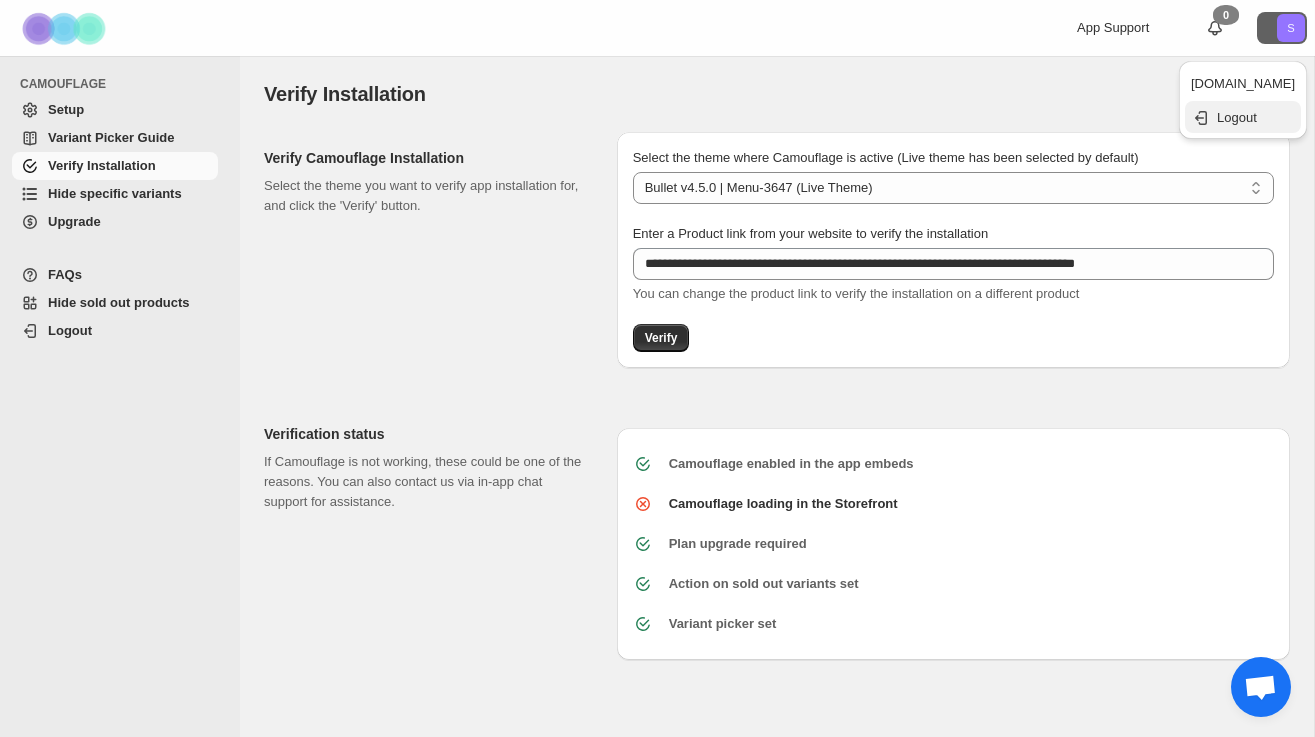 click on "Logout" at bounding box center (1256, 118) 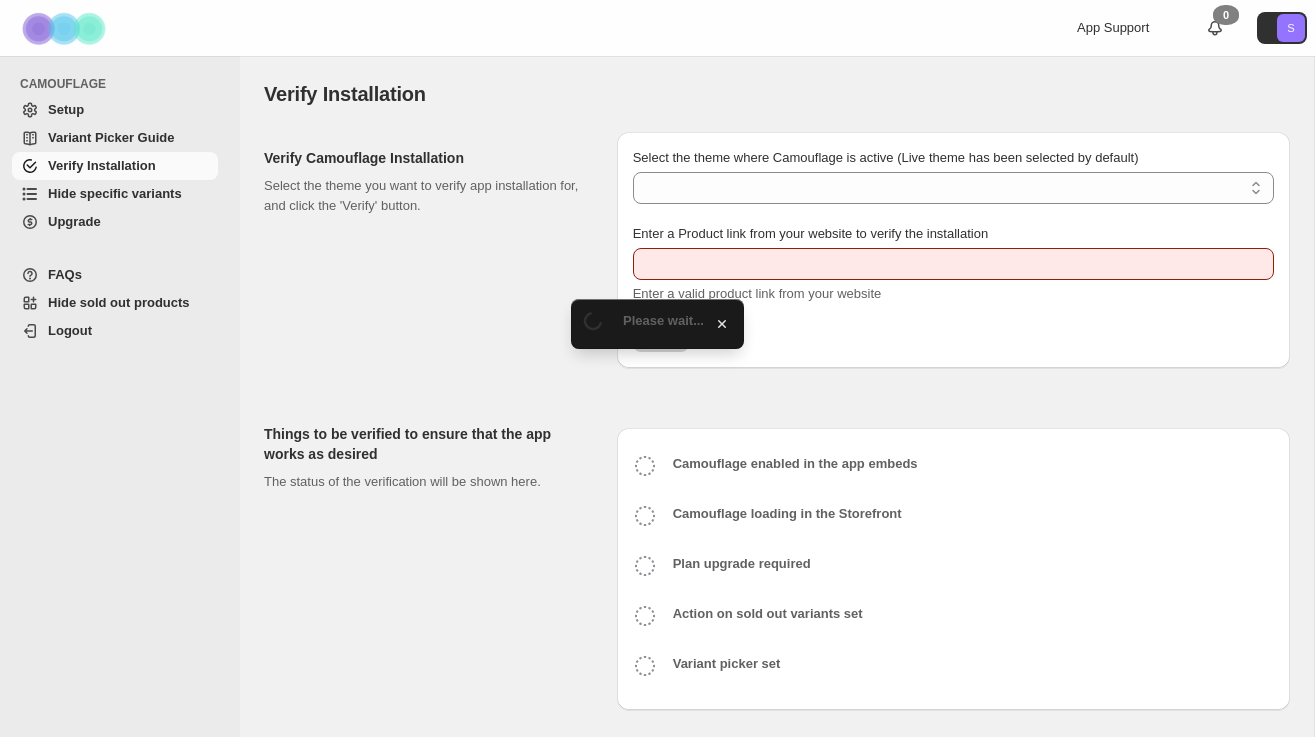 scroll, scrollTop: 0, scrollLeft: 0, axis: both 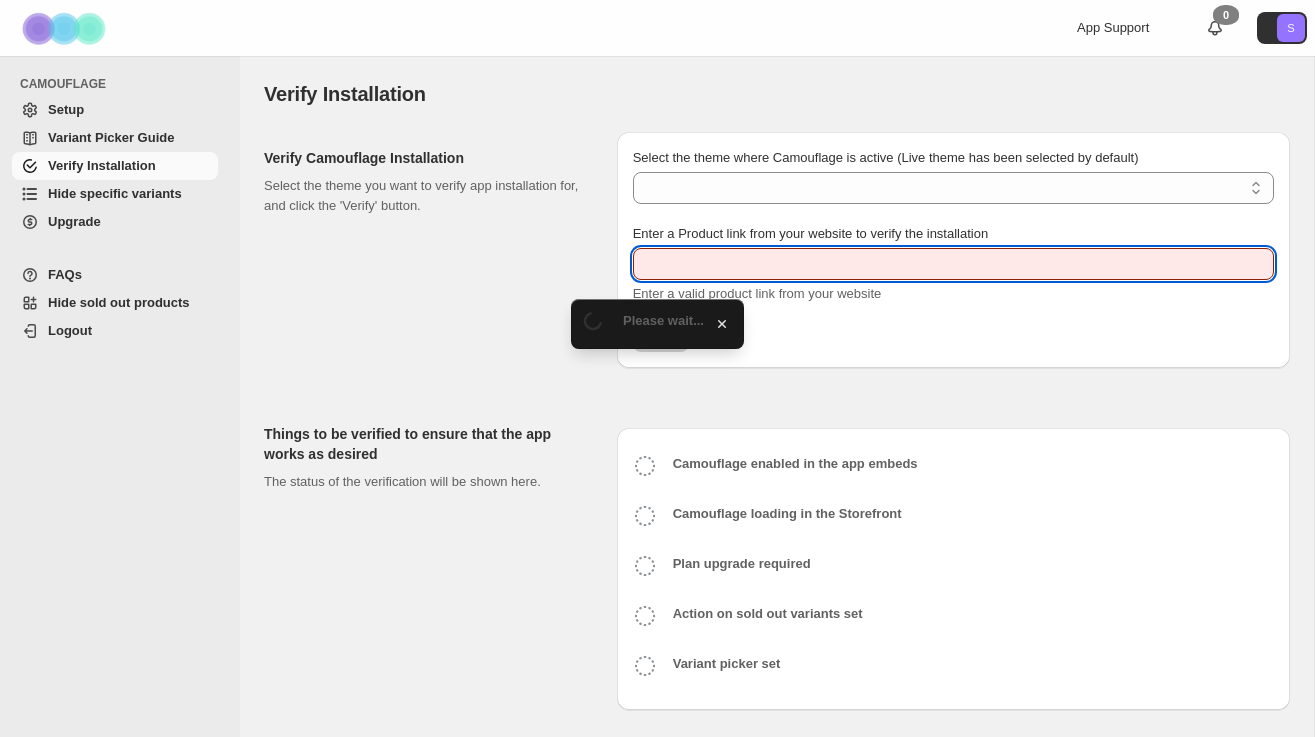 click on "Enter a Product link from your website to verify the installation" at bounding box center [953, 264] 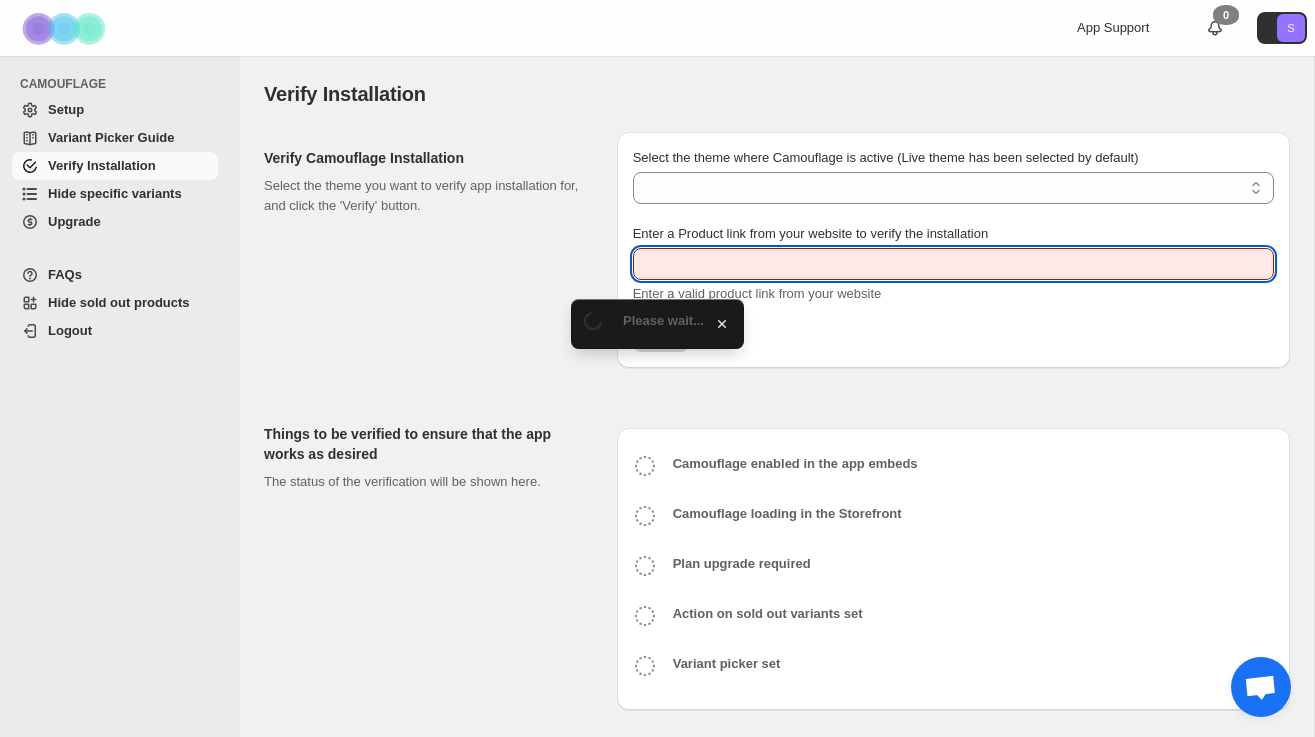type on "**********" 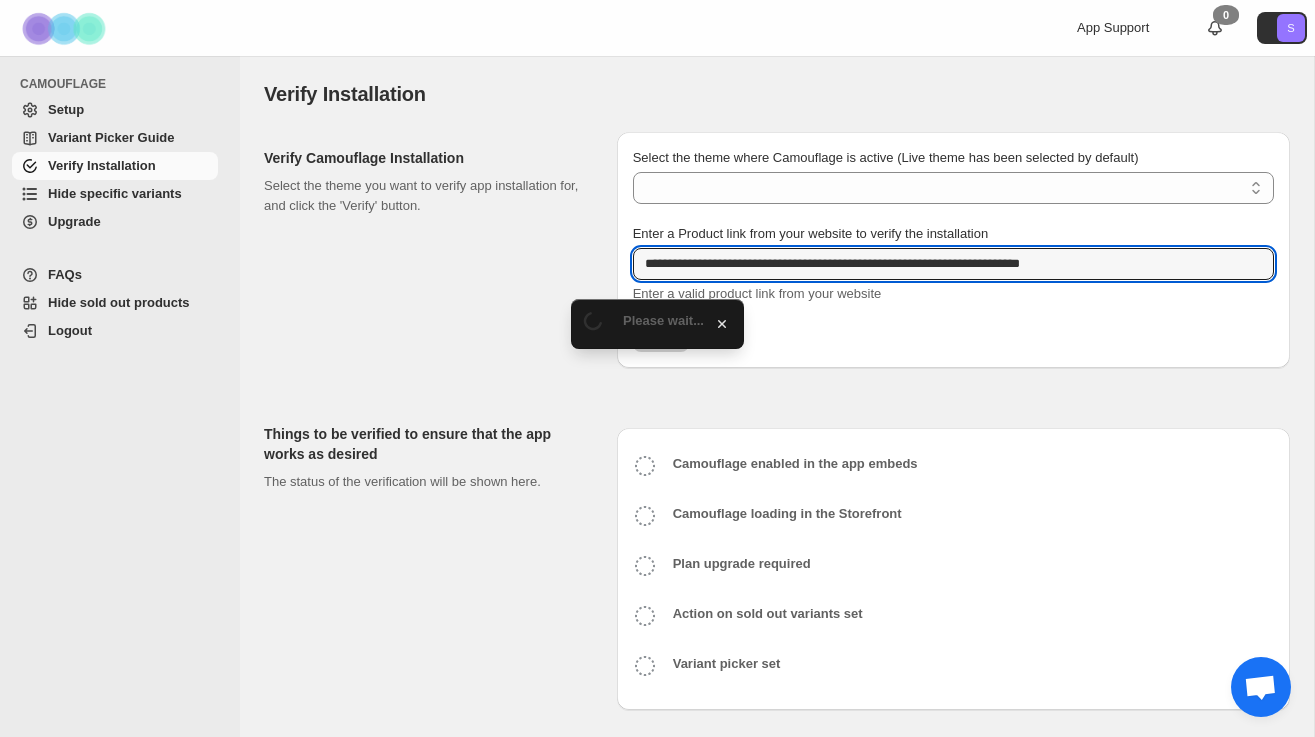 select on "**********" 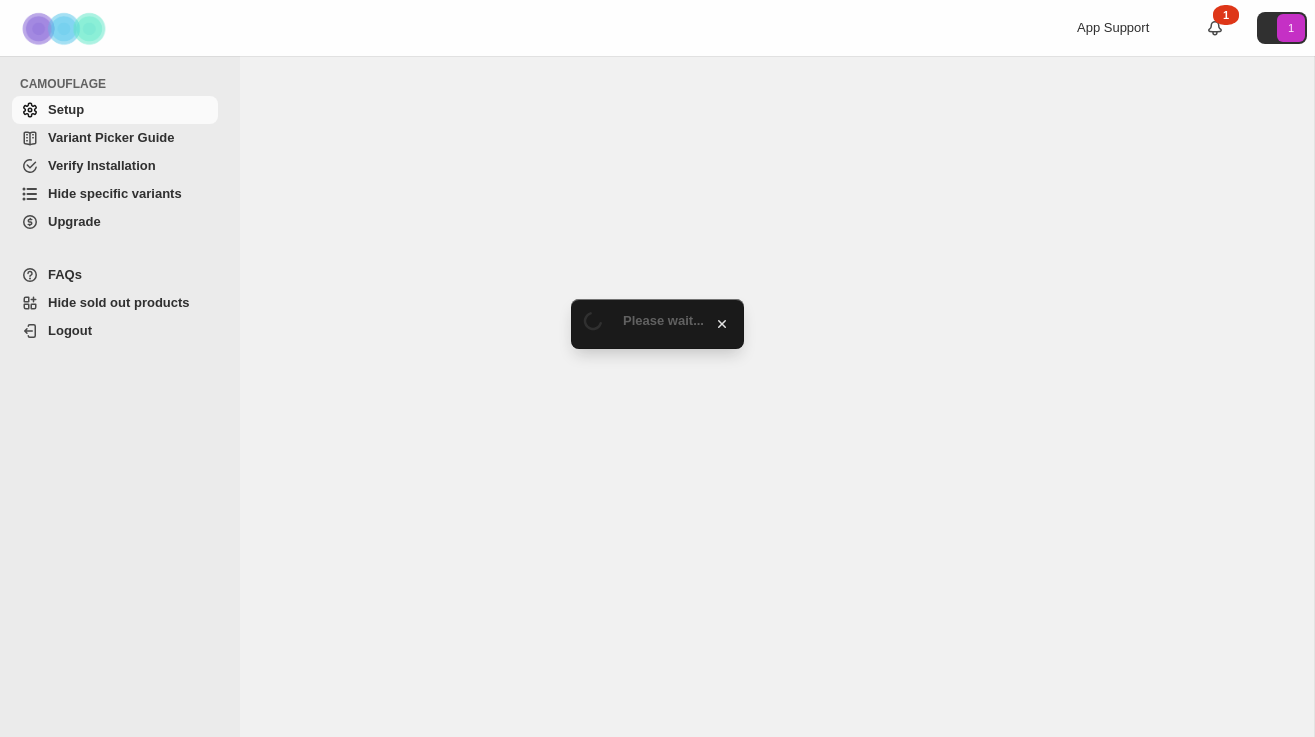 scroll, scrollTop: 0, scrollLeft: 0, axis: both 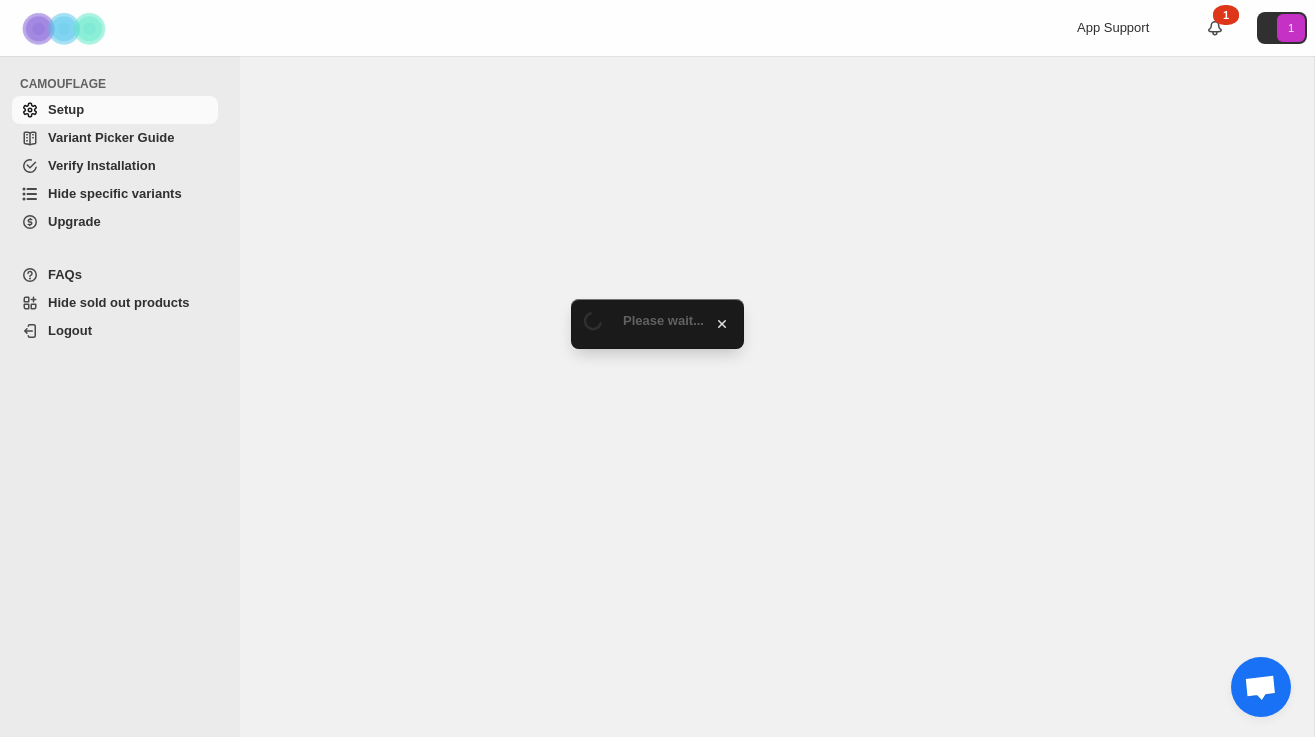 click on "1" at bounding box center [1215, 28] 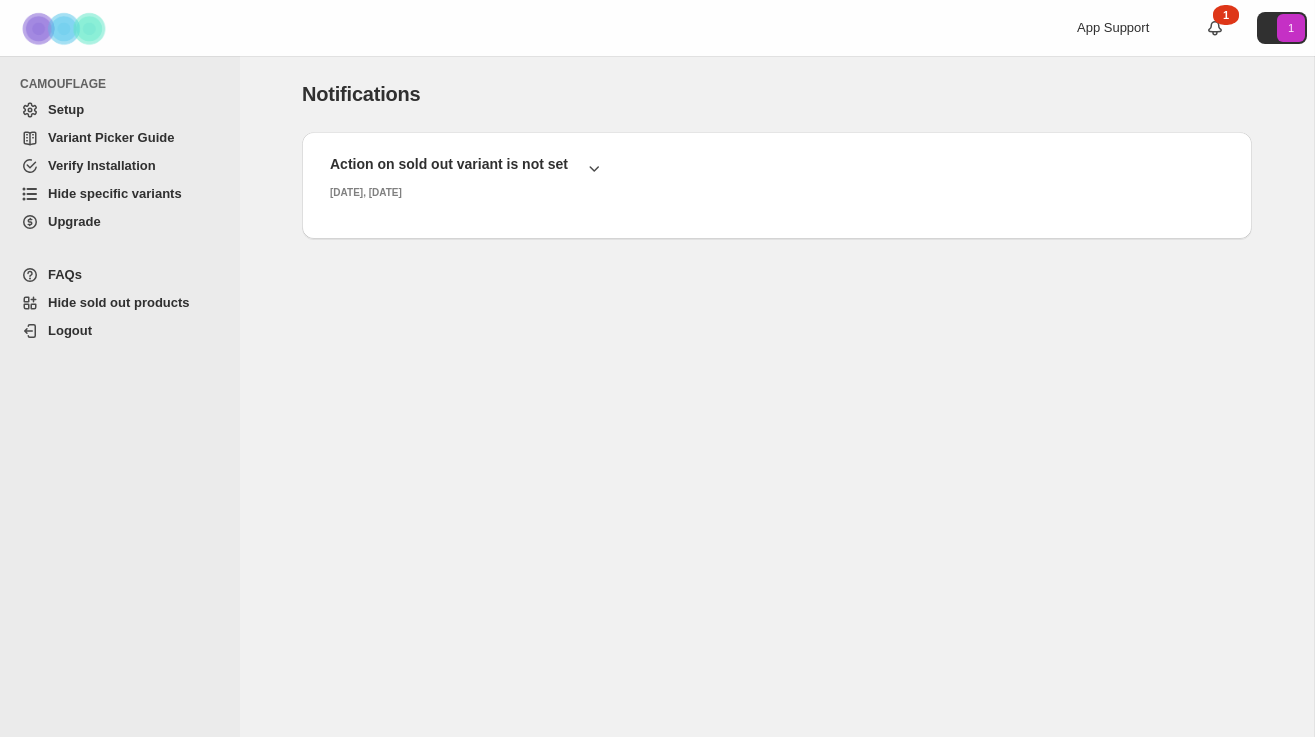 scroll, scrollTop: 0, scrollLeft: 0, axis: both 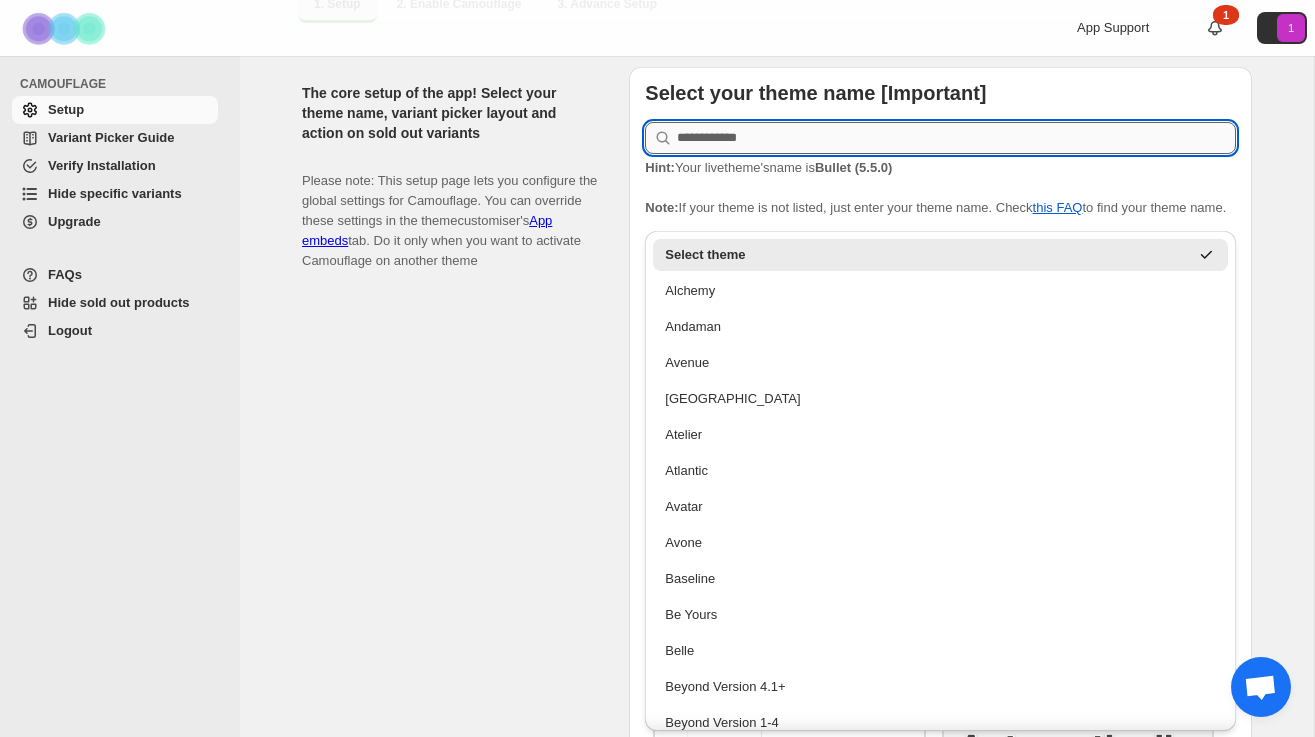click at bounding box center [956, 138] 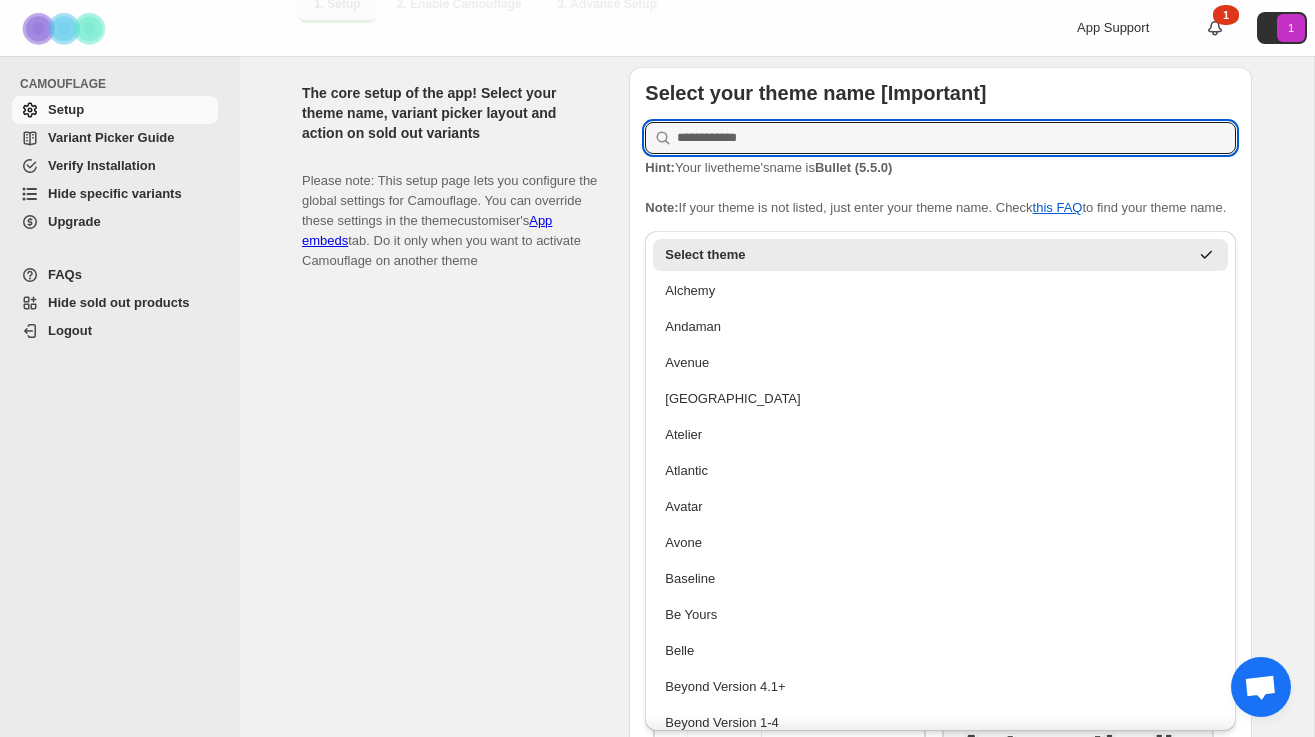 click on "Hint:  Your live  theme's  name is  Bullet   (5.5.0)   Note:  If your theme is not listed, just enter your theme name. Check  this FAQ  to find your theme name." at bounding box center [940, 188] 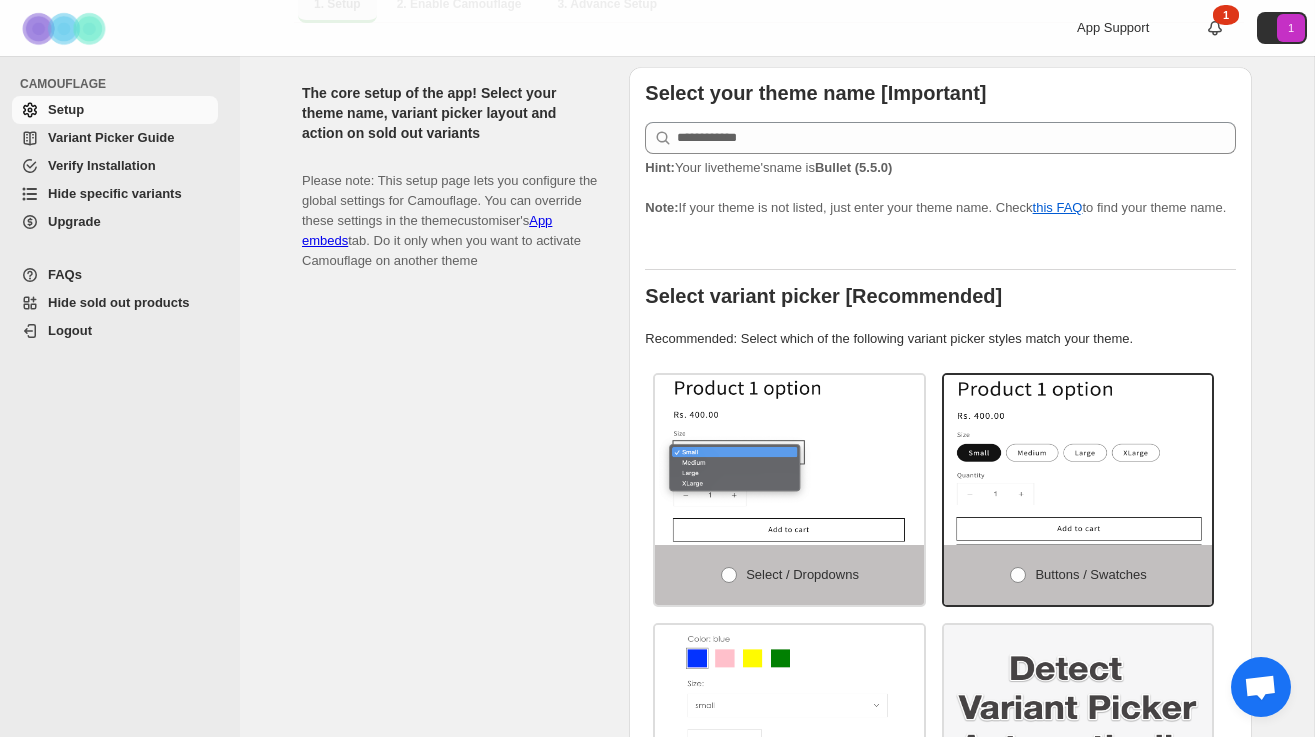 click on "Hint:  Your live  theme's  name is  Bullet   (5.5.0)   Note:  If your theme is not listed, just enter your theme name. Check  this FAQ  to find your theme name." at bounding box center (940, 170) 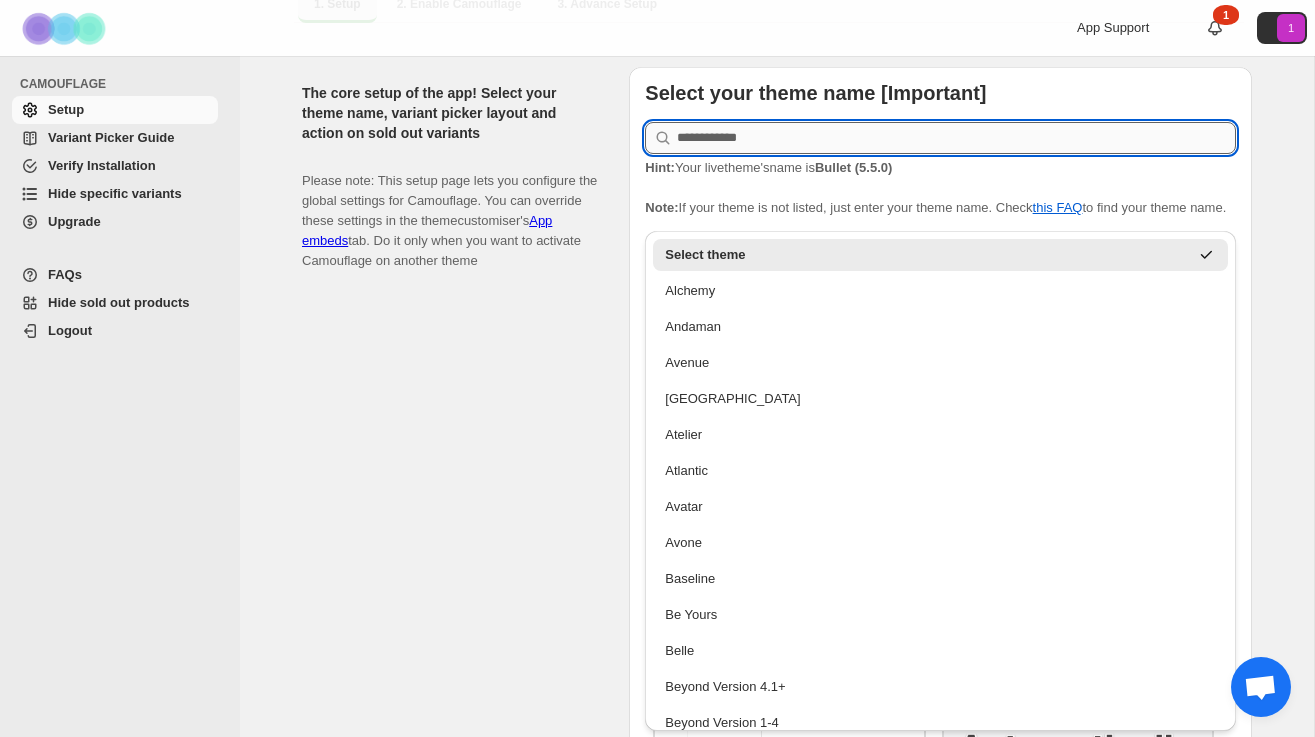 click at bounding box center [956, 138] 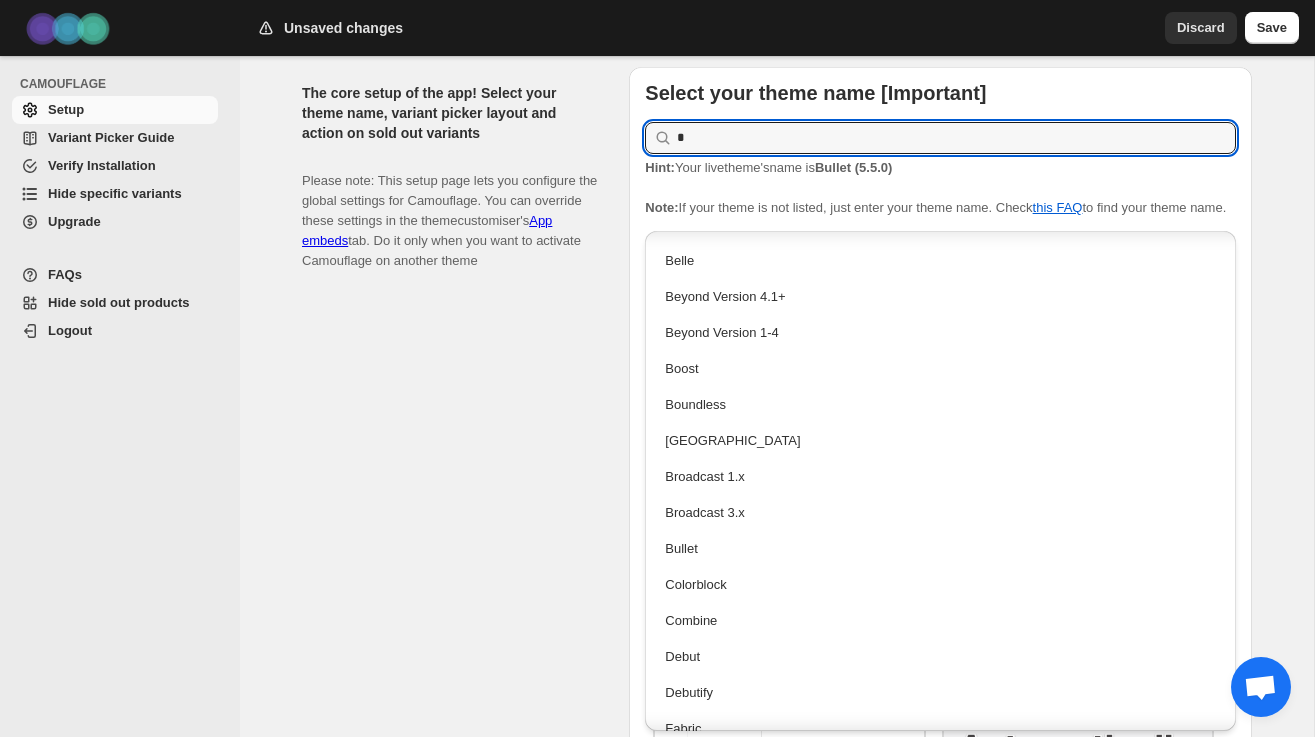 scroll, scrollTop: 0, scrollLeft: 0, axis: both 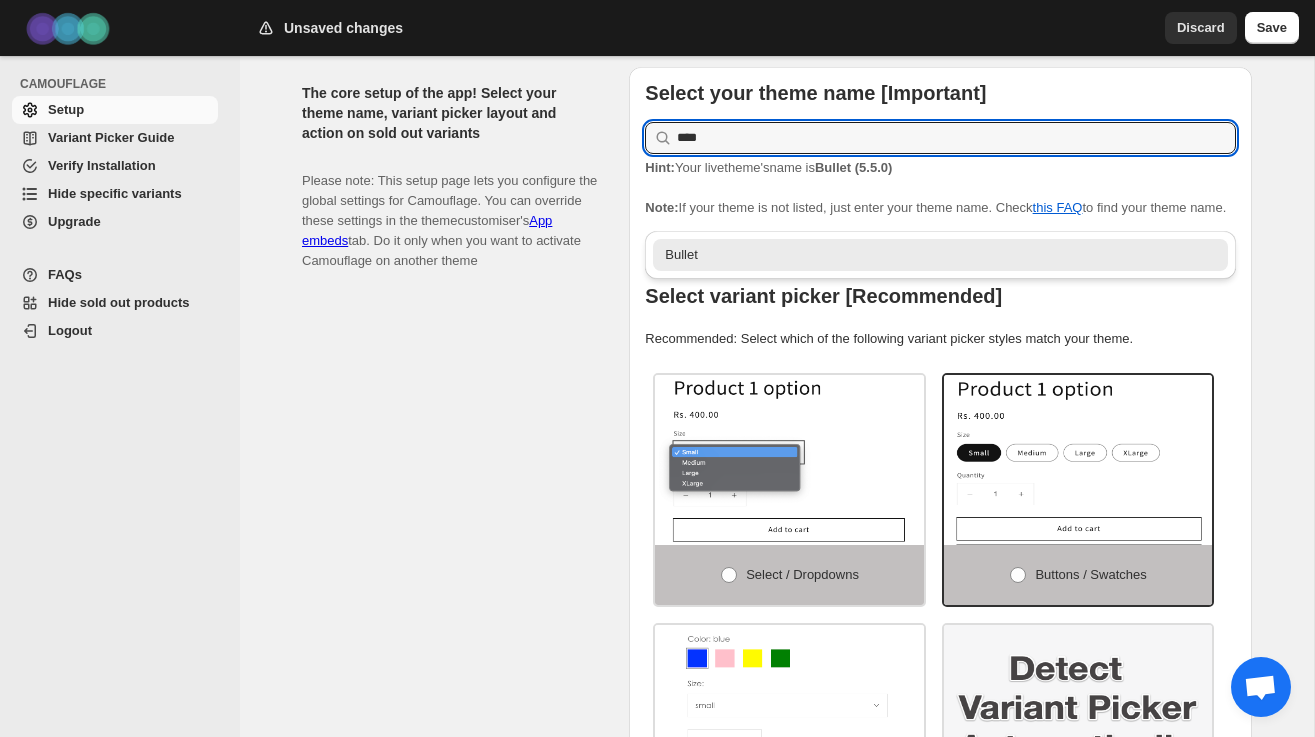 click on "Bullet" at bounding box center (940, 255) 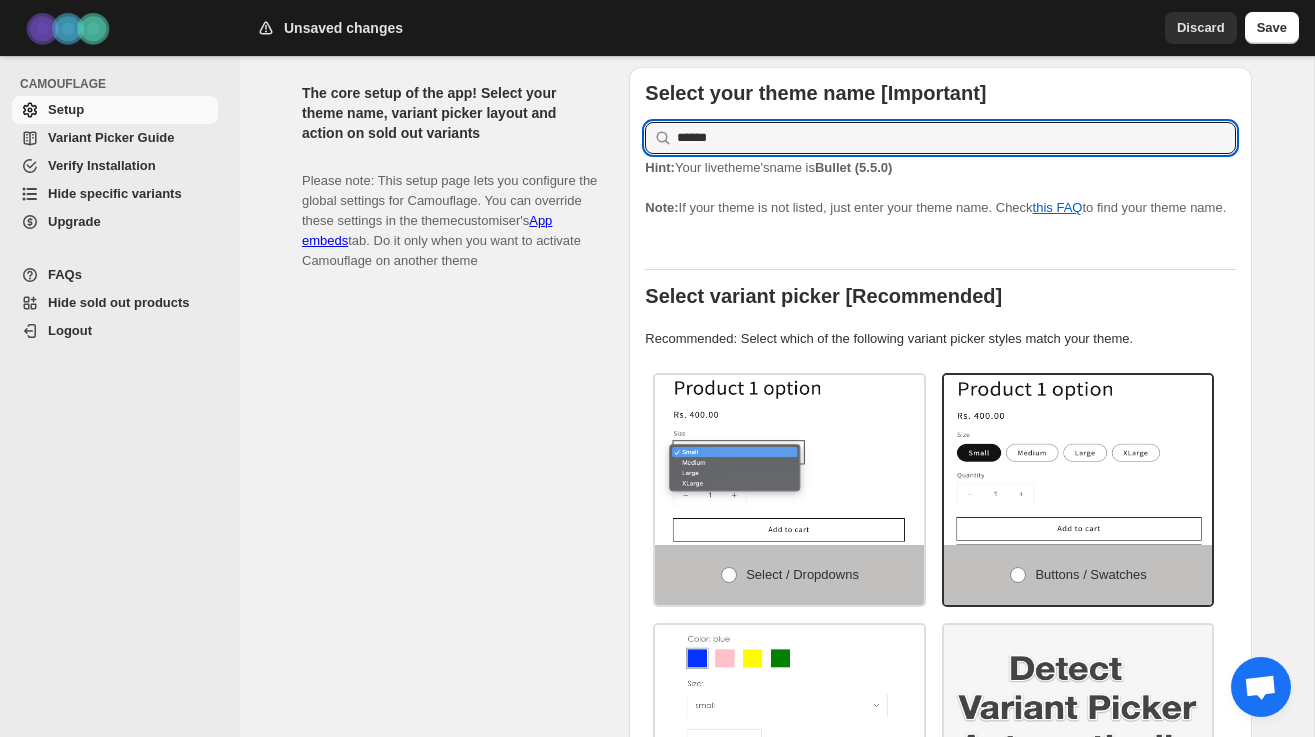 click at bounding box center (940, 269) 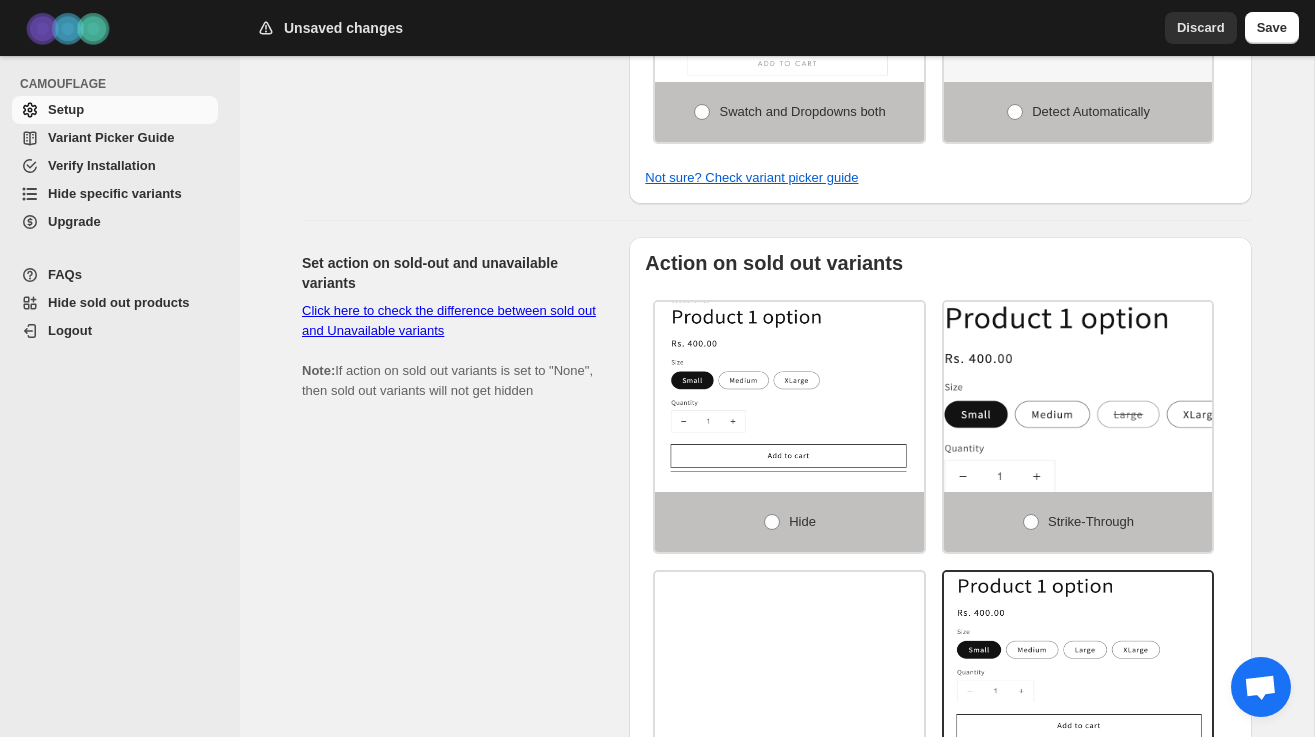 scroll, scrollTop: 1282, scrollLeft: 0, axis: vertical 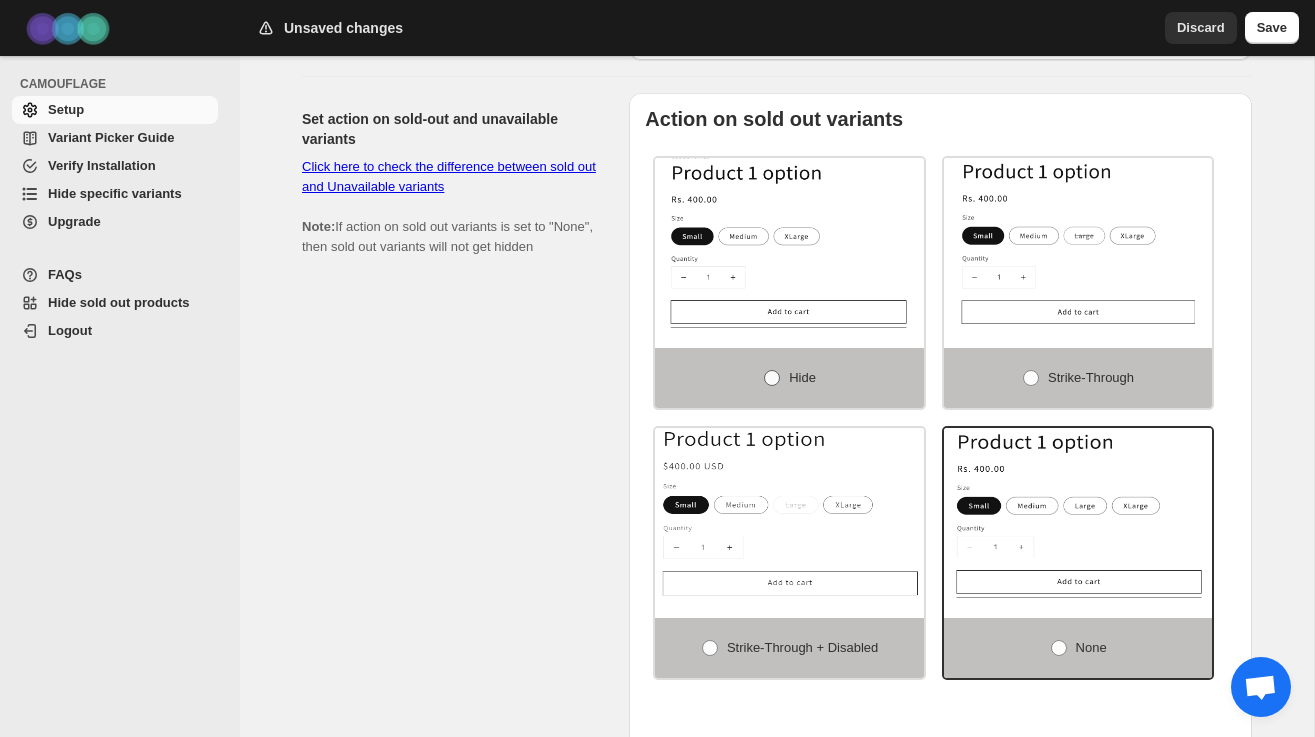 click on "Hide" at bounding box center (802, 377) 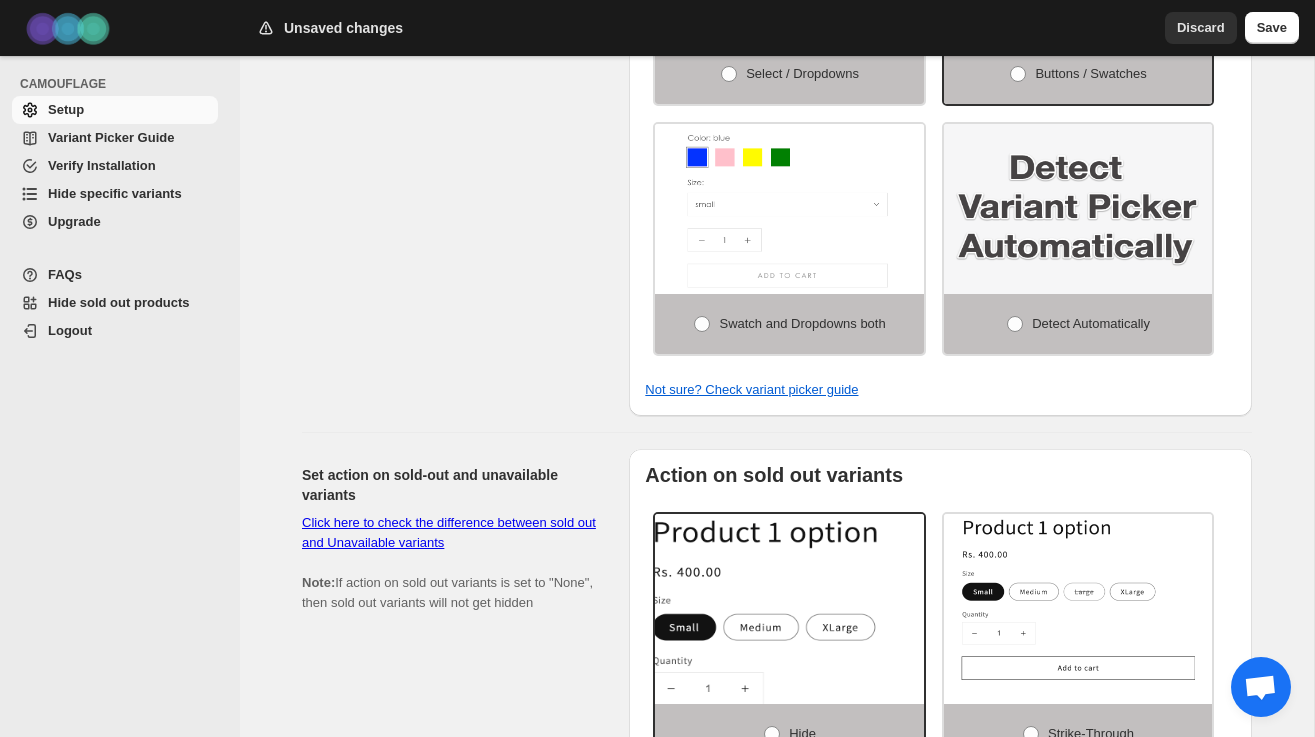 scroll, scrollTop: 676, scrollLeft: 0, axis: vertical 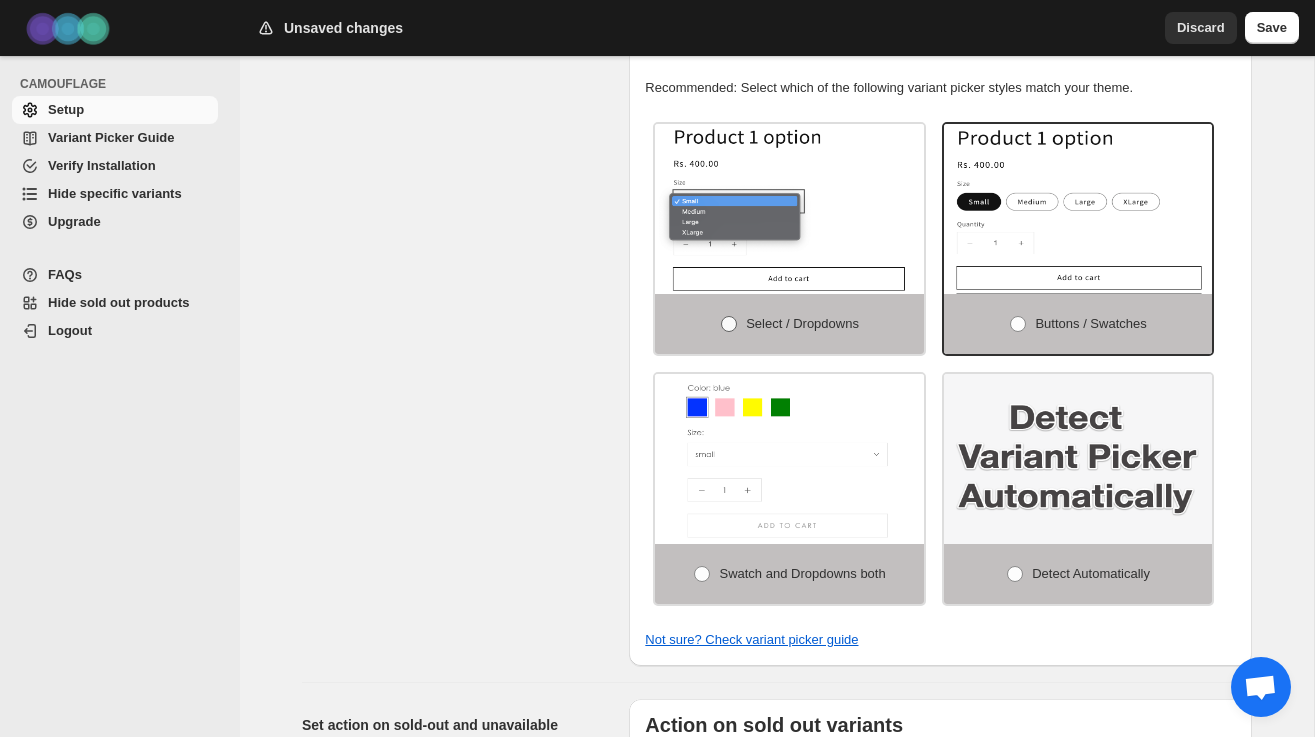 click on "Select / Dropdowns" at bounding box center (789, 324) 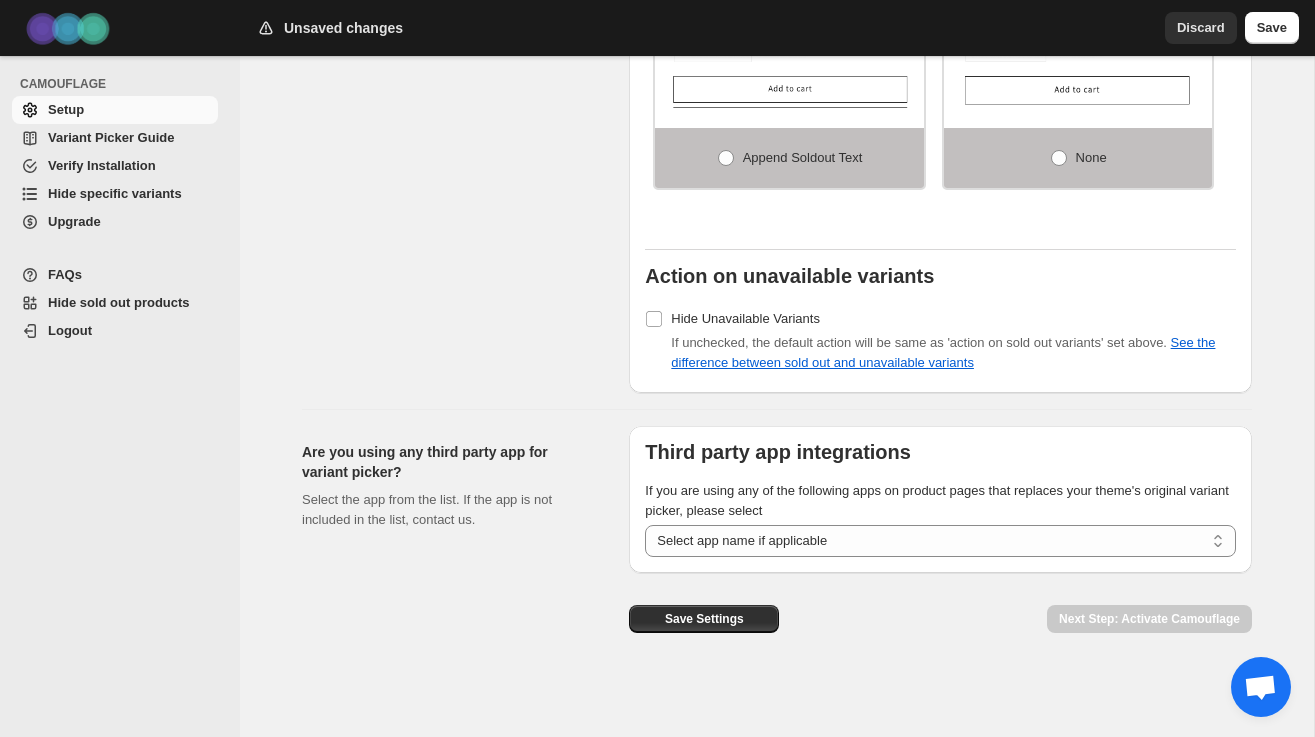 scroll, scrollTop: 1776, scrollLeft: 0, axis: vertical 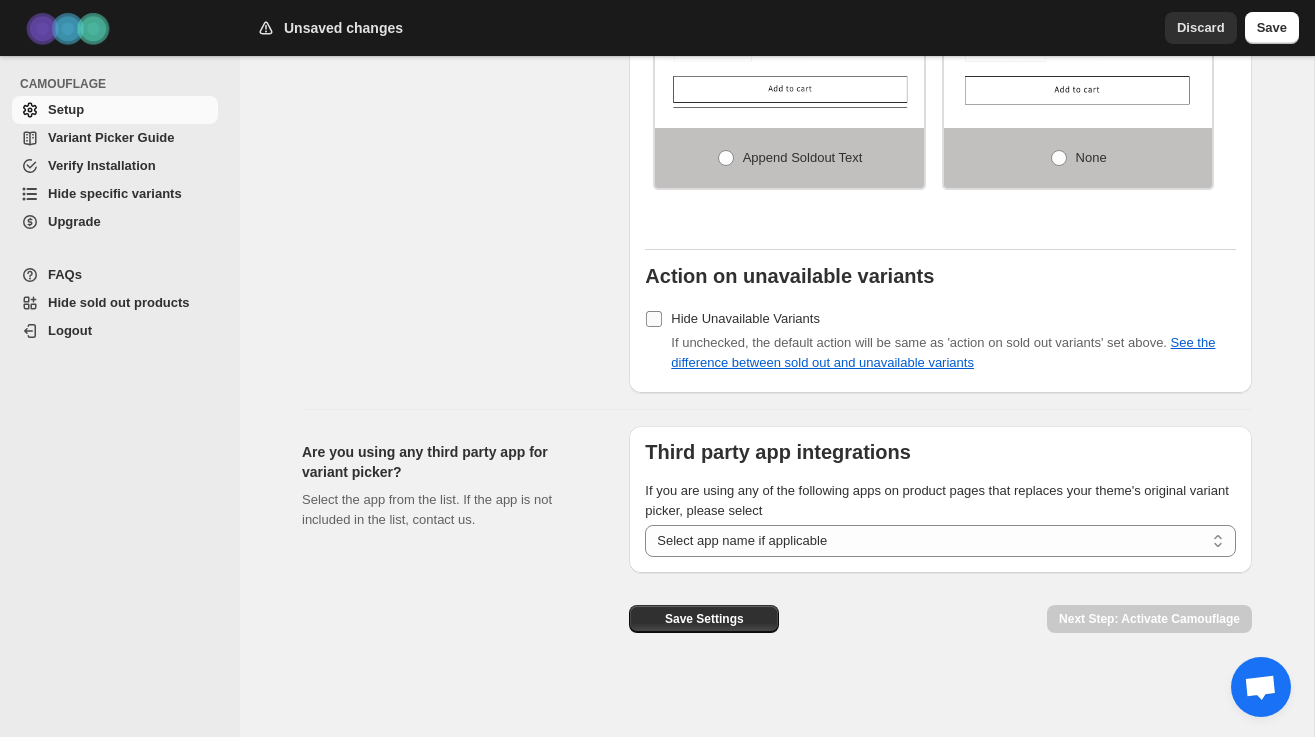 click on "Hide Unavailable Variants" at bounding box center (745, 318) 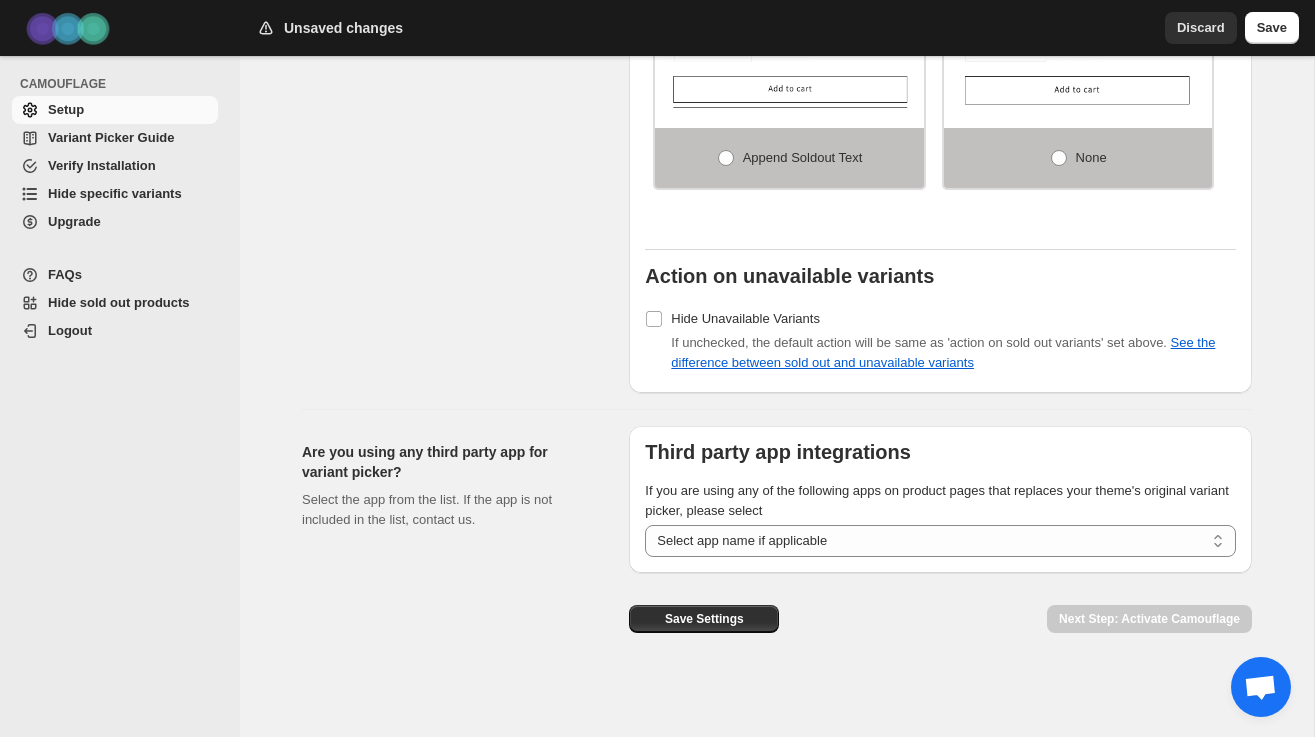 click on "If you are using any of the following apps on product pages that replaces your theme's original variant picker, please select" at bounding box center [940, 501] 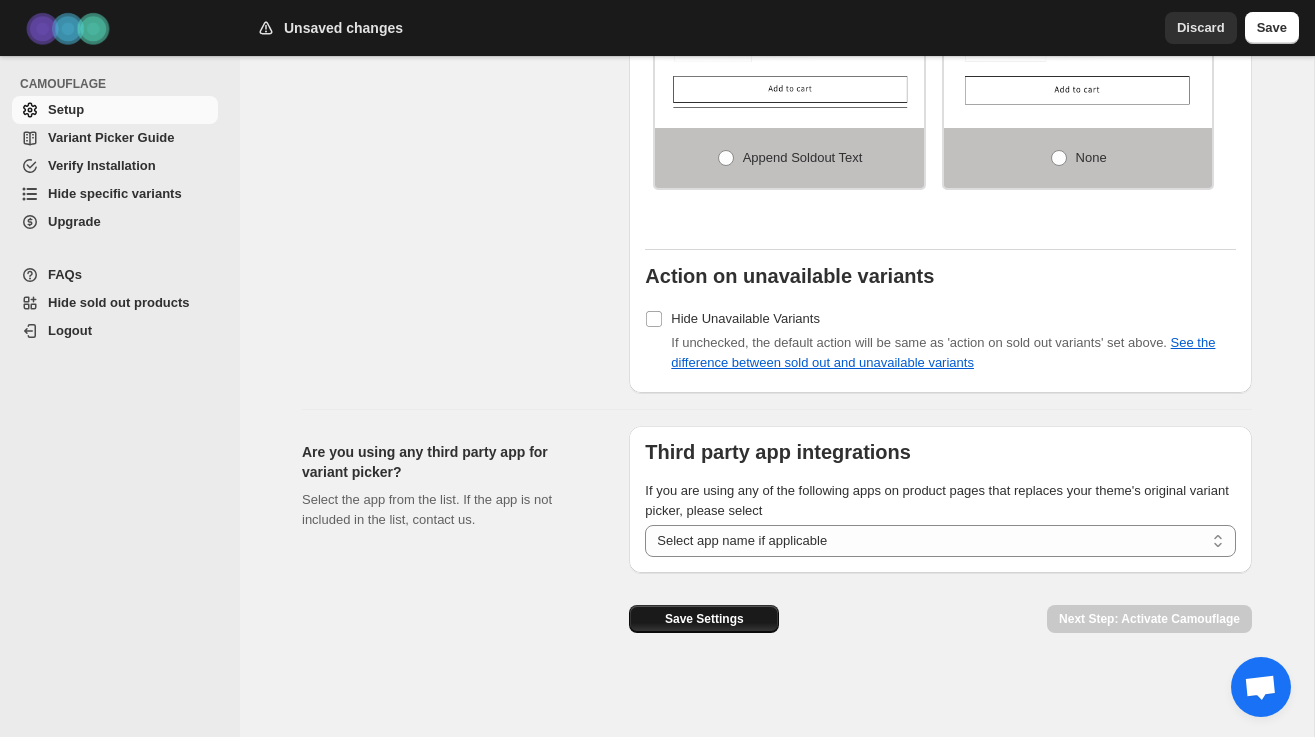 click on "Save Settings" at bounding box center (704, 619) 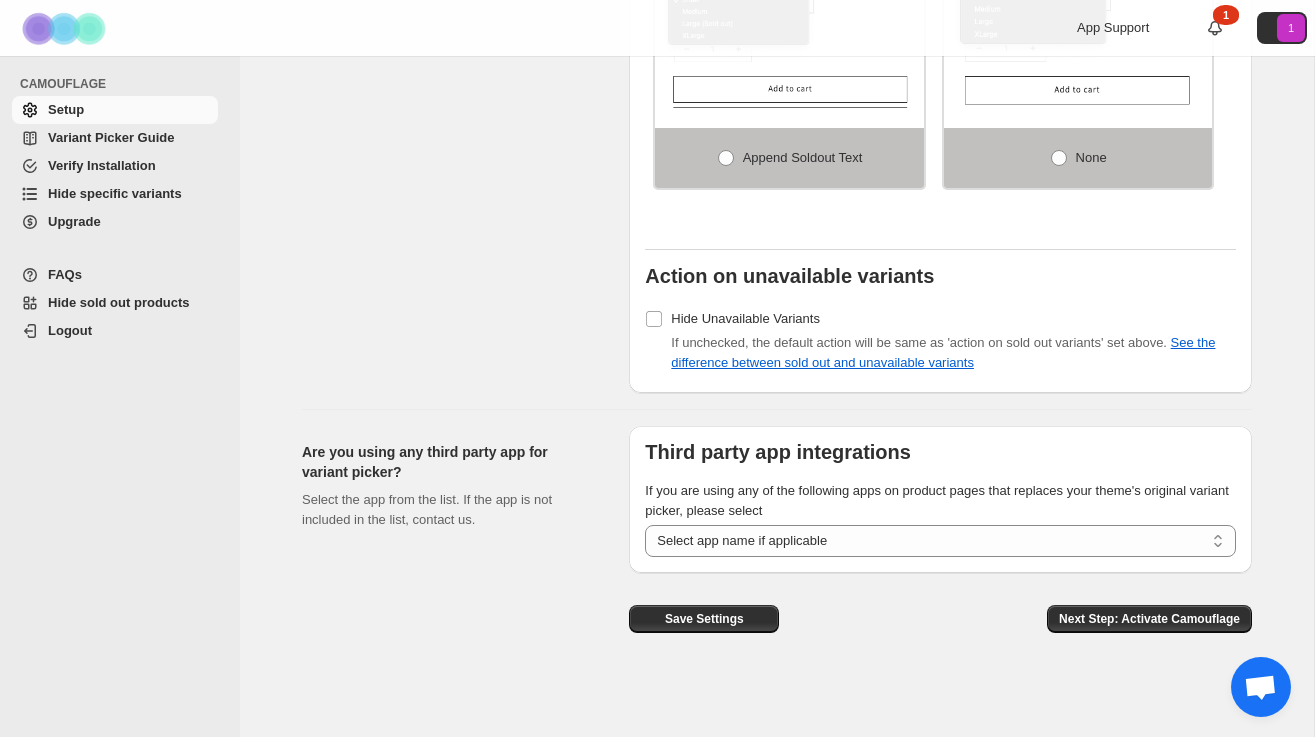 scroll, scrollTop: 1776, scrollLeft: 0, axis: vertical 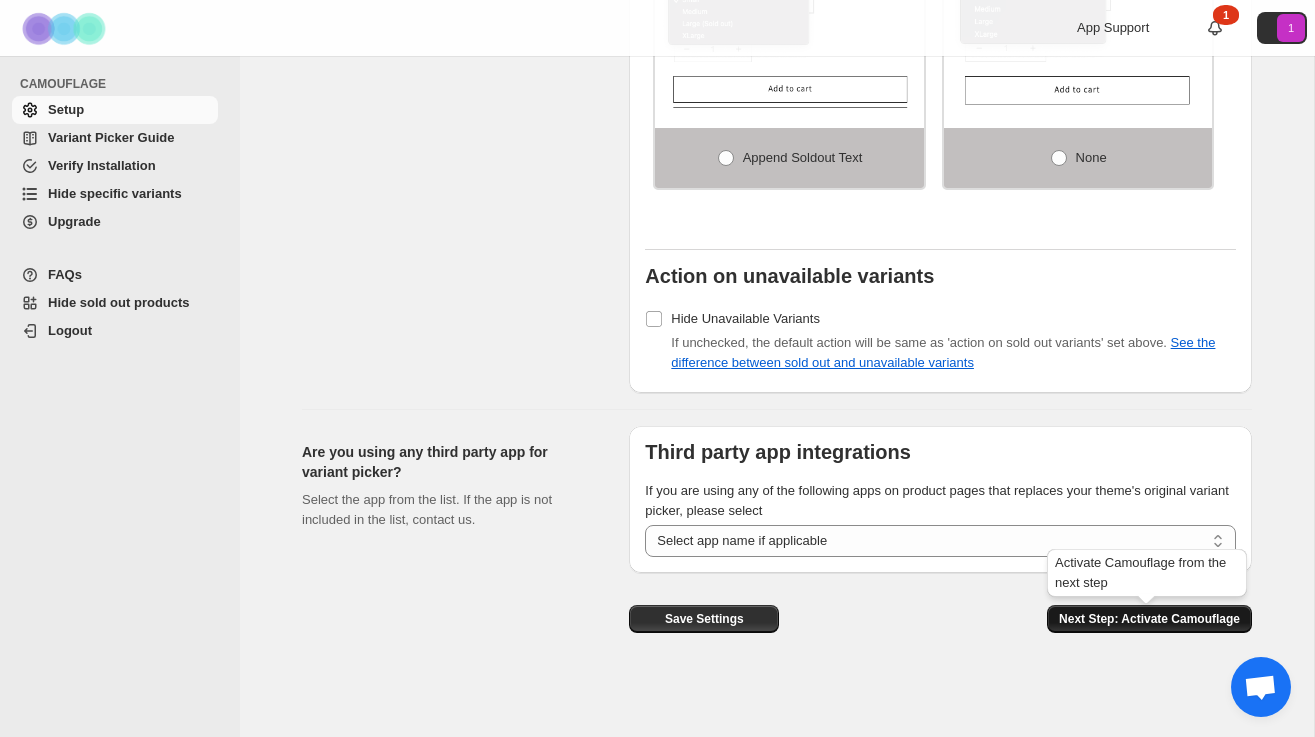 click on "Next Step: Activate Camouflage" at bounding box center (1149, 619) 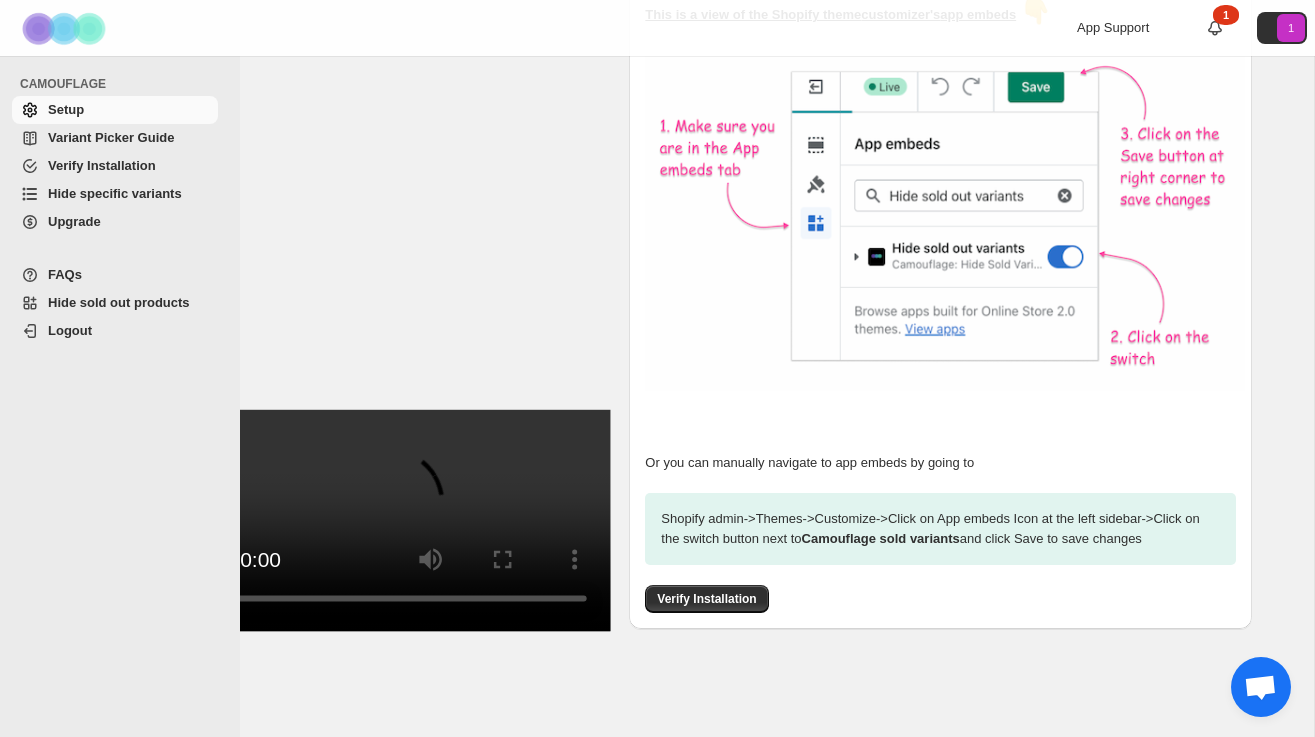 scroll, scrollTop: 656, scrollLeft: 0, axis: vertical 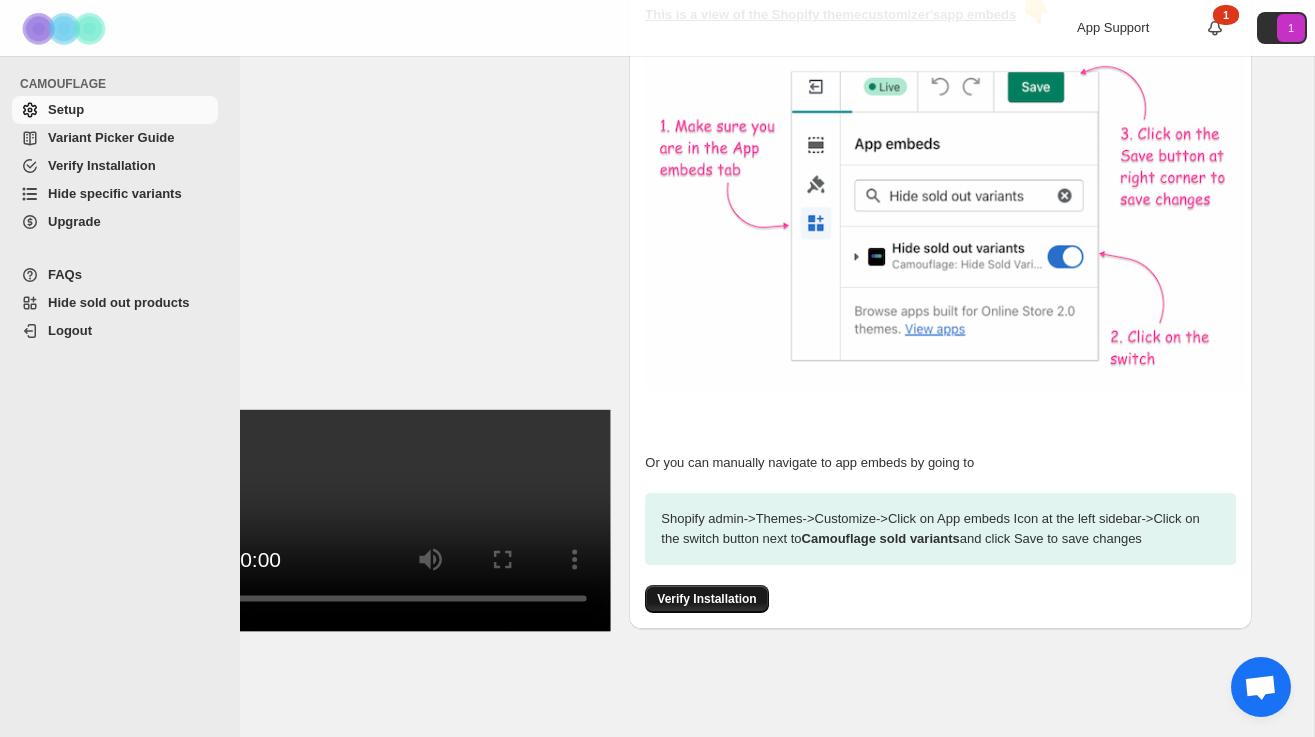 click on "Verify Installation" at bounding box center [706, 599] 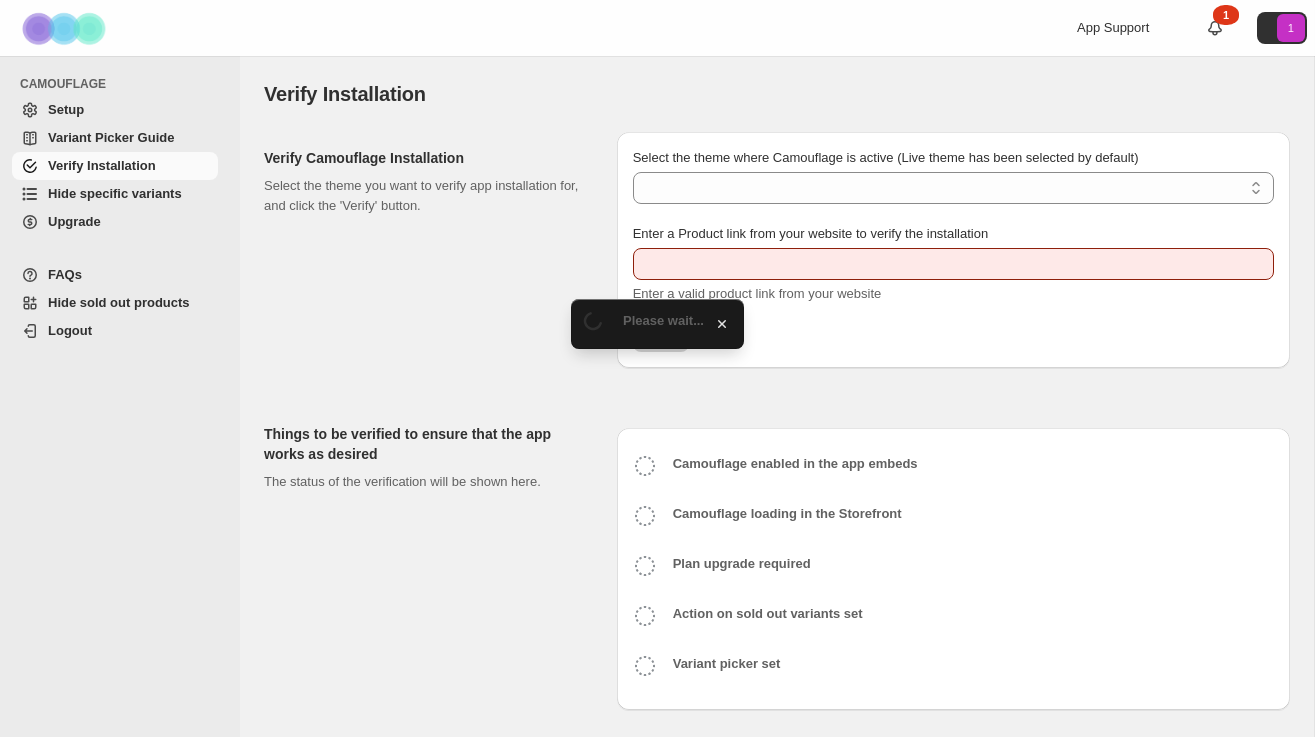 scroll, scrollTop: 0, scrollLeft: 0, axis: both 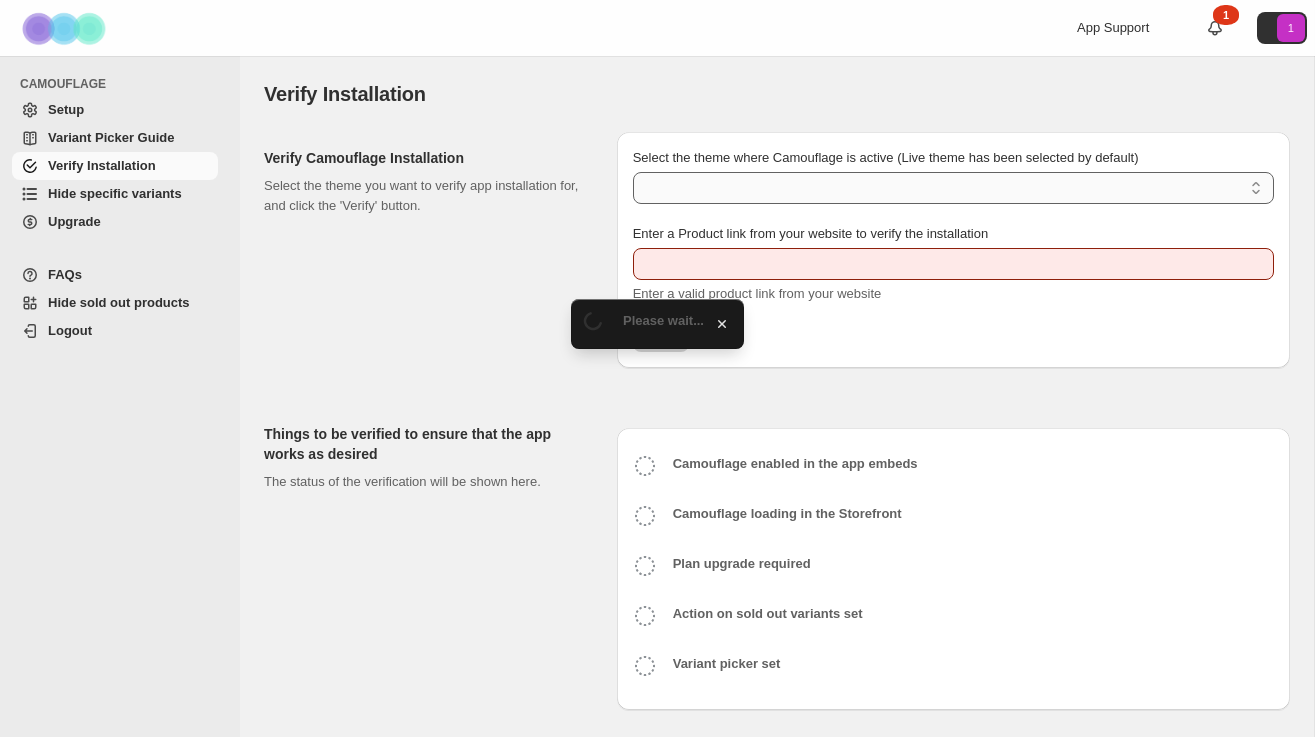 click on "Select the theme where Camouflage is active (Live theme has been selected by default)" at bounding box center [953, 188] 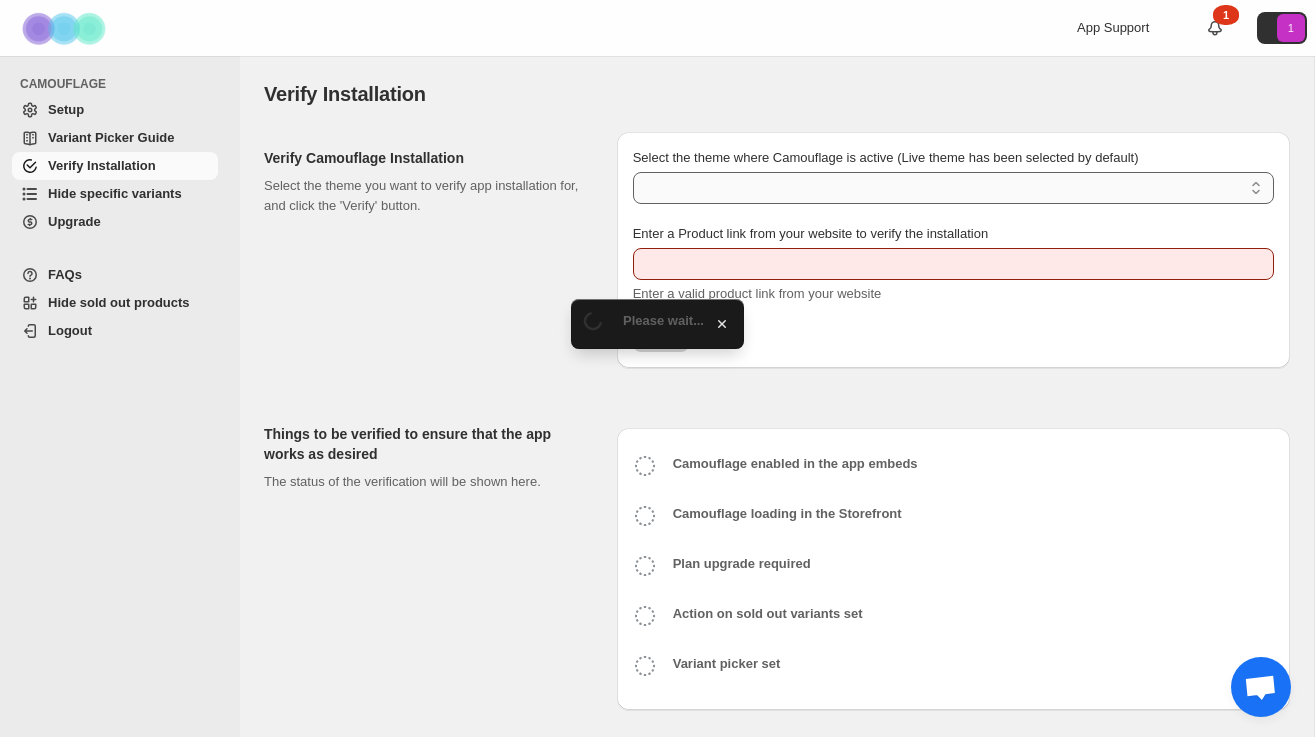 click on "Select the theme where Camouflage is active (Live theme has been selected by default)" at bounding box center [953, 188] 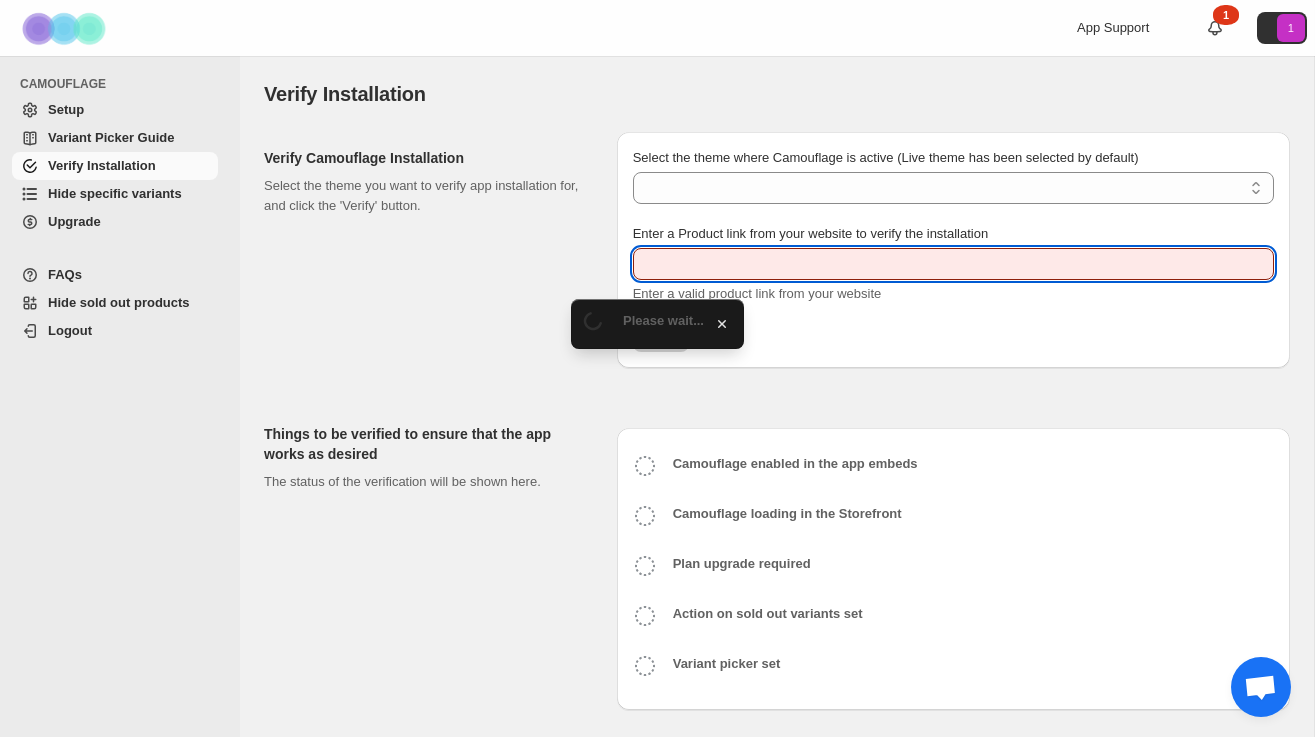 click on "Enter a Product link from your website to verify the installation" at bounding box center [953, 264] 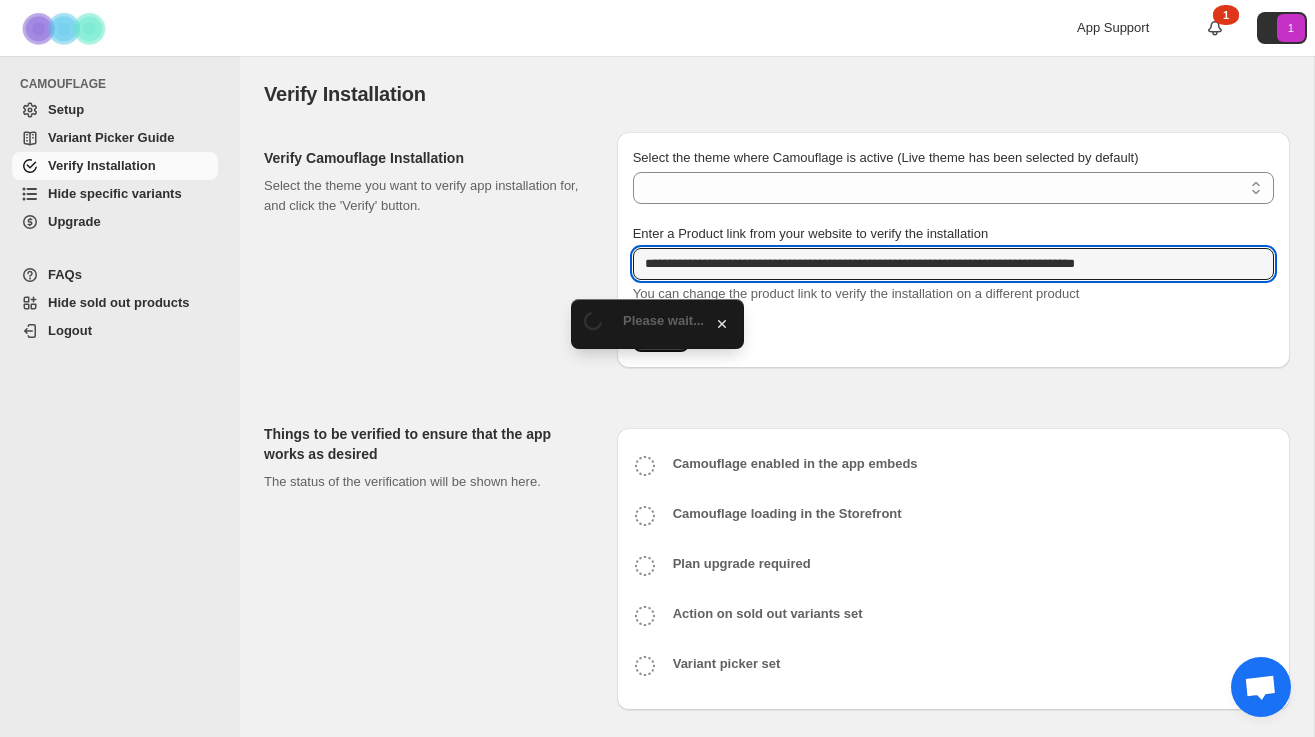 click on "**********" at bounding box center [953, 250] 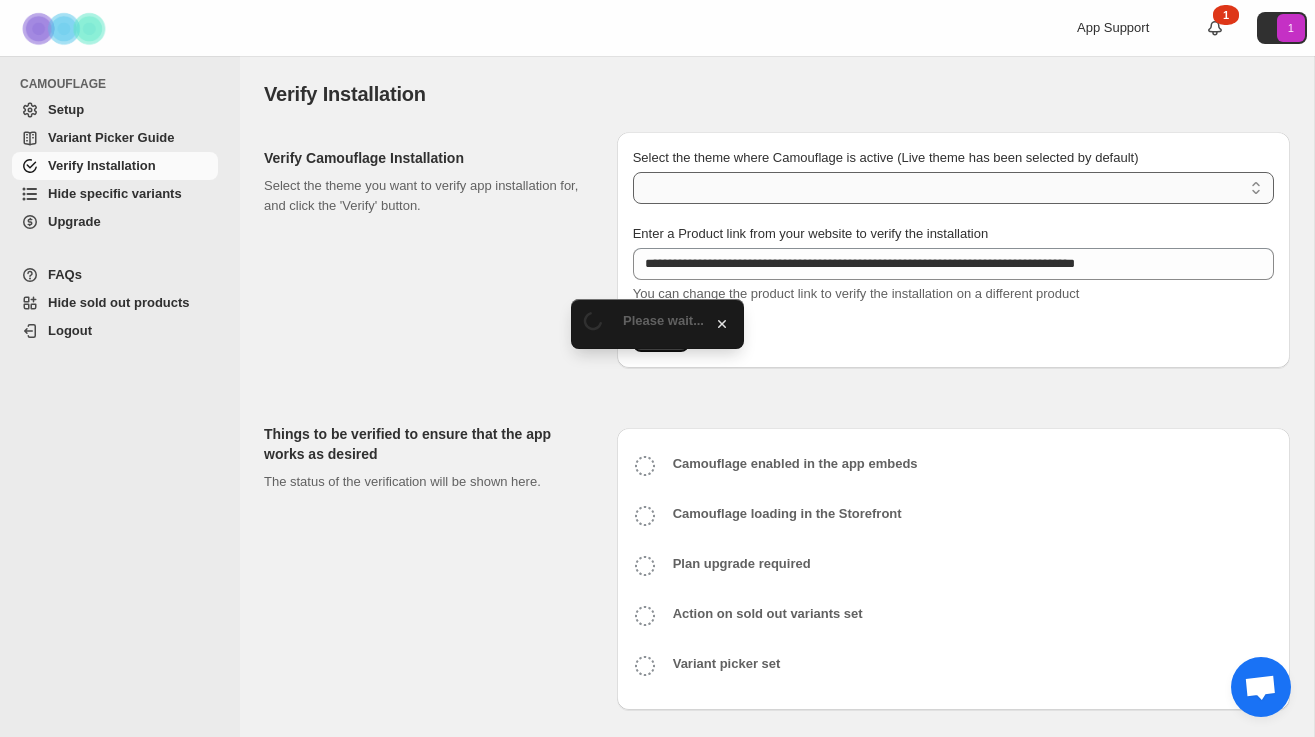 type on "**********" 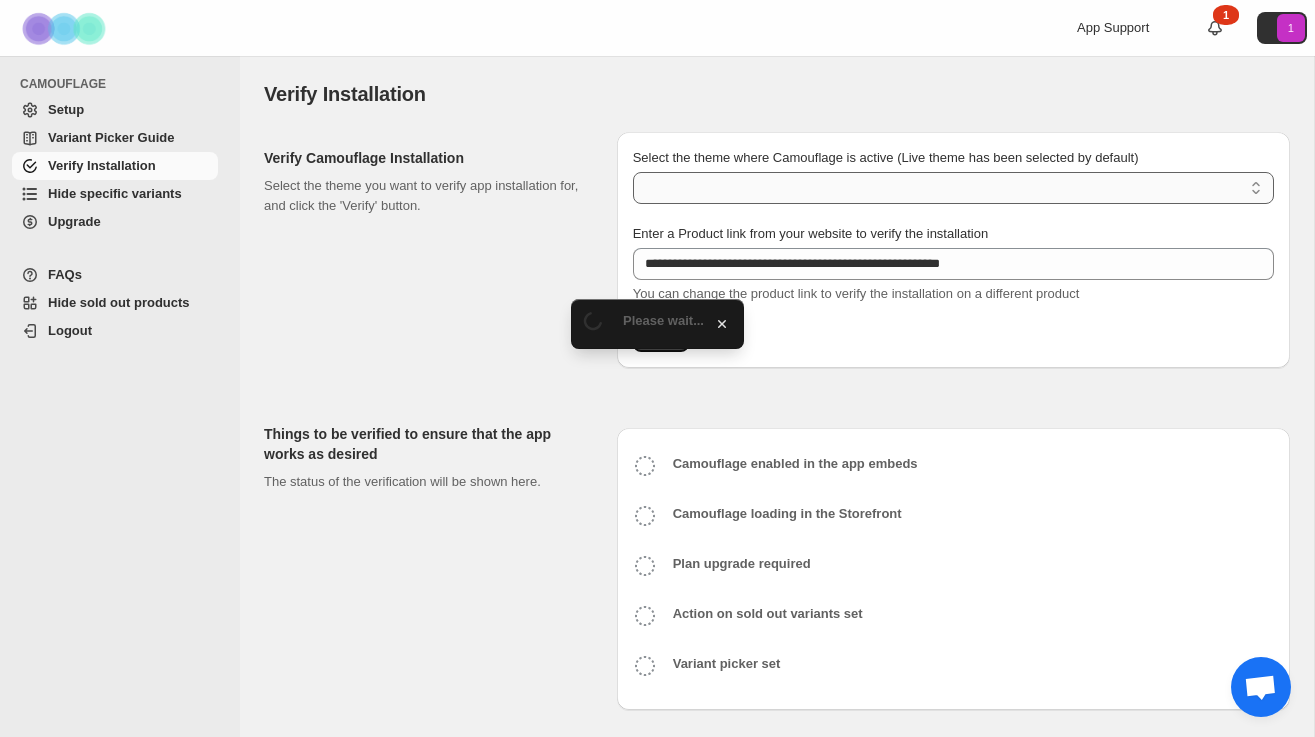 select on "**********" 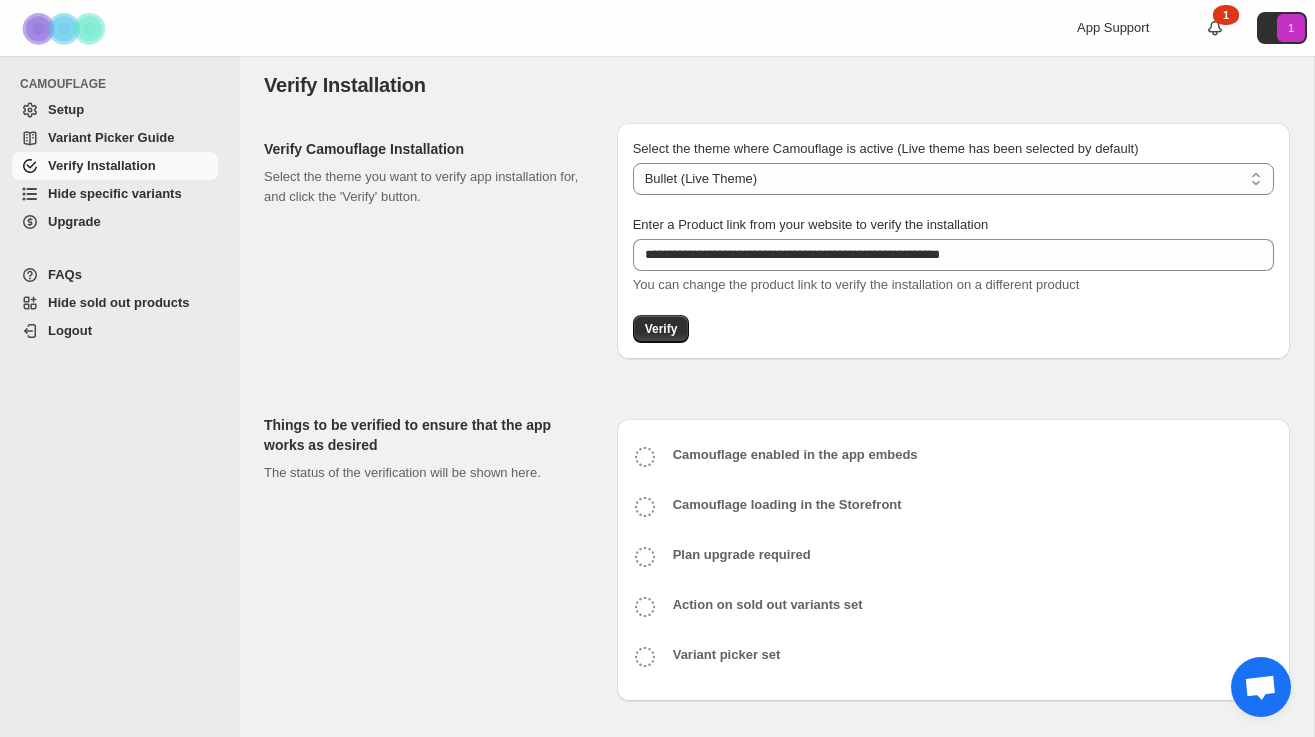 scroll, scrollTop: 8, scrollLeft: 0, axis: vertical 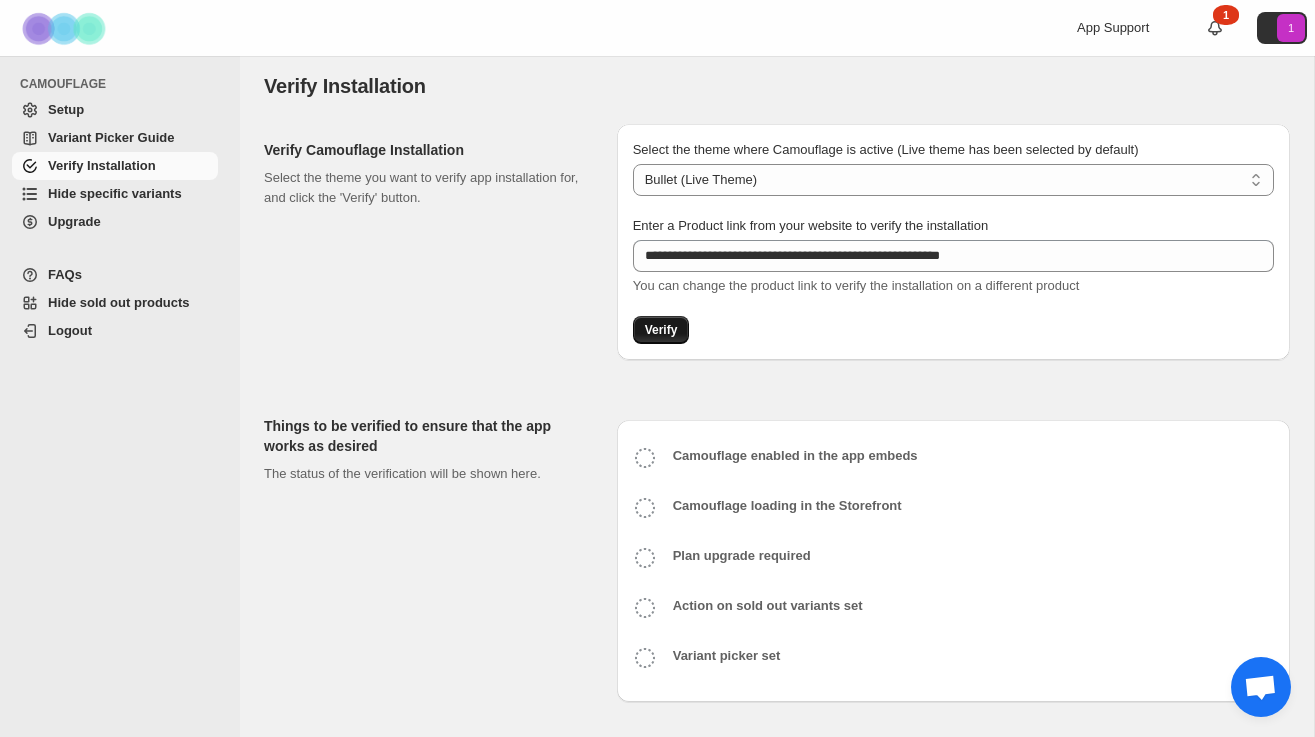 click on "Verify" at bounding box center [661, 330] 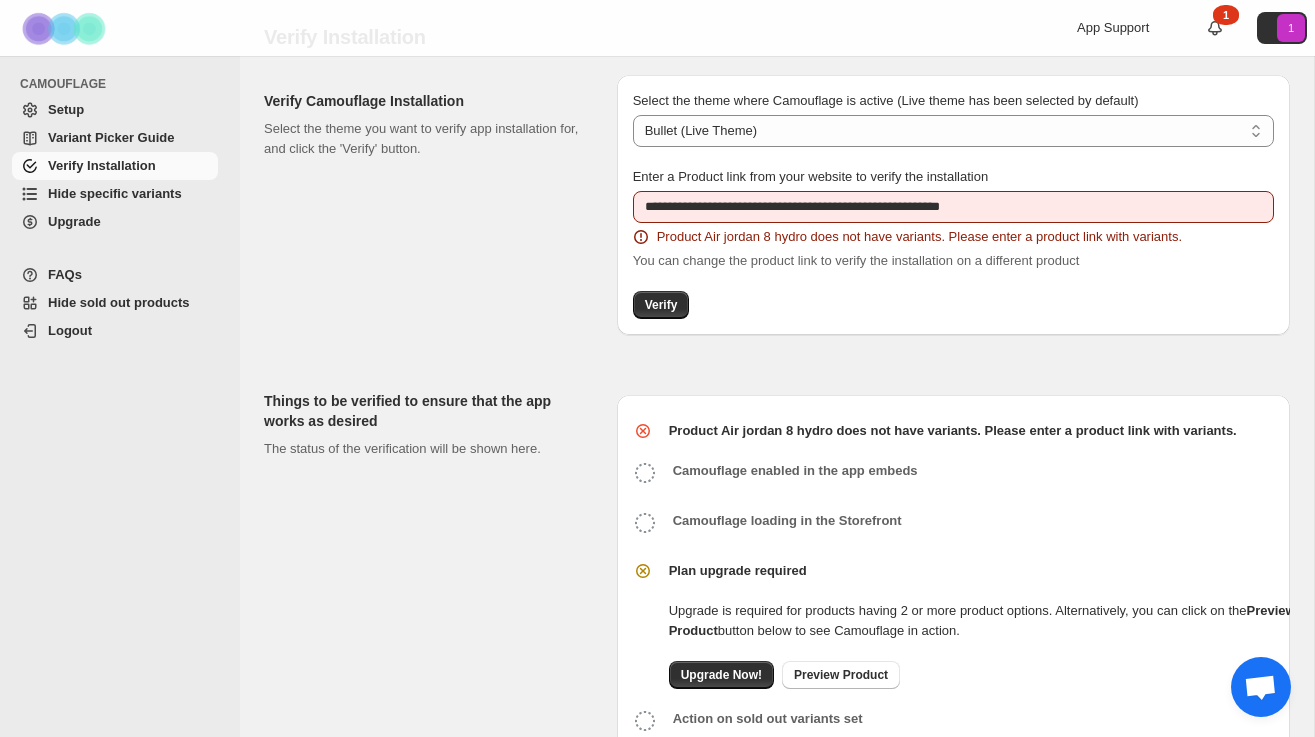 scroll, scrollTop: 75, scrollLeft: 0, axis: vertical 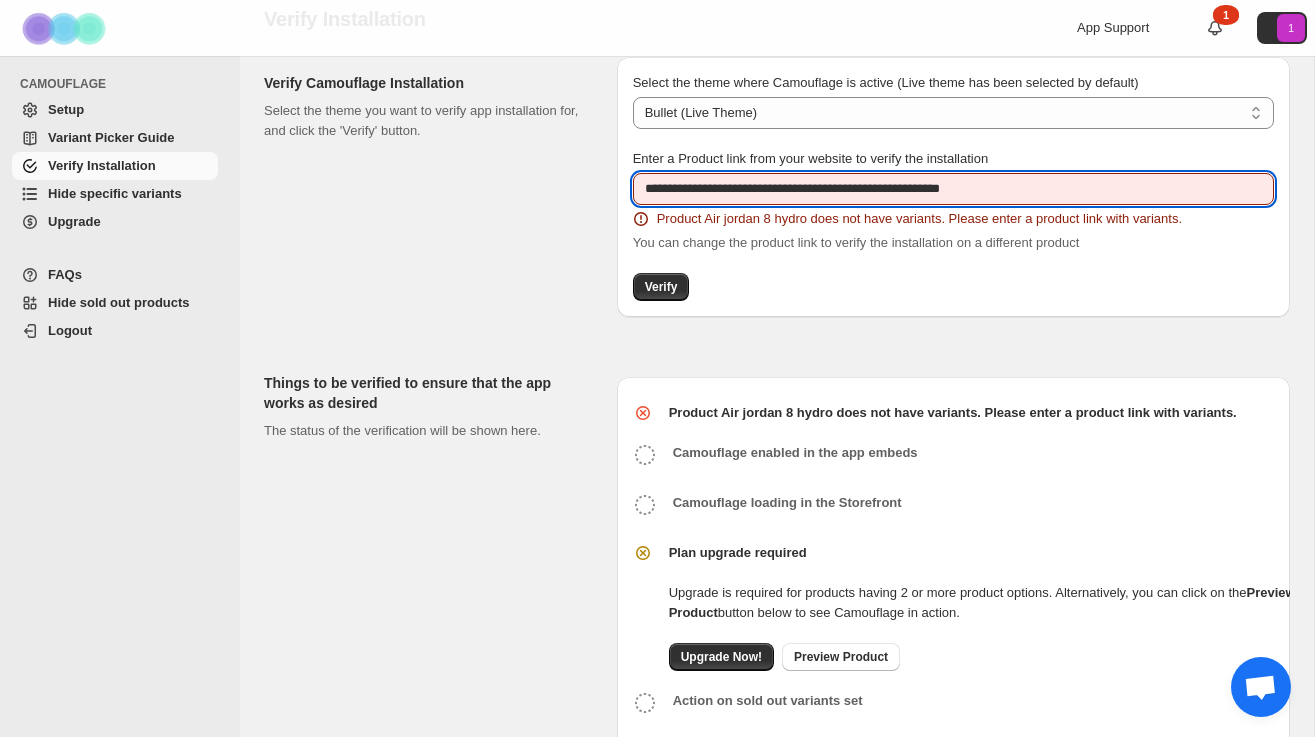 click on "**********" at bounding box center [953, 189] 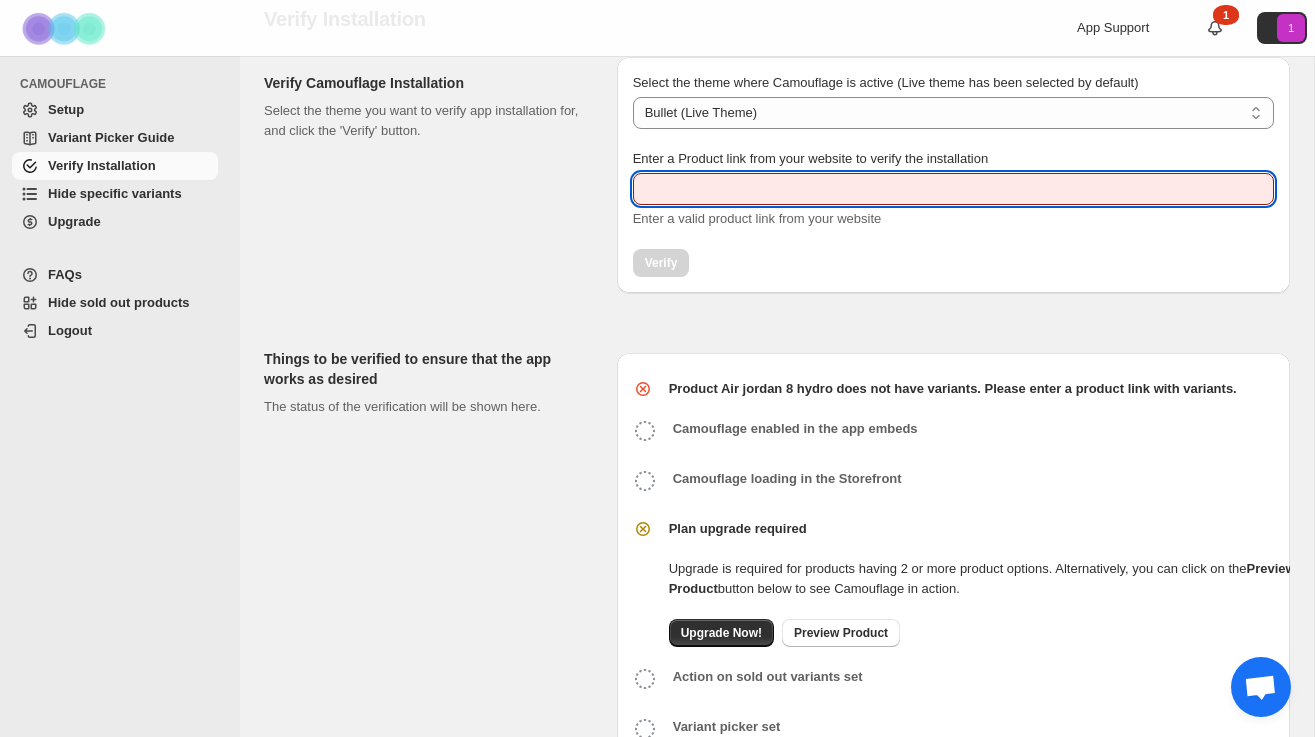 paste on "**********" 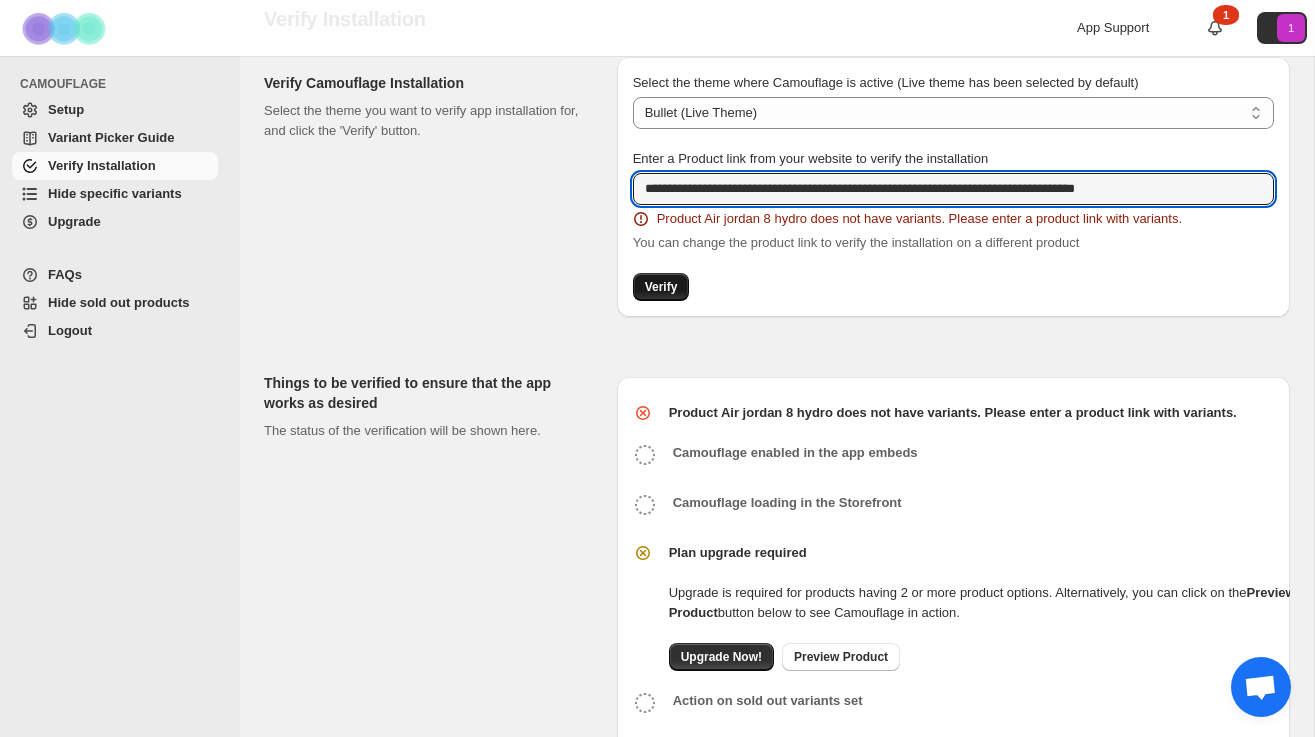 type on "**********" 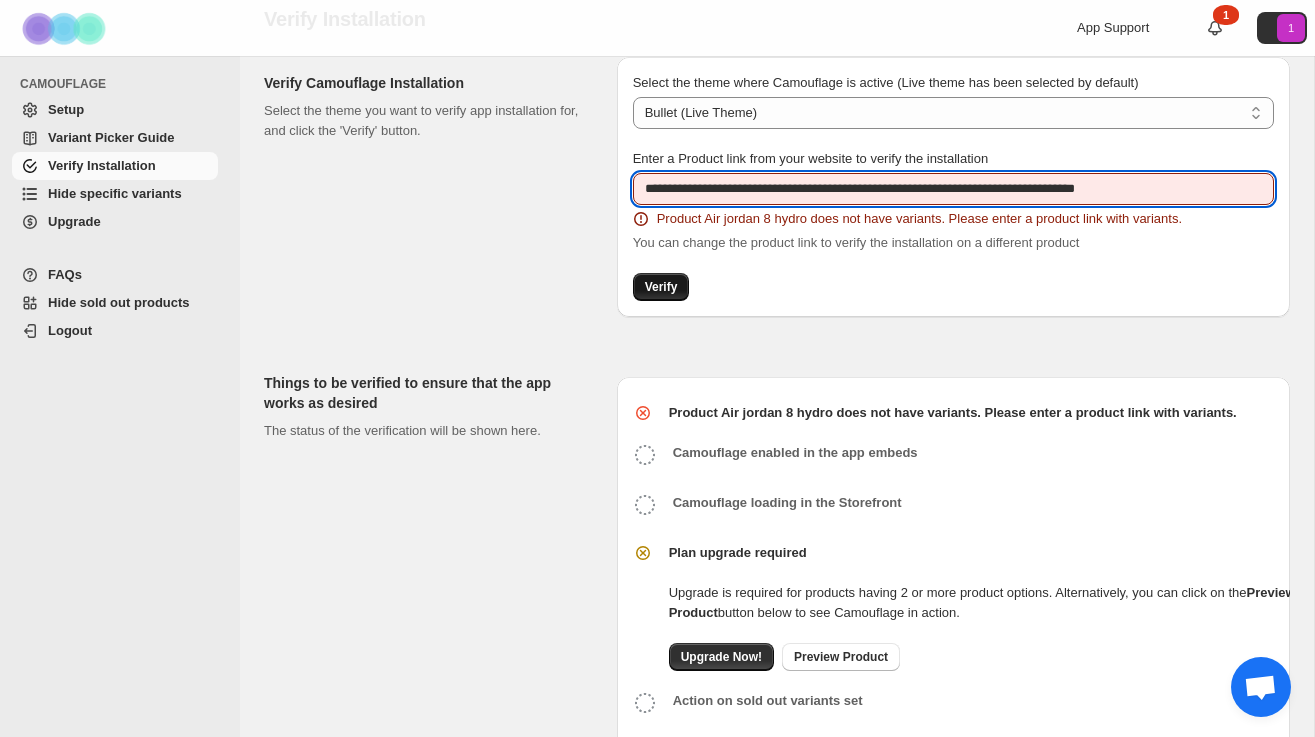 click on "Verify" at bounding box center (661, 287) 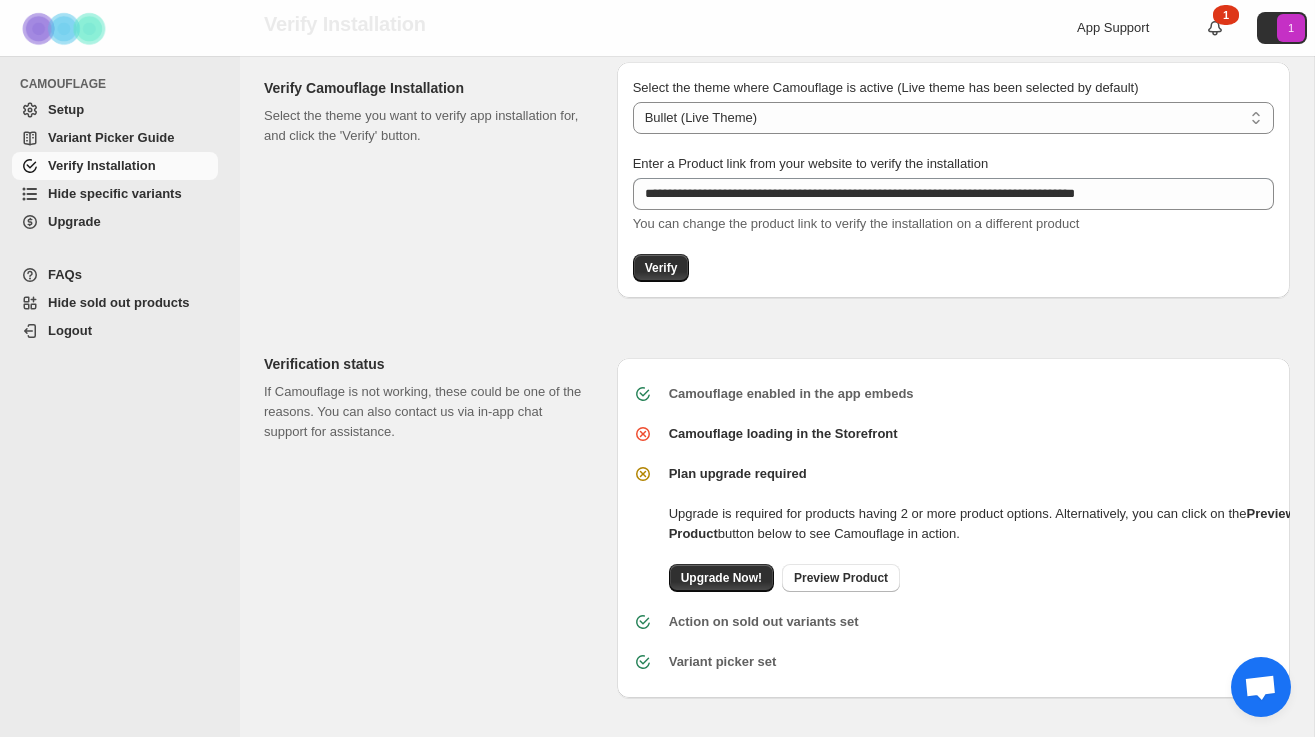 scroll, scrollTop: 70, scrollLeft: 0, axis: vertical 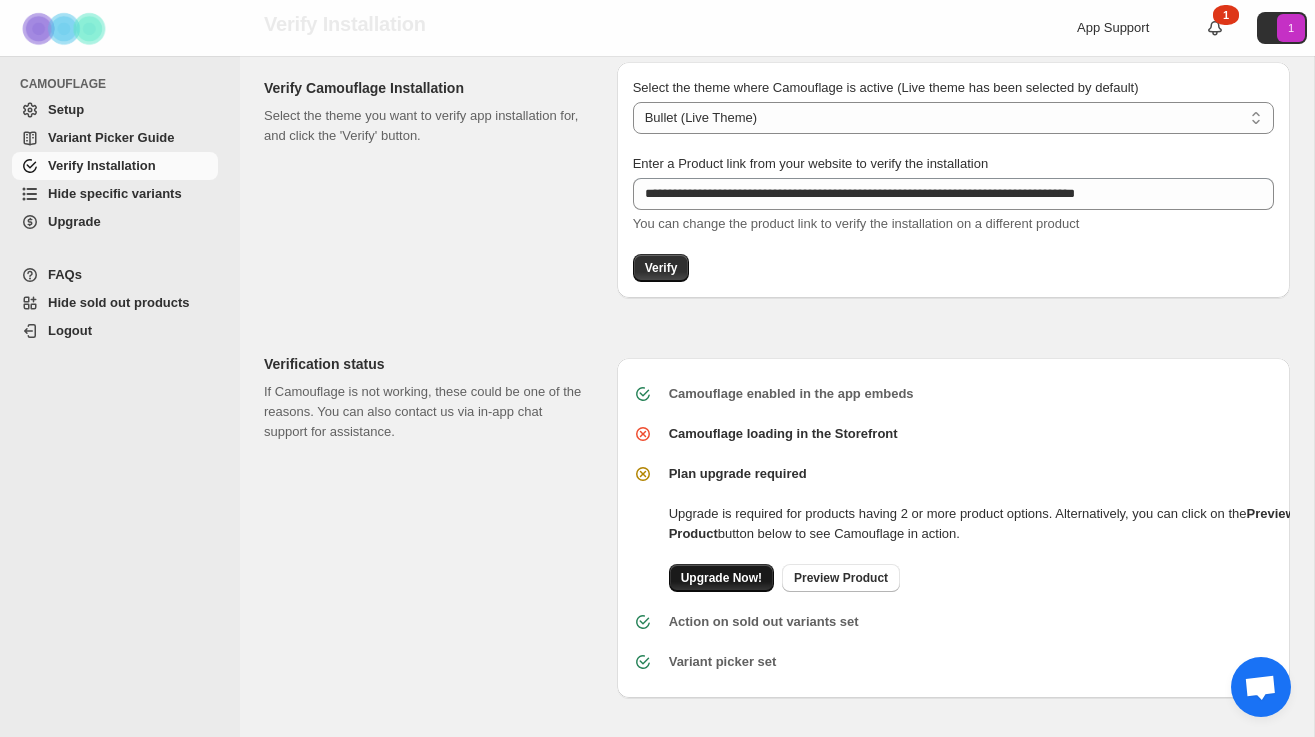 click on "Upgrade Now!" at bounding box center (721, 578) 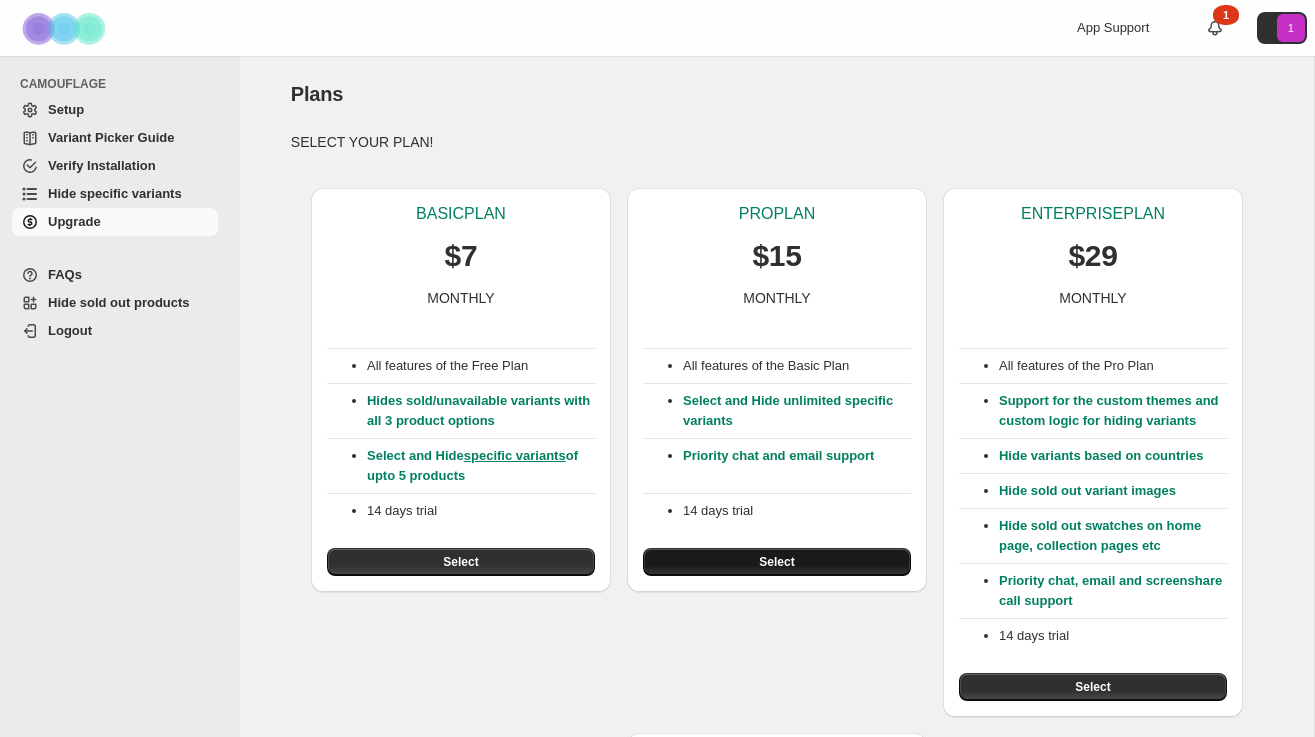 scroll, scrollTop: 0, scrollLeft: 0, axis: both 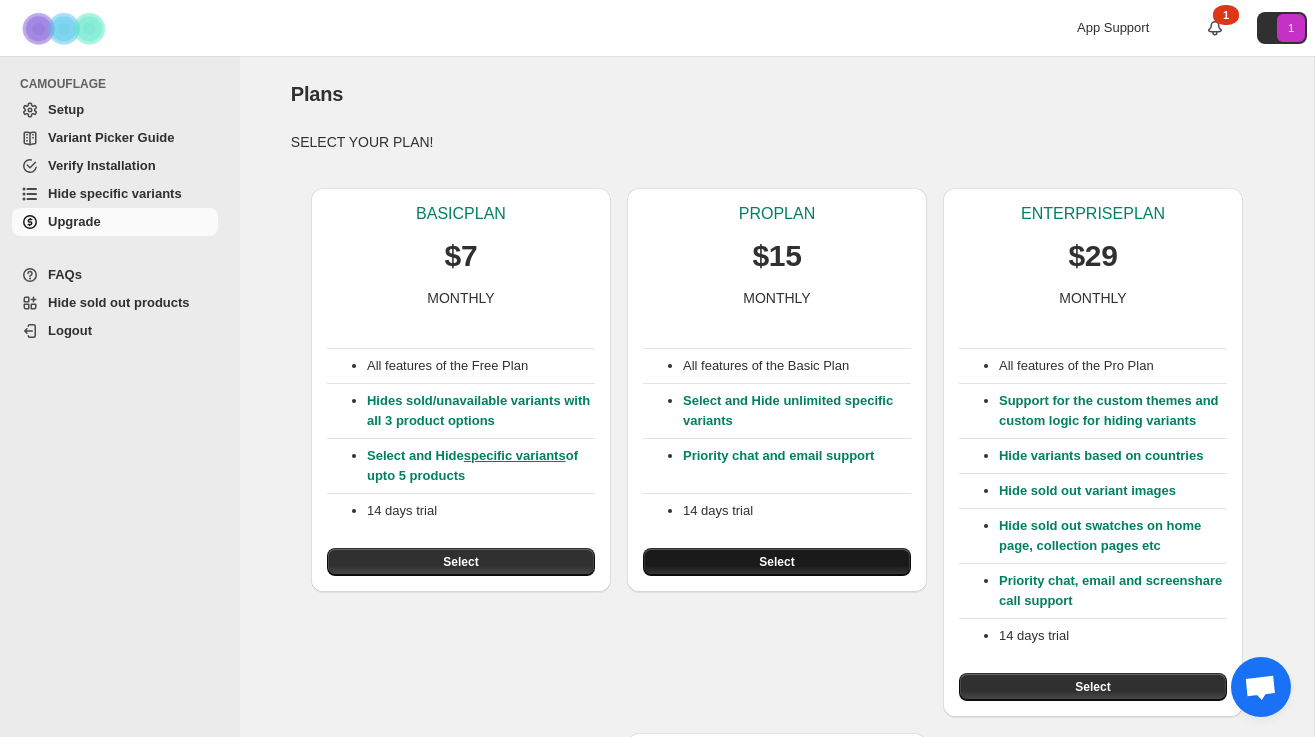 click on "Select" at bounding box center [777, 562] 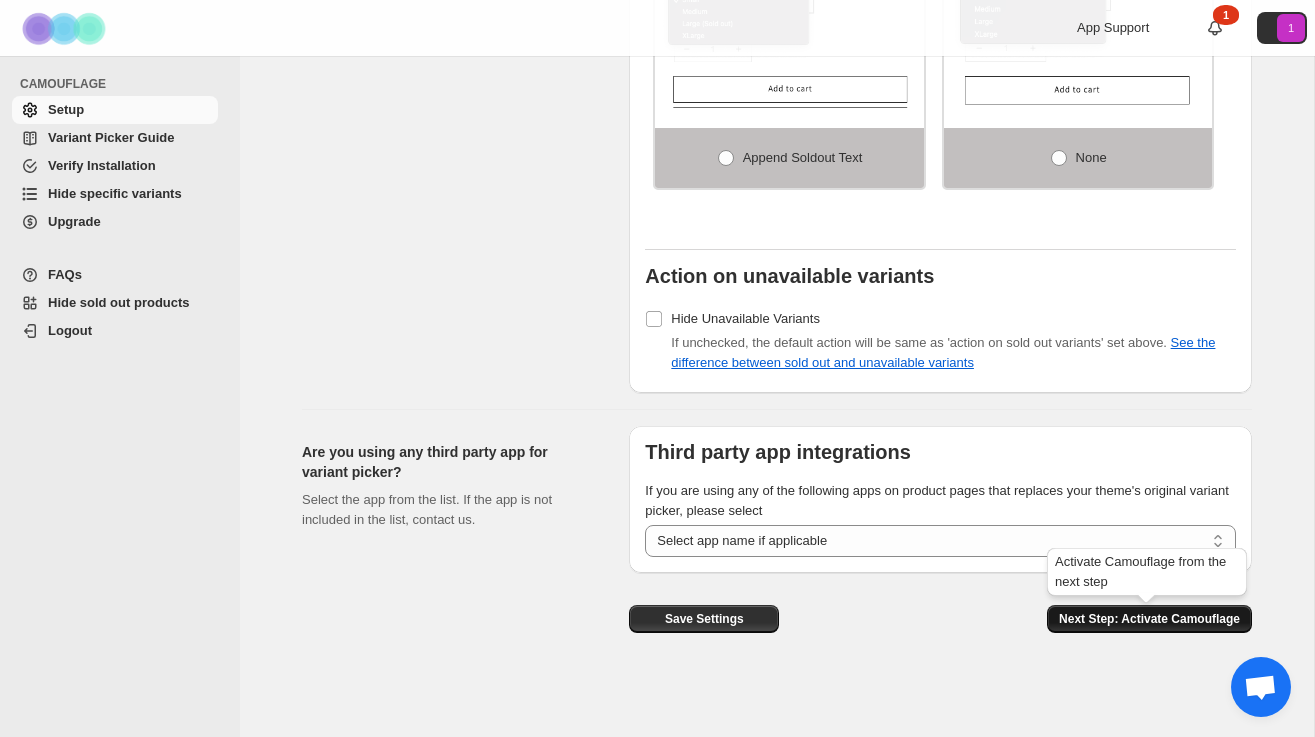 scroll, scrollTop: 1587, scrollLeft: 0, axis: vertical 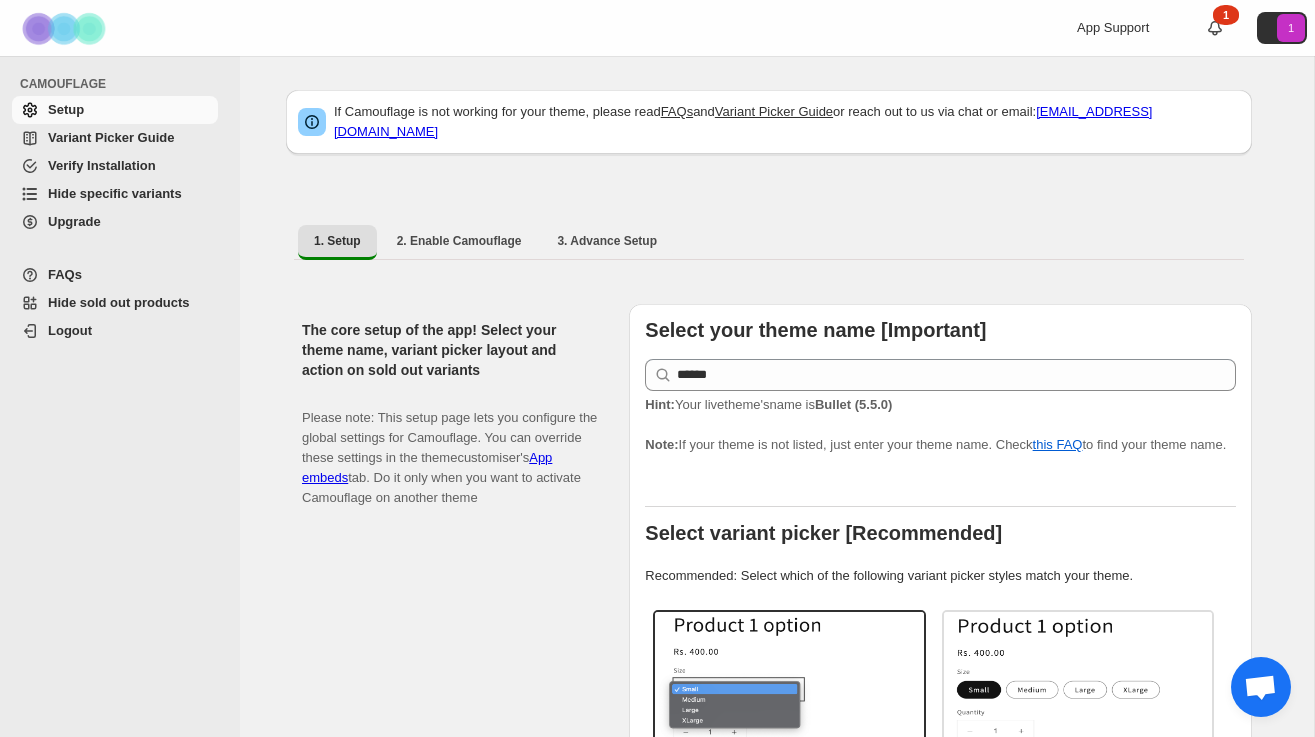 select on "**********" 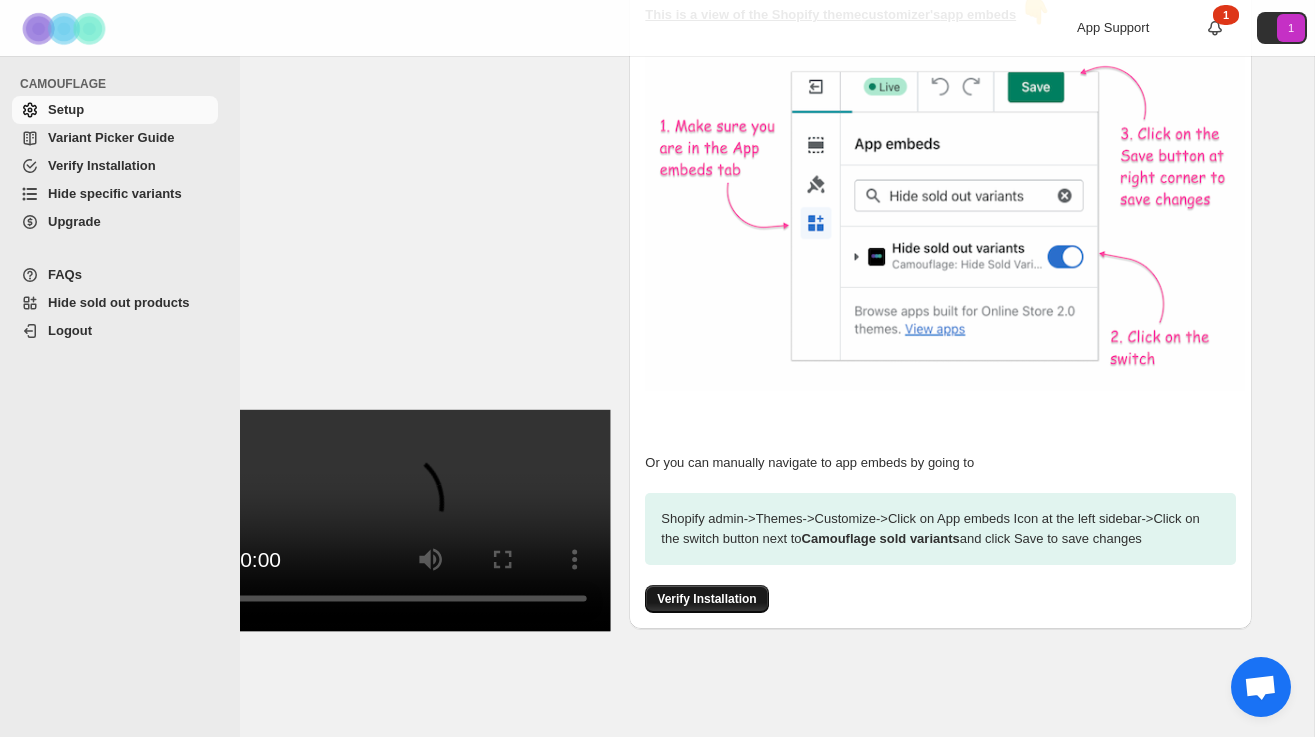 scroll, scrollTop: 467, scrollLeft: 0, axis: vertical 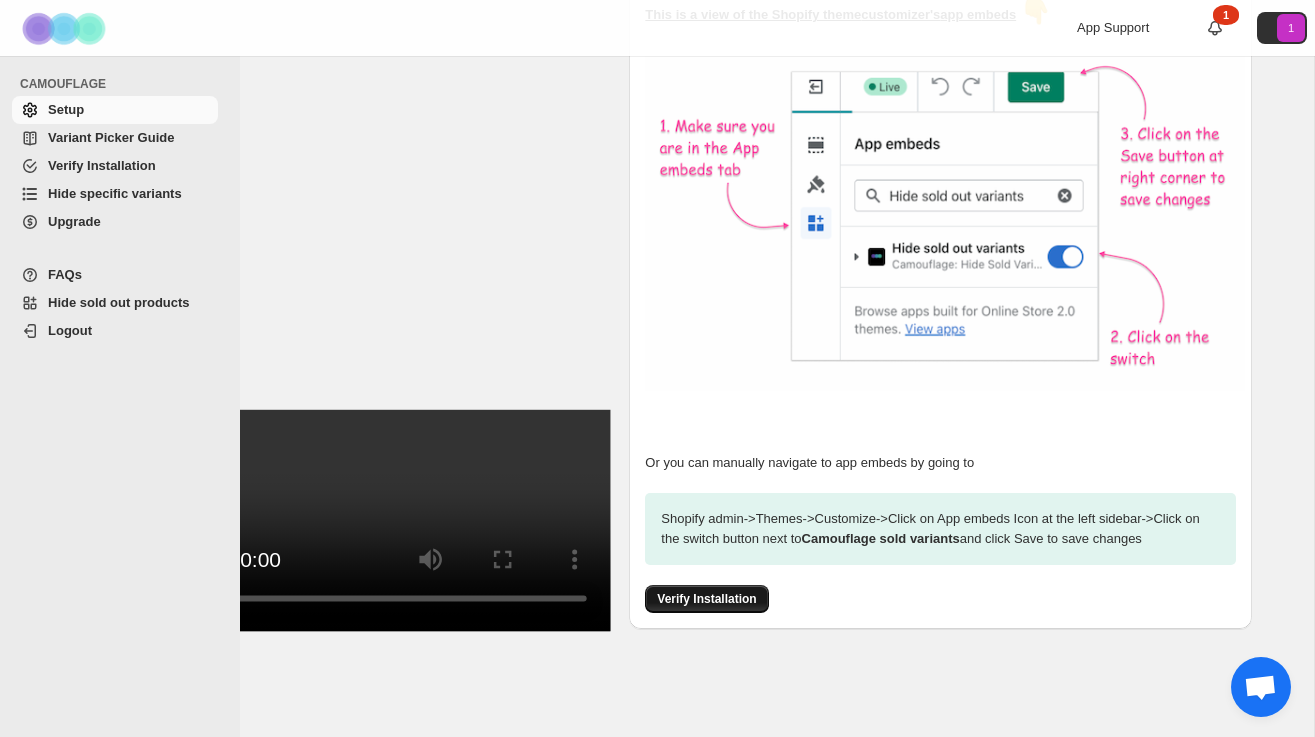 click on "Verify Installation" at bounding box center [706, 599] 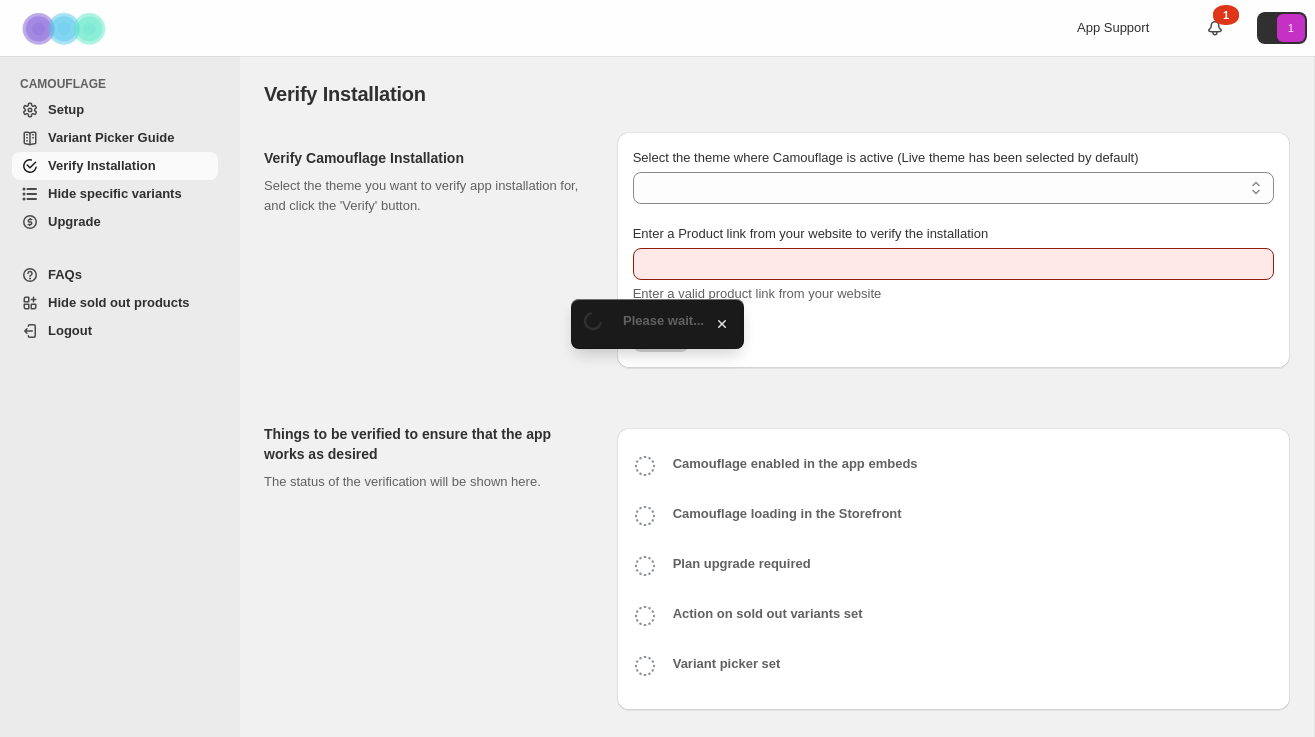 scroll, scrollTop: 0, scrollLeft: 0, axis: both 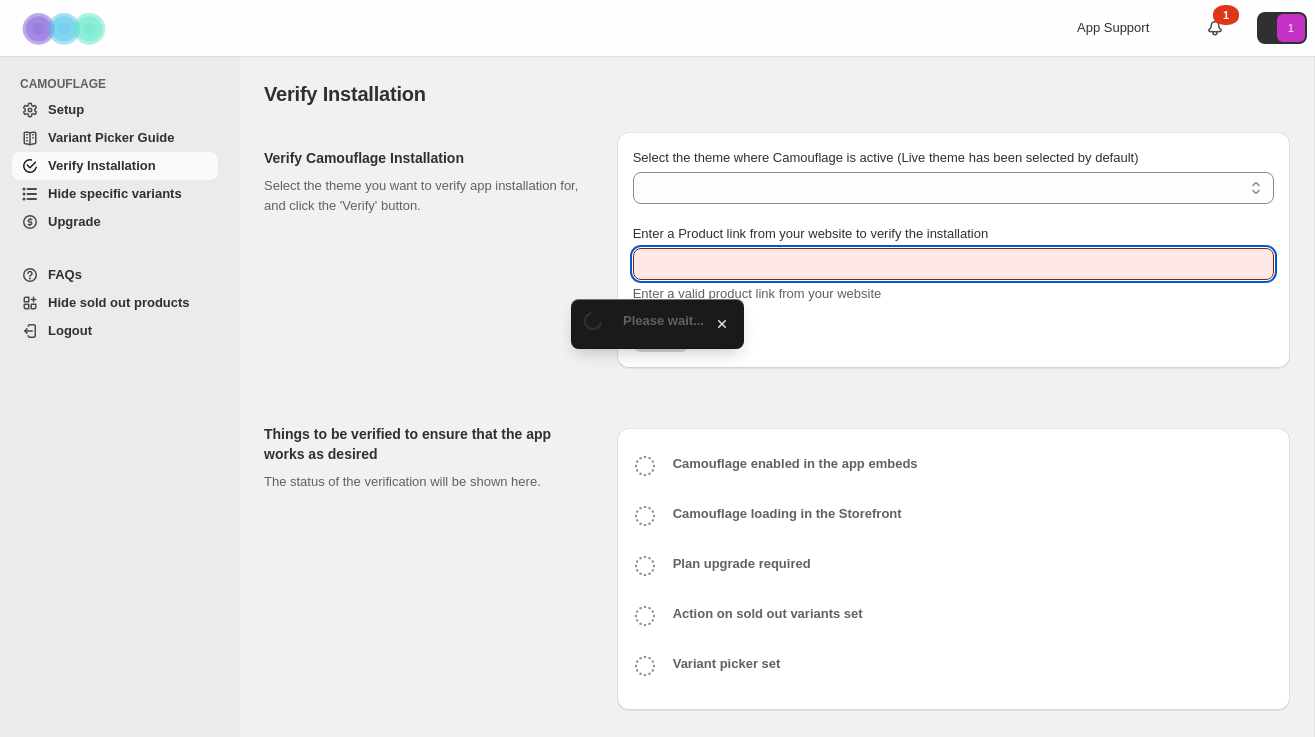 click on "Enter a Product link from your website to verify the installation" at bounding box center (953, 264) 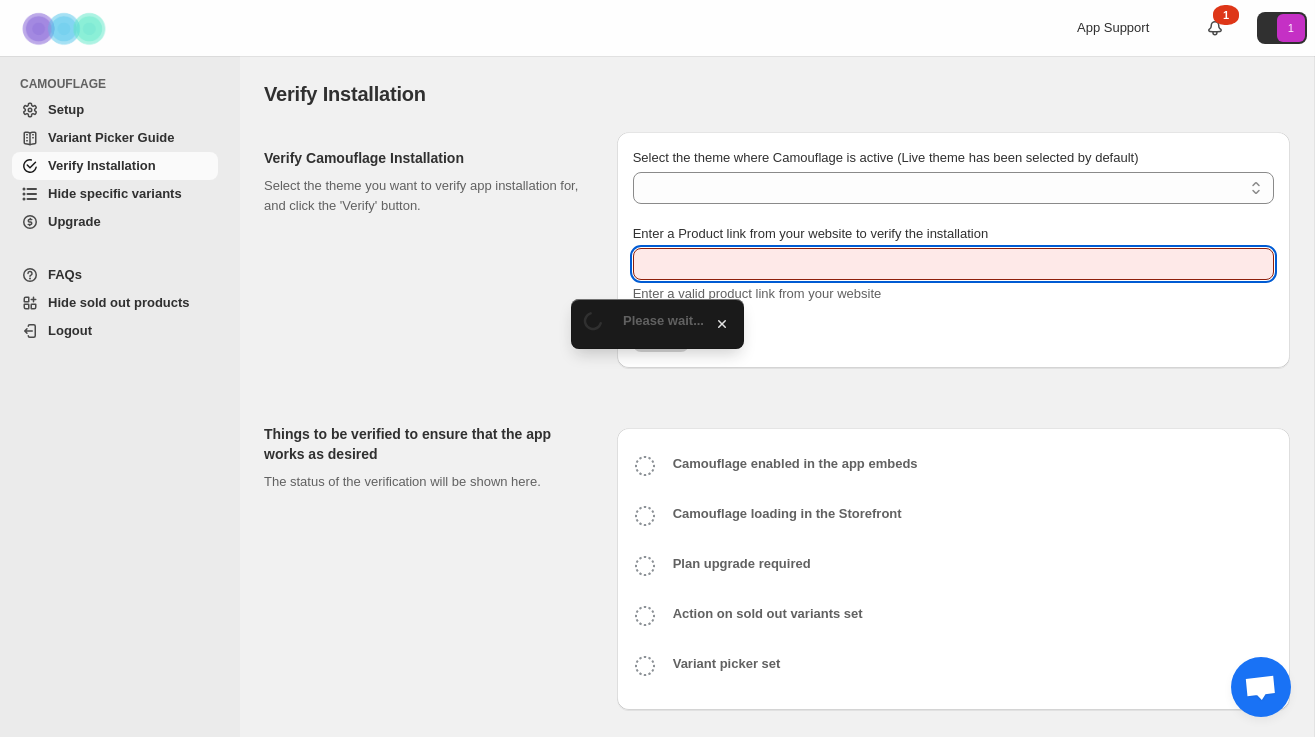 paste on "**********" 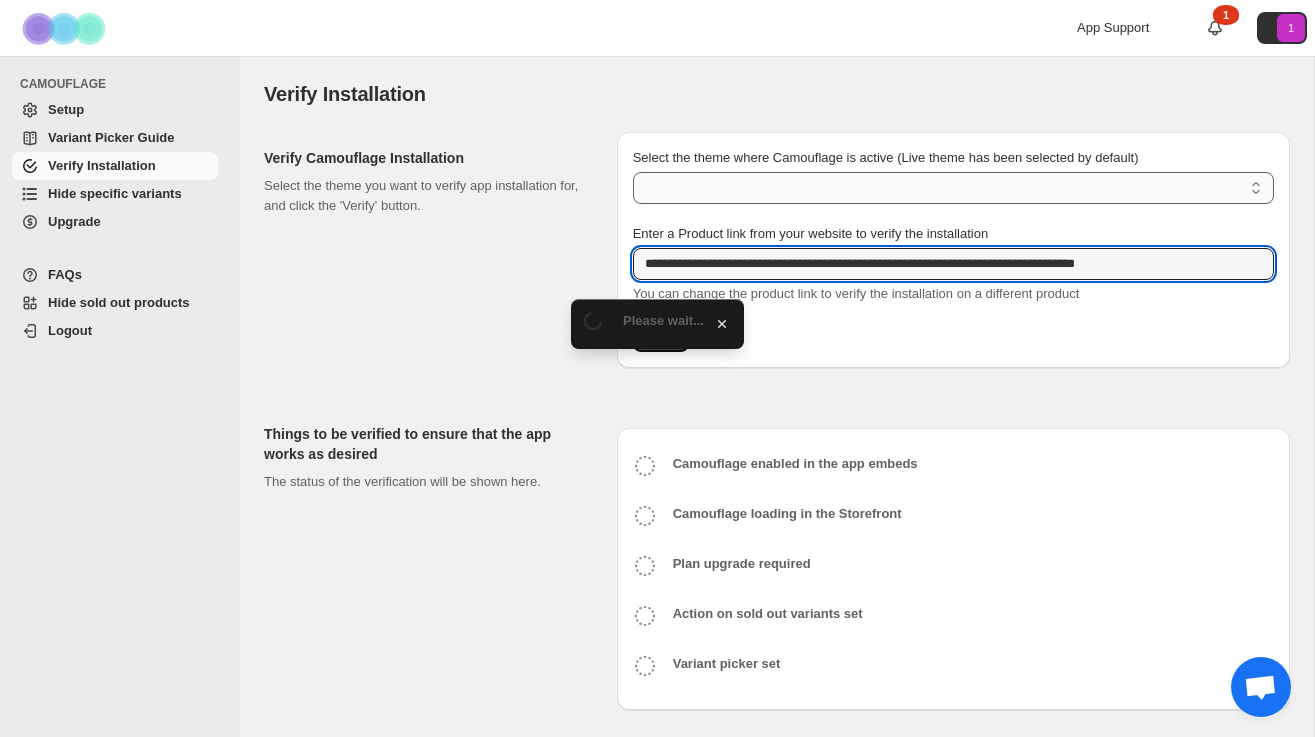 click on "Select the theme where Camouflage is active (Live theme has been selected by default)" at bounding box center [953, 188] 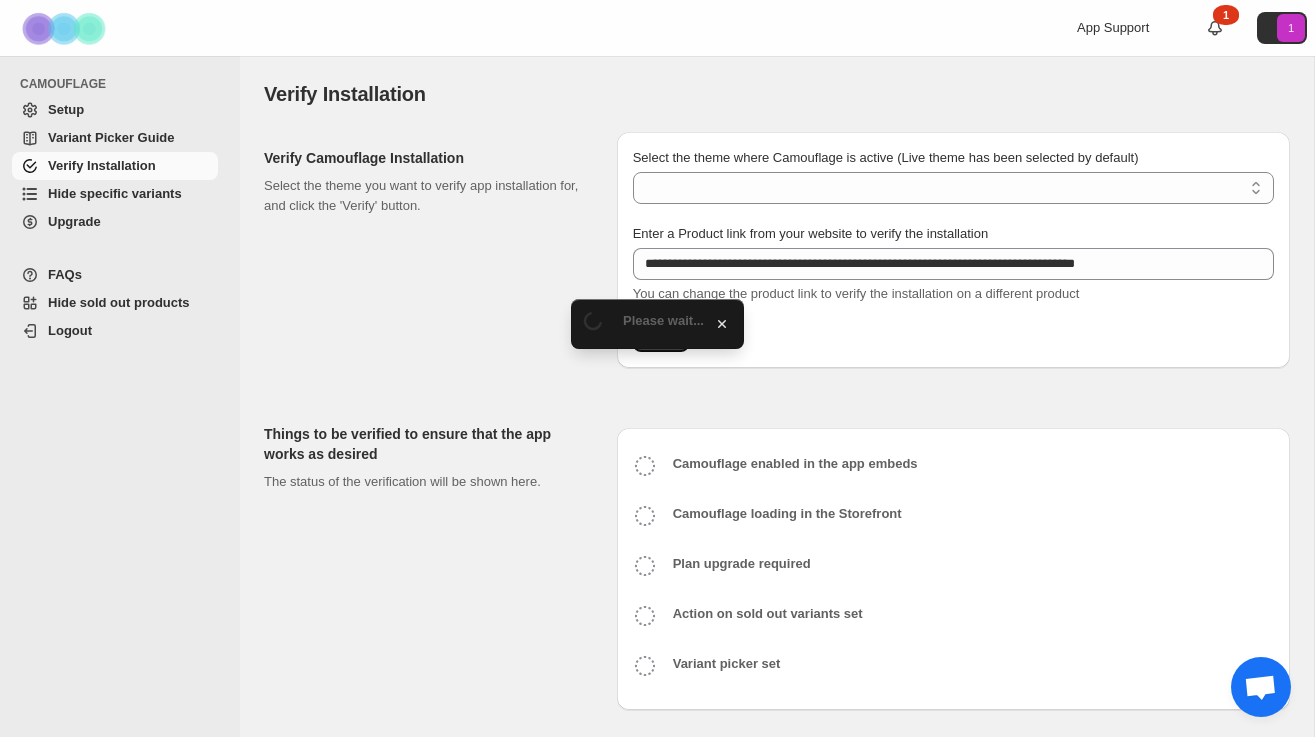 click on "**********" at bounding box center [953, 250] 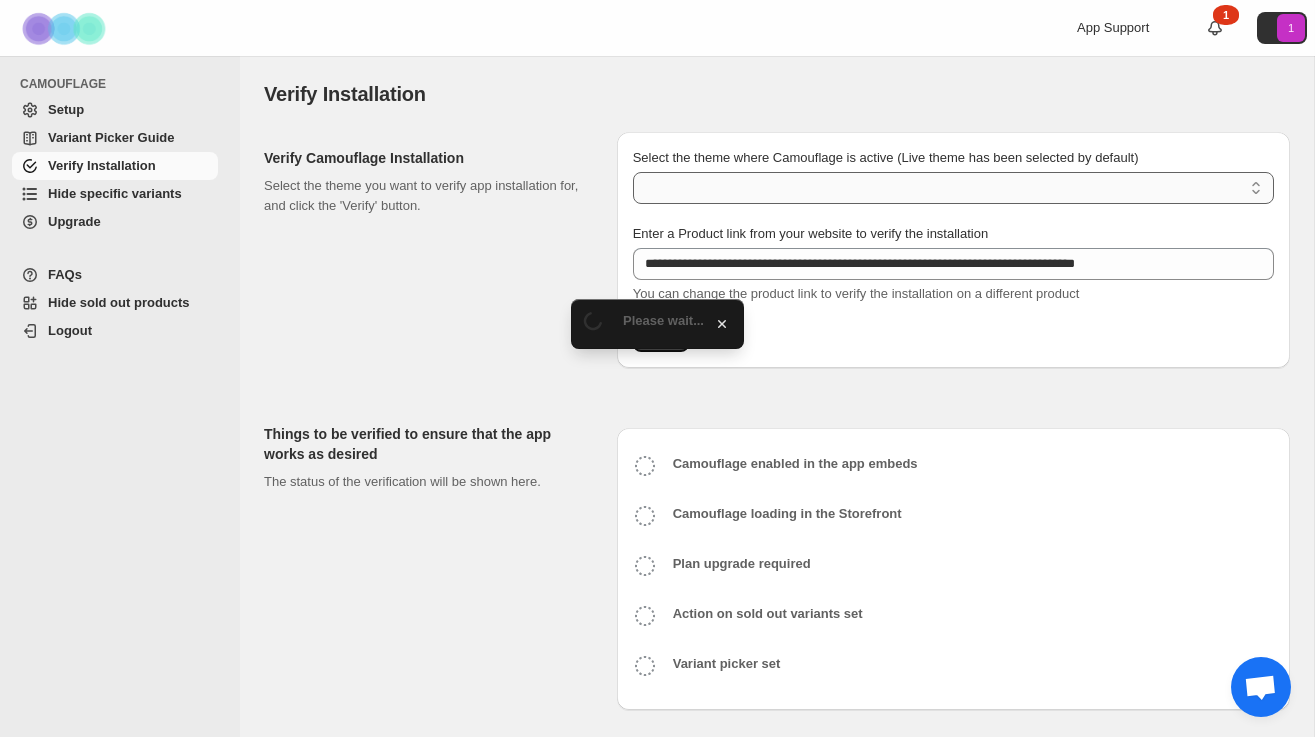 type on "**********" 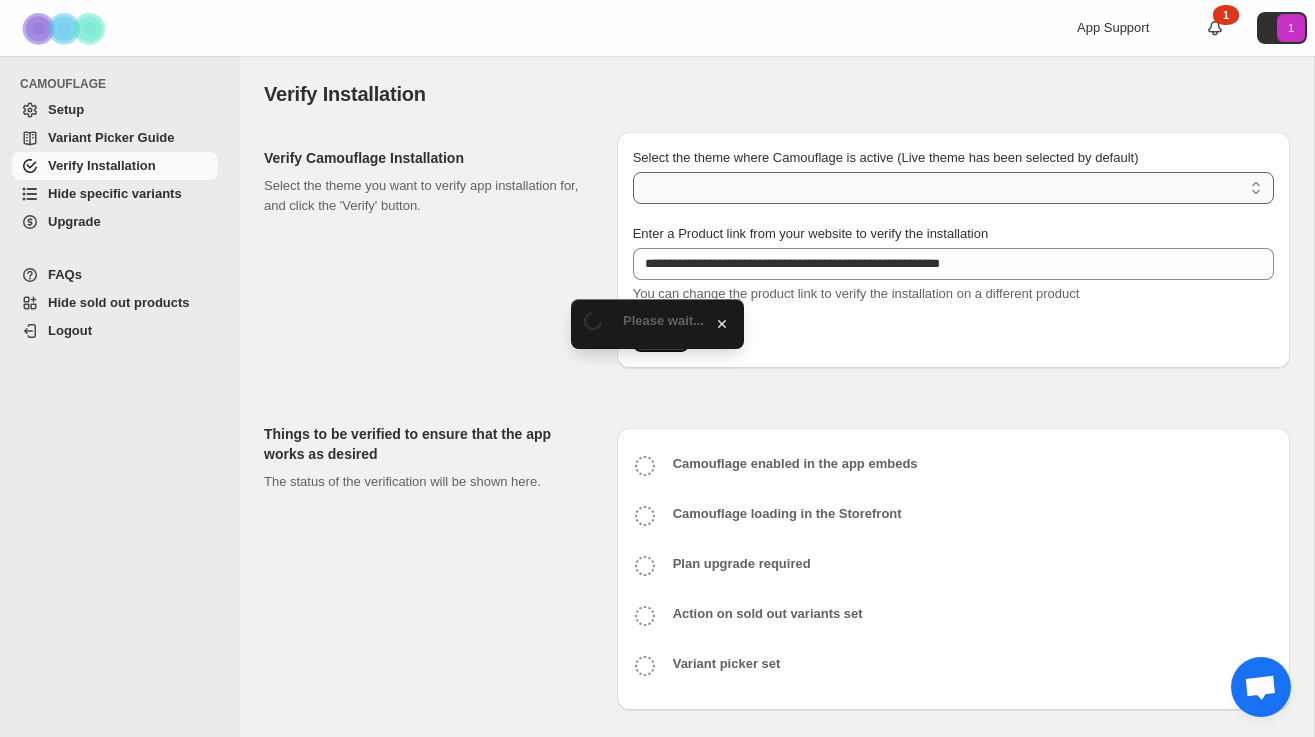 select on "**********" 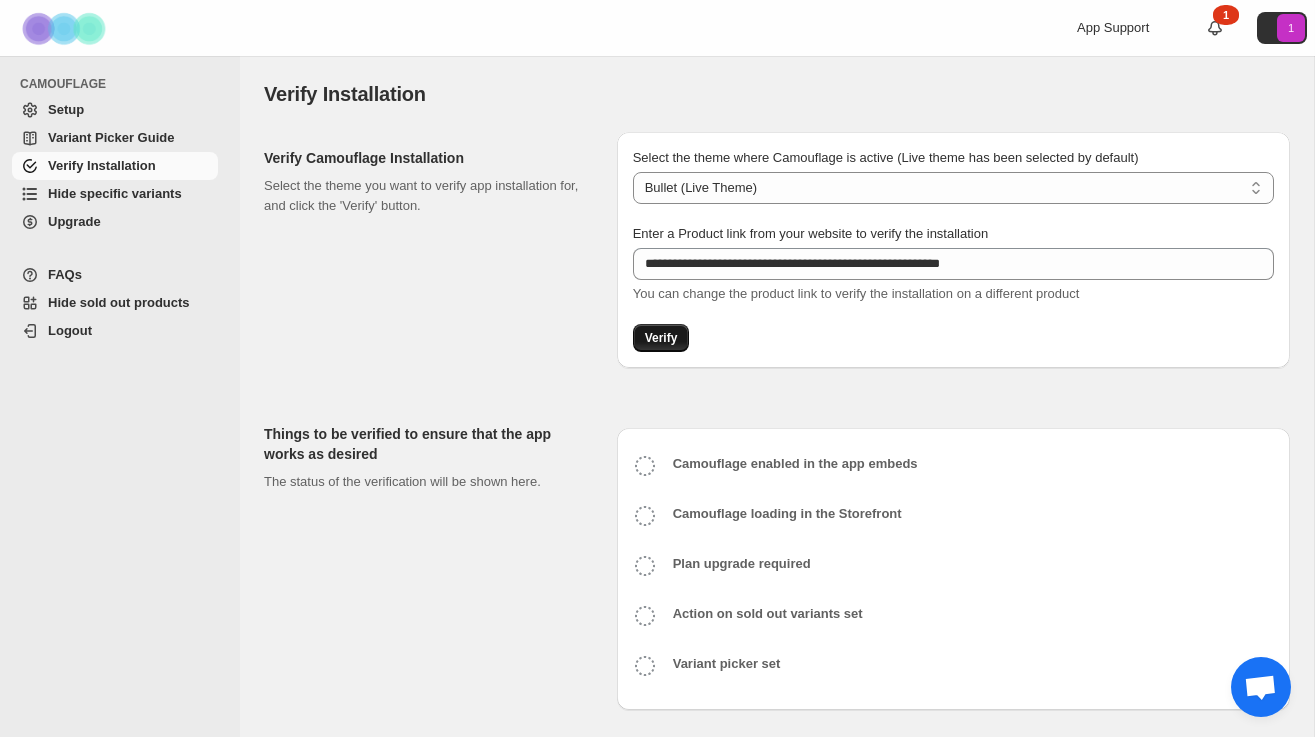 click on "Verify" at bounding box center [661, 338] 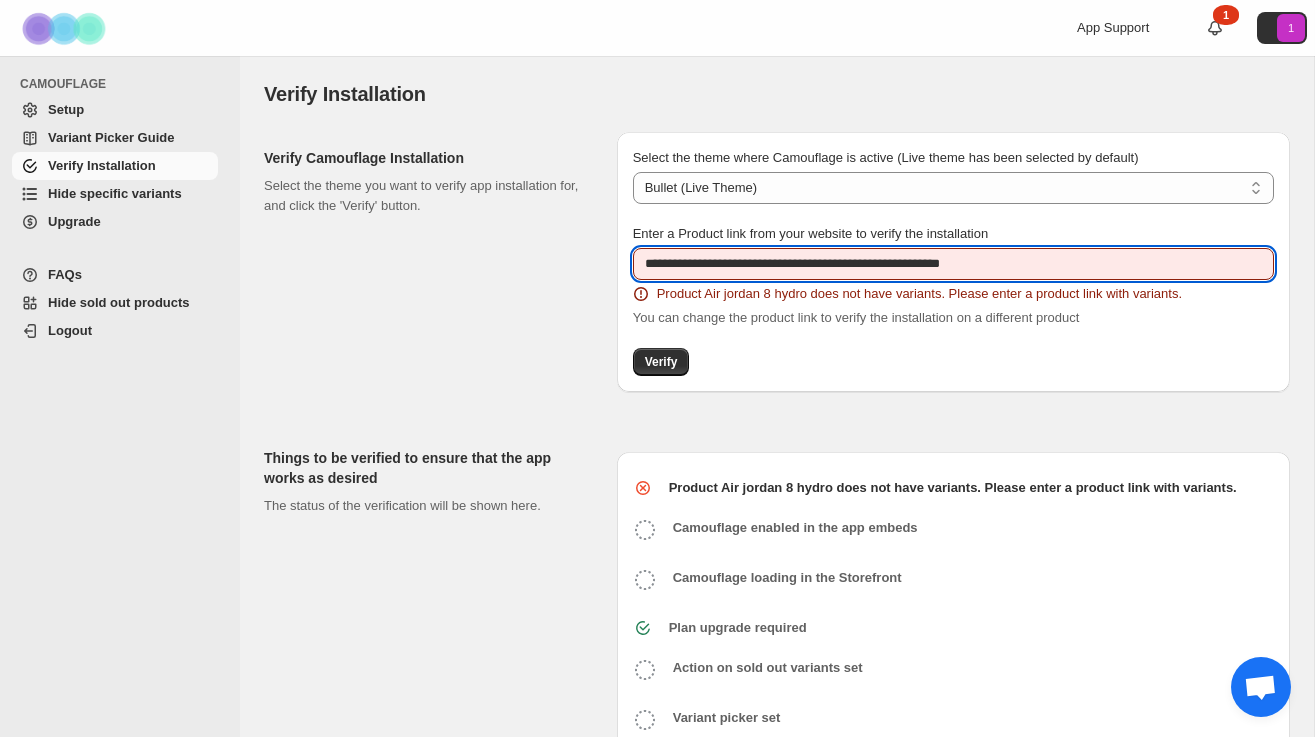 click on "**********" at bounding box center [953, 264] 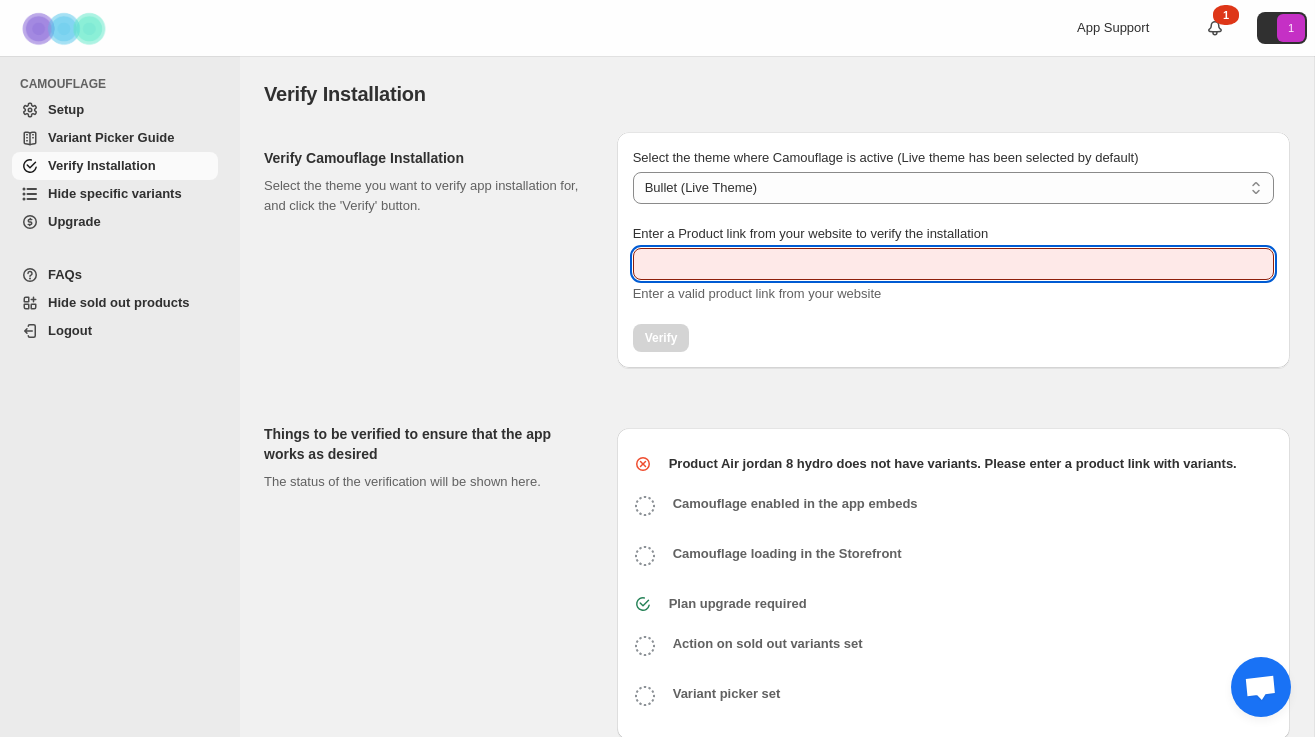 paste on "**********" 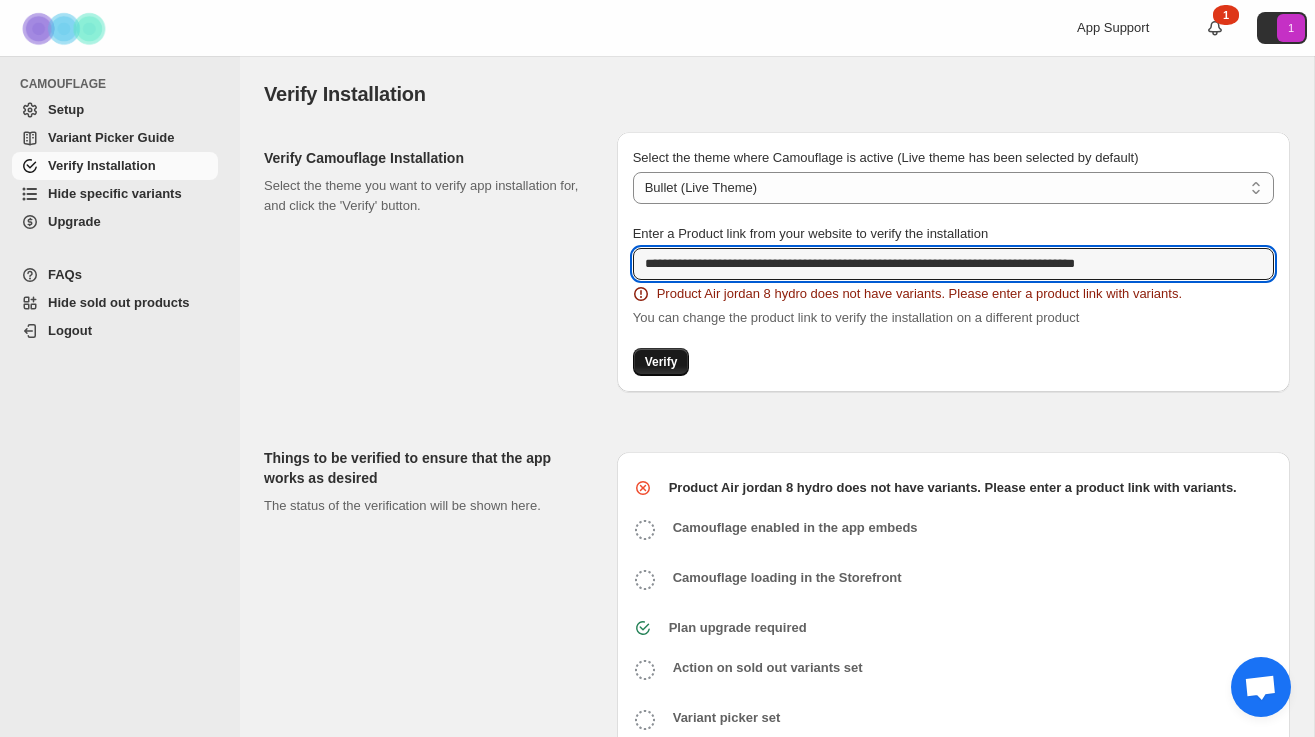 type on "**********" 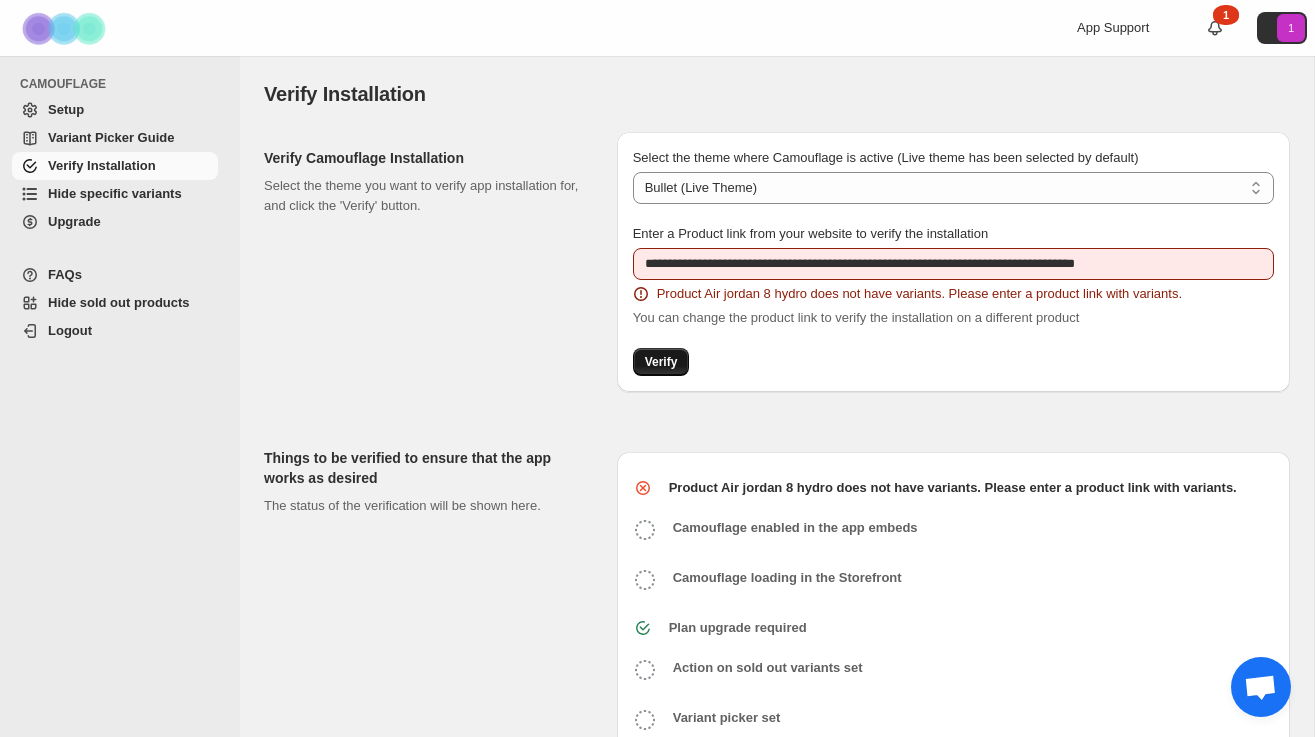 click on "Verify" at bounding box center [661, 362] 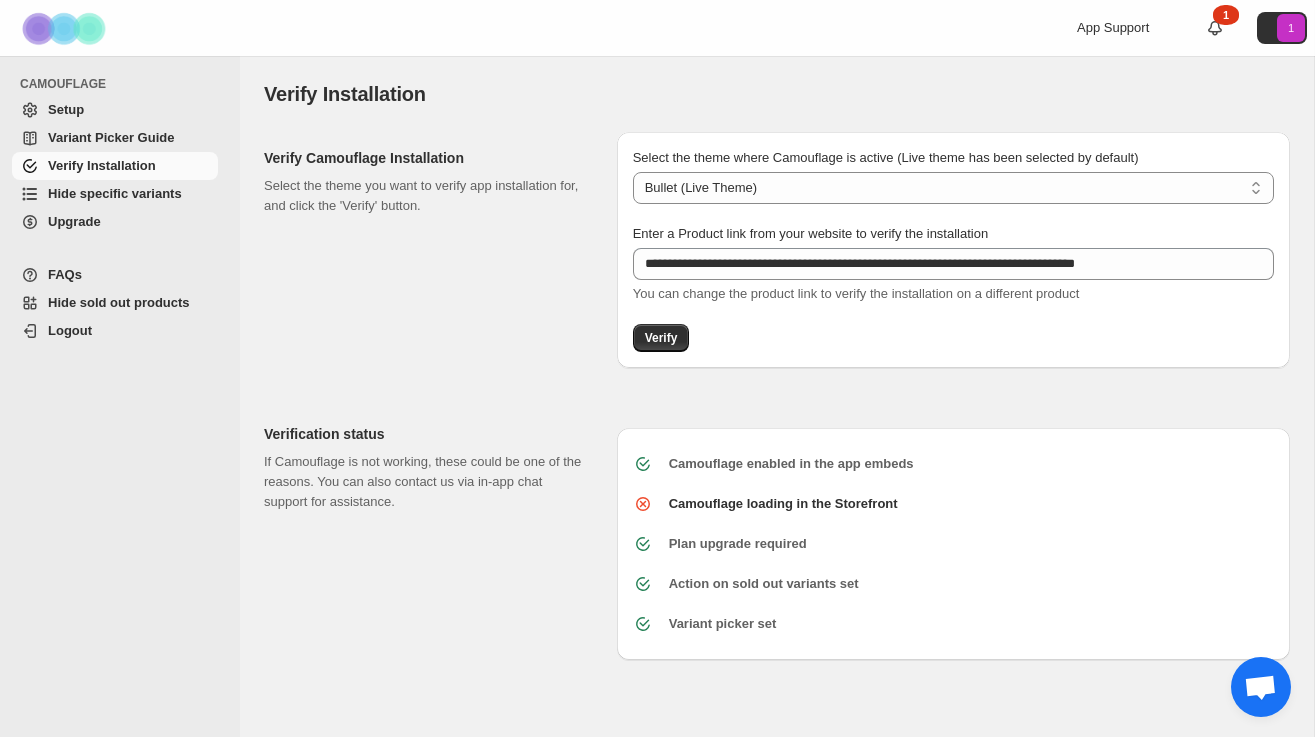 scroll, scrollTop: 0, scrollLeft: 0, axis: both 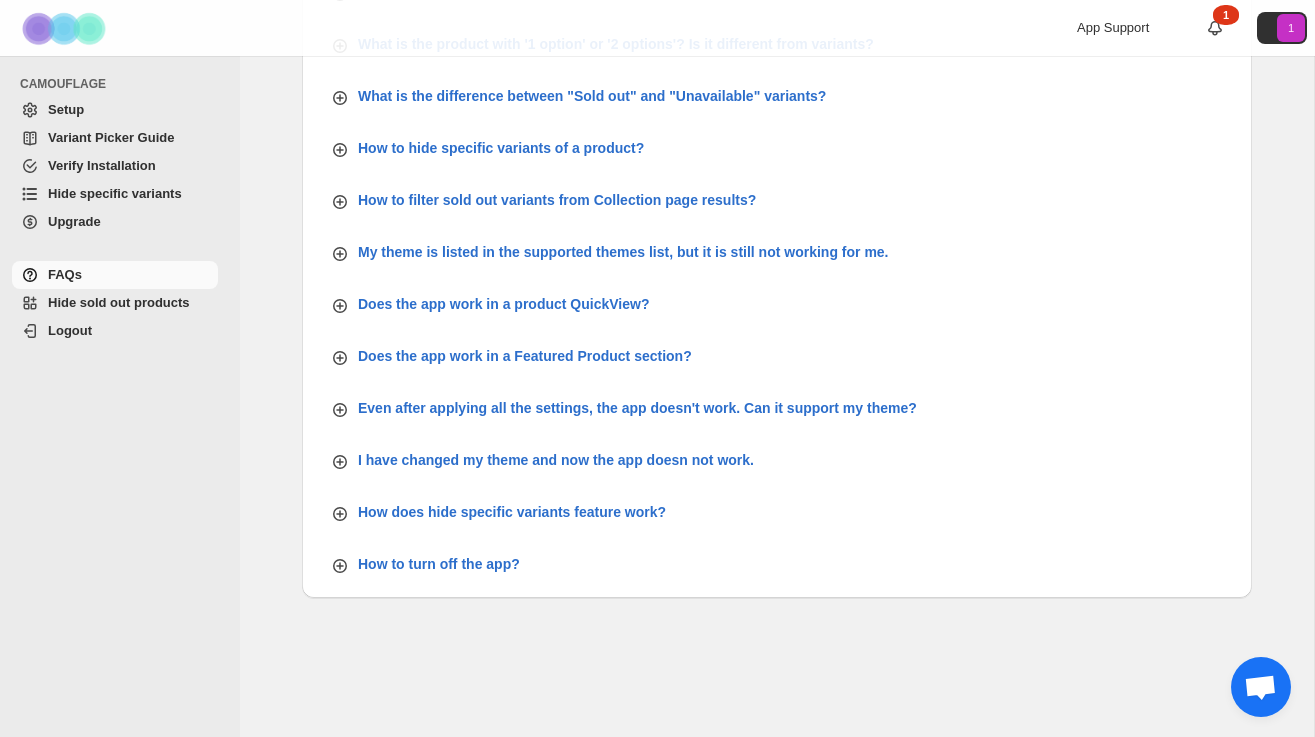 click on "Setup" at bounding box center (131, 110) 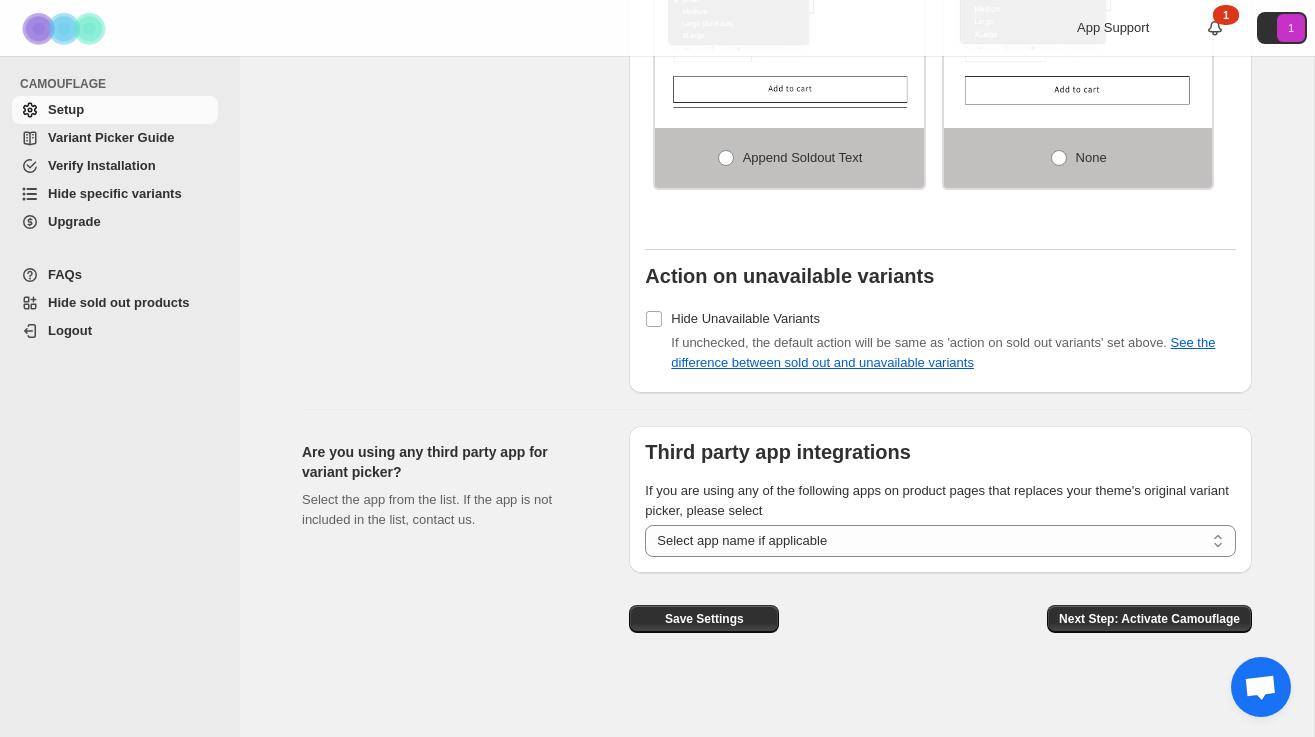 scroll, scrollTop: 1587, scrollLeft: 0, axis: vertical 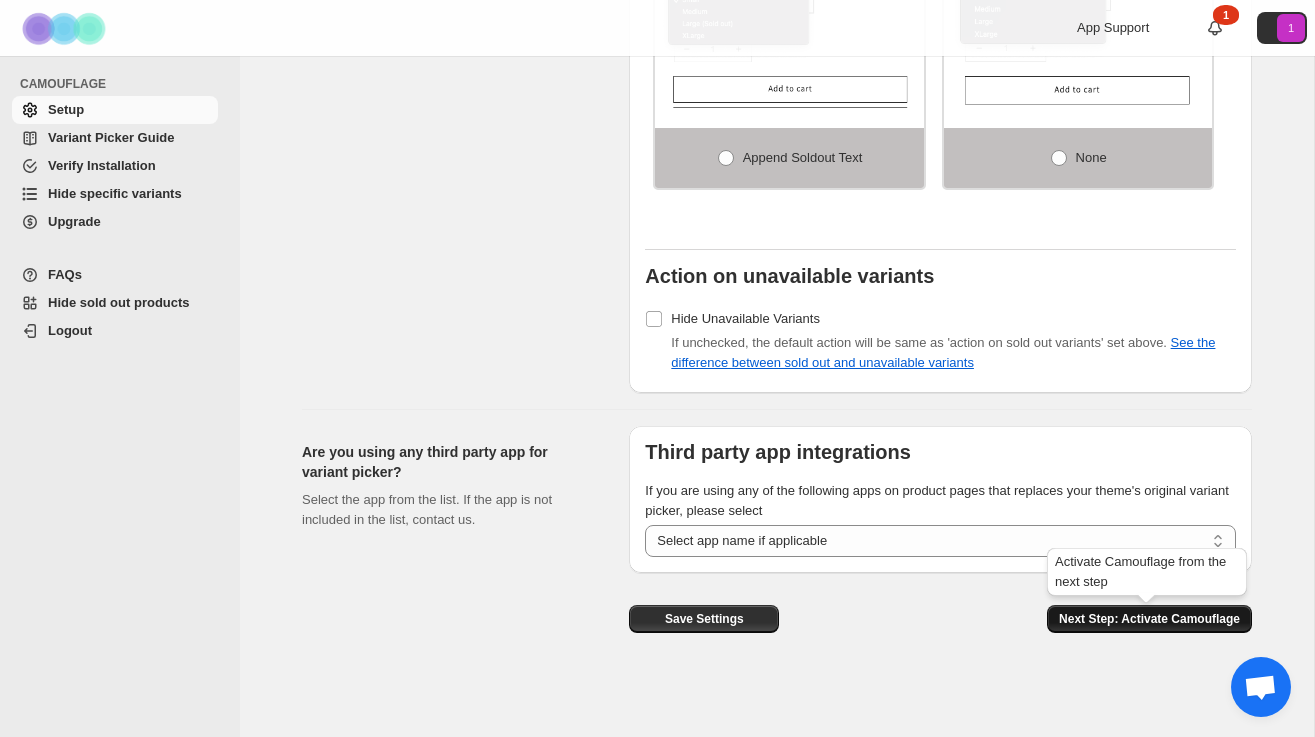 click on "Next Step: Activate Camouflage" at bounding box center [1149, 619] 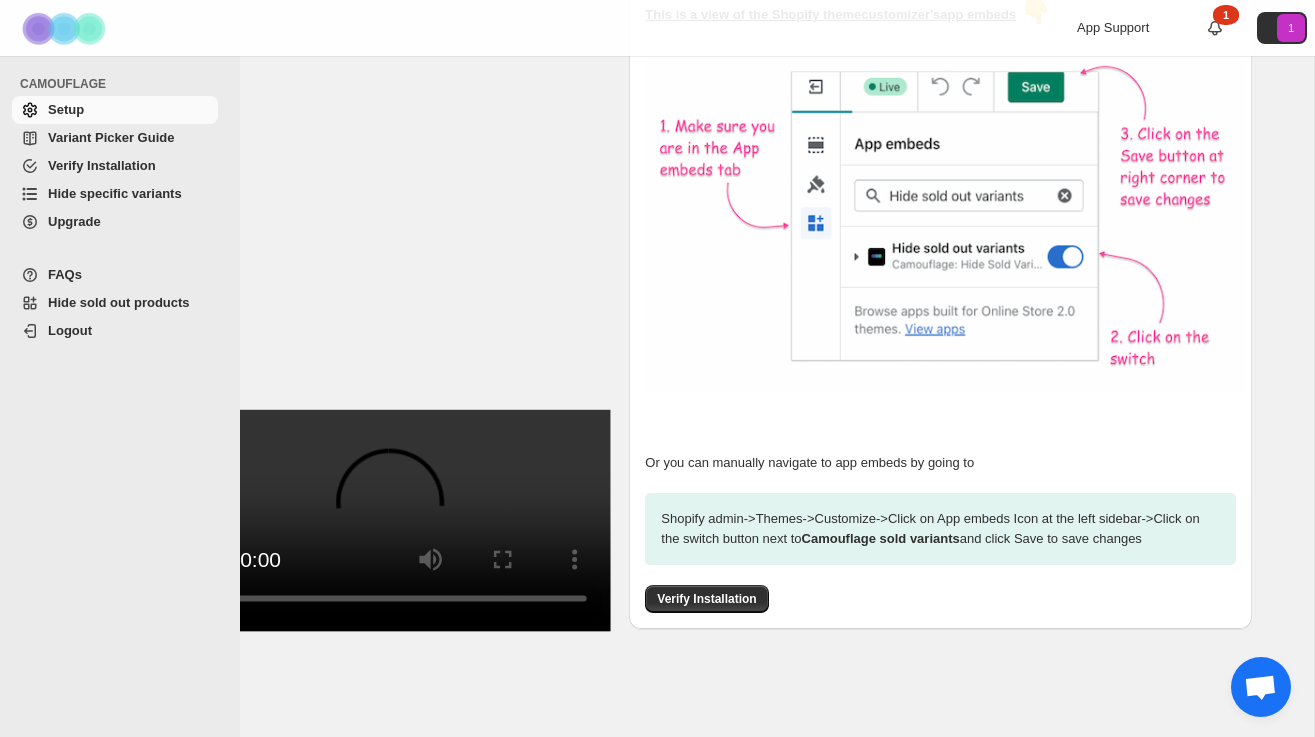 scroll, scrollTop: 467, scrollLeft: 0, axis: vertical 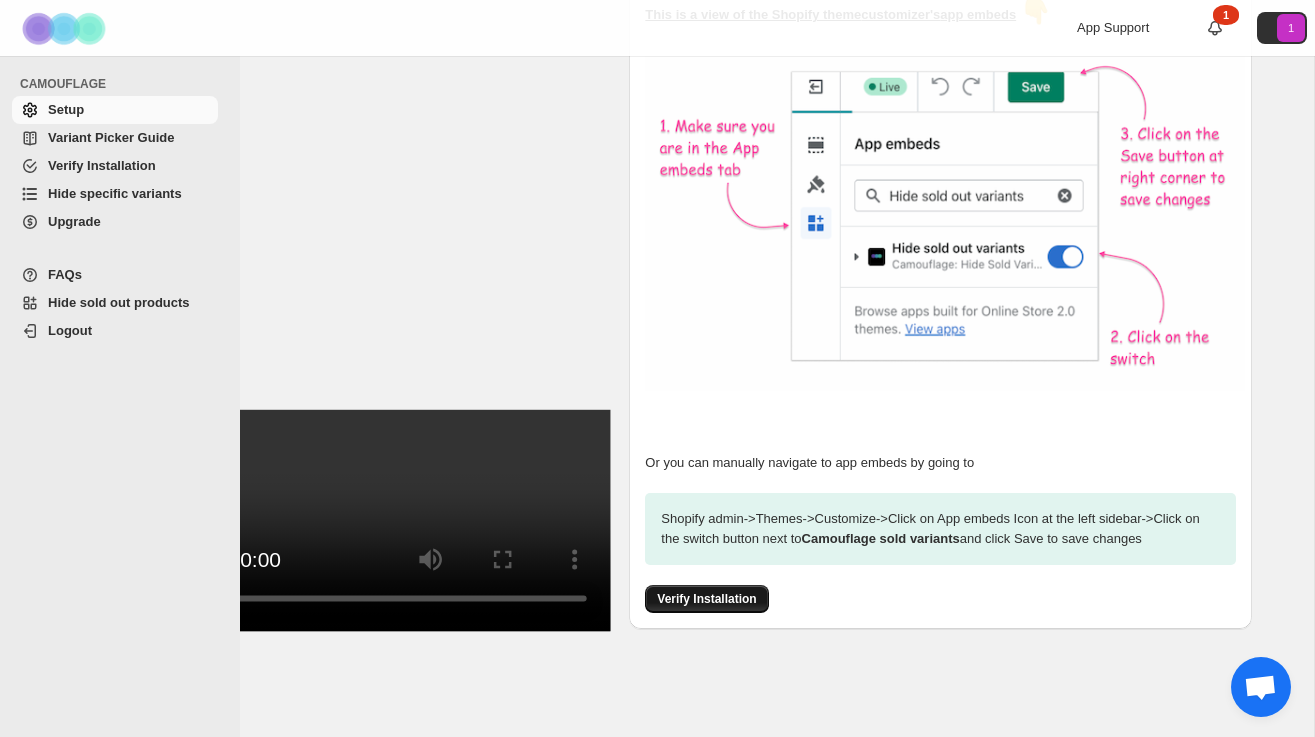 click on "Verify Installation" at bounding box center (706, 599) 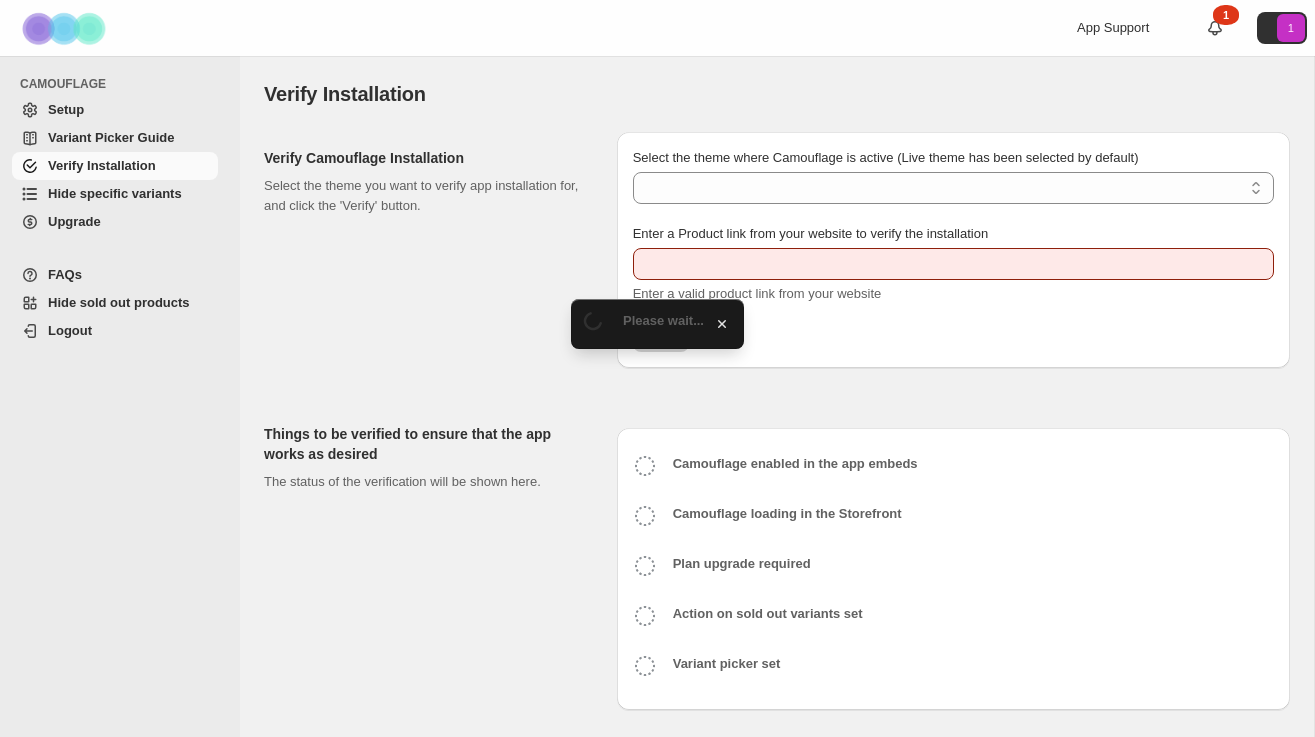 scroll, scrollTop: 0, scrollLeft: 0, axis: both 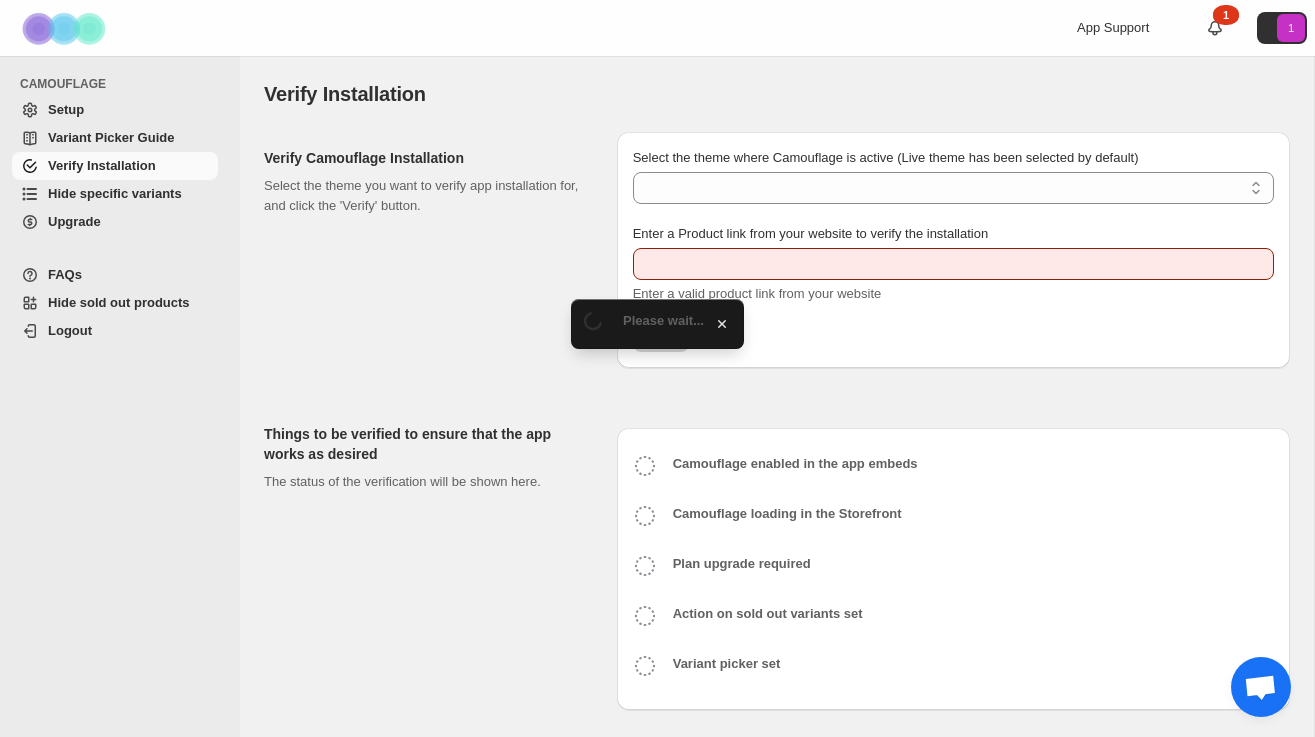 type on "**********" 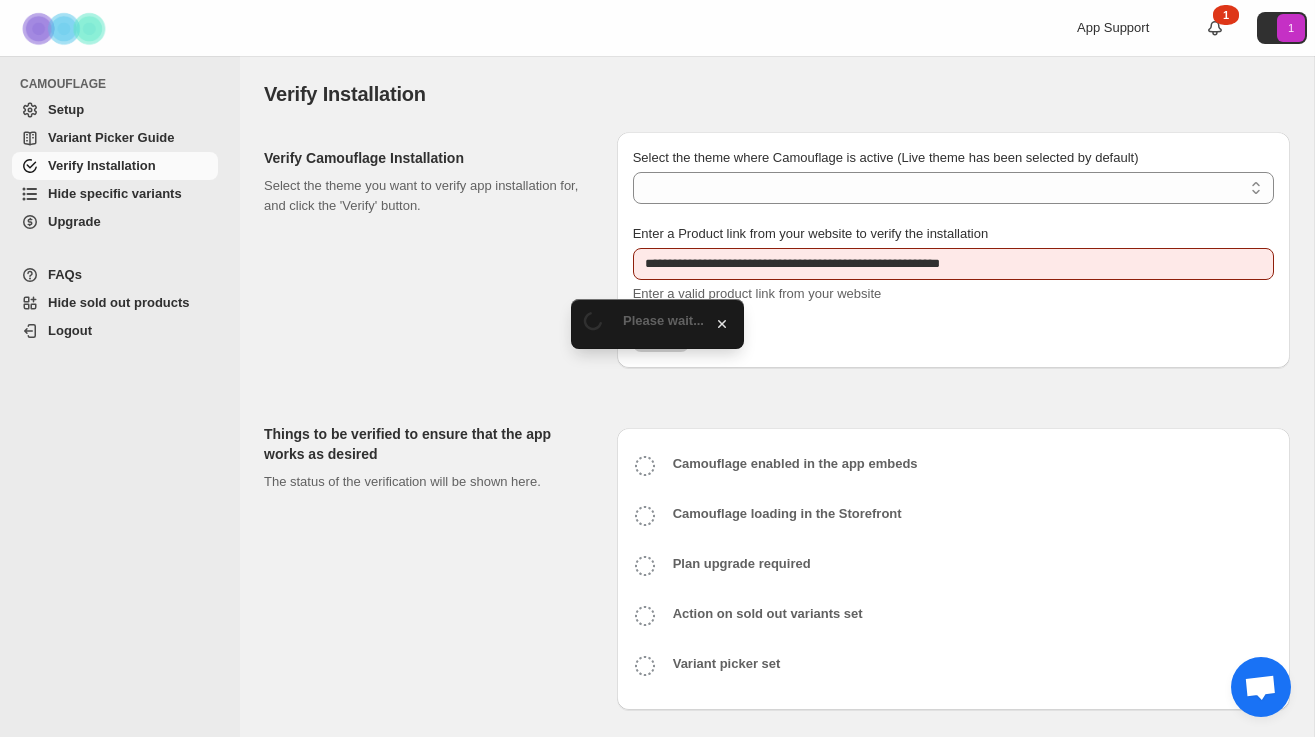 select on "**********" 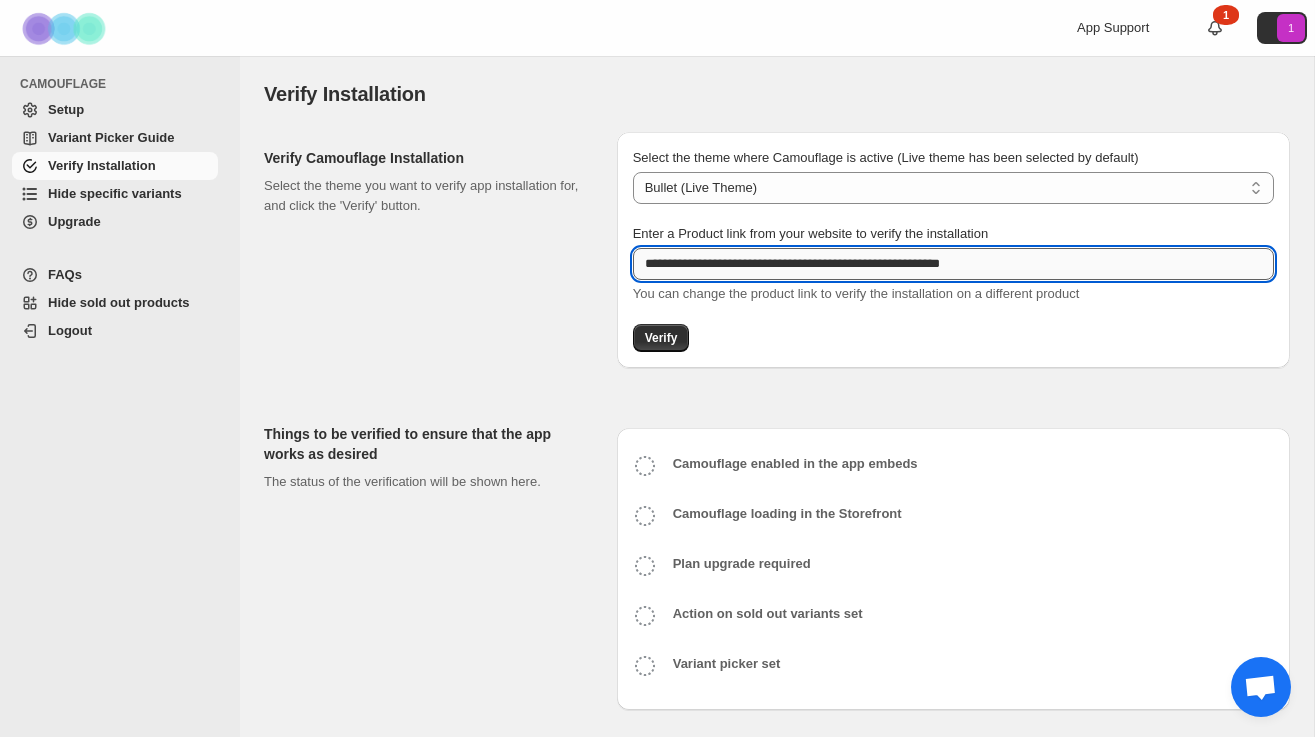click on "**********" at bounding box center [953, 264] 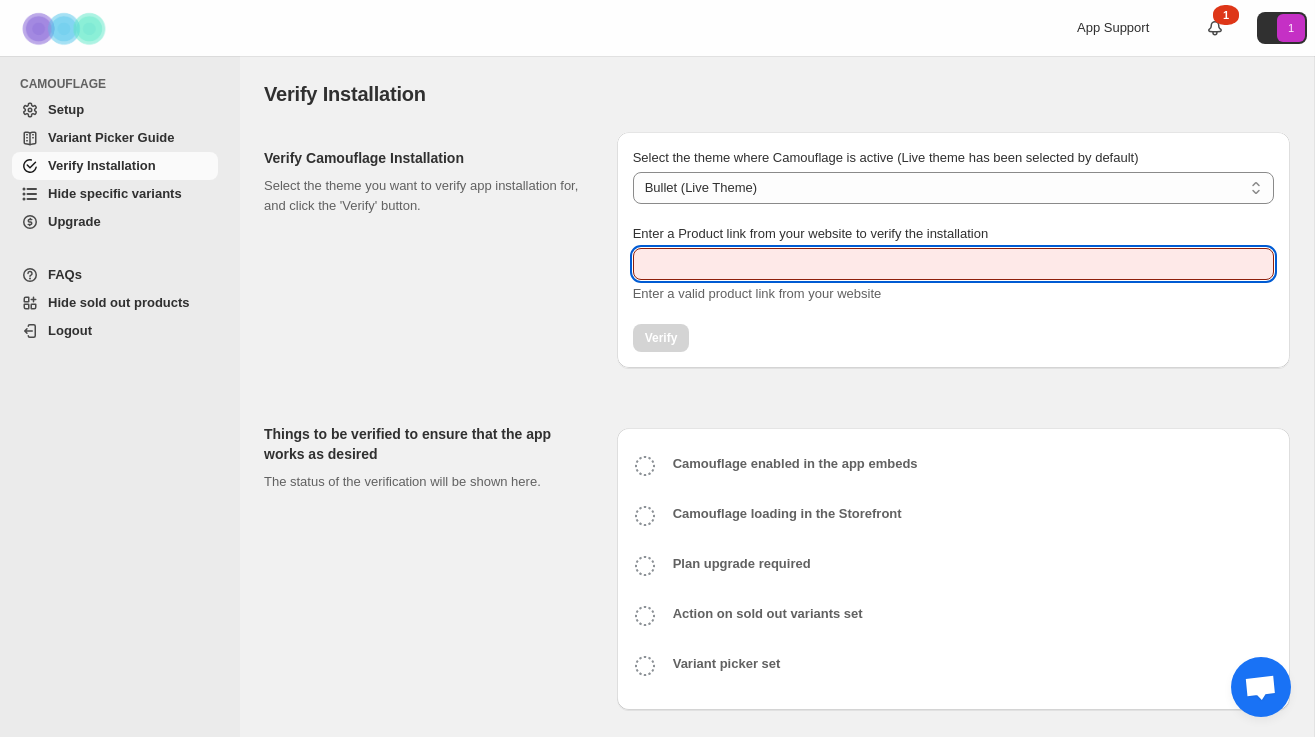 paste on "**********" 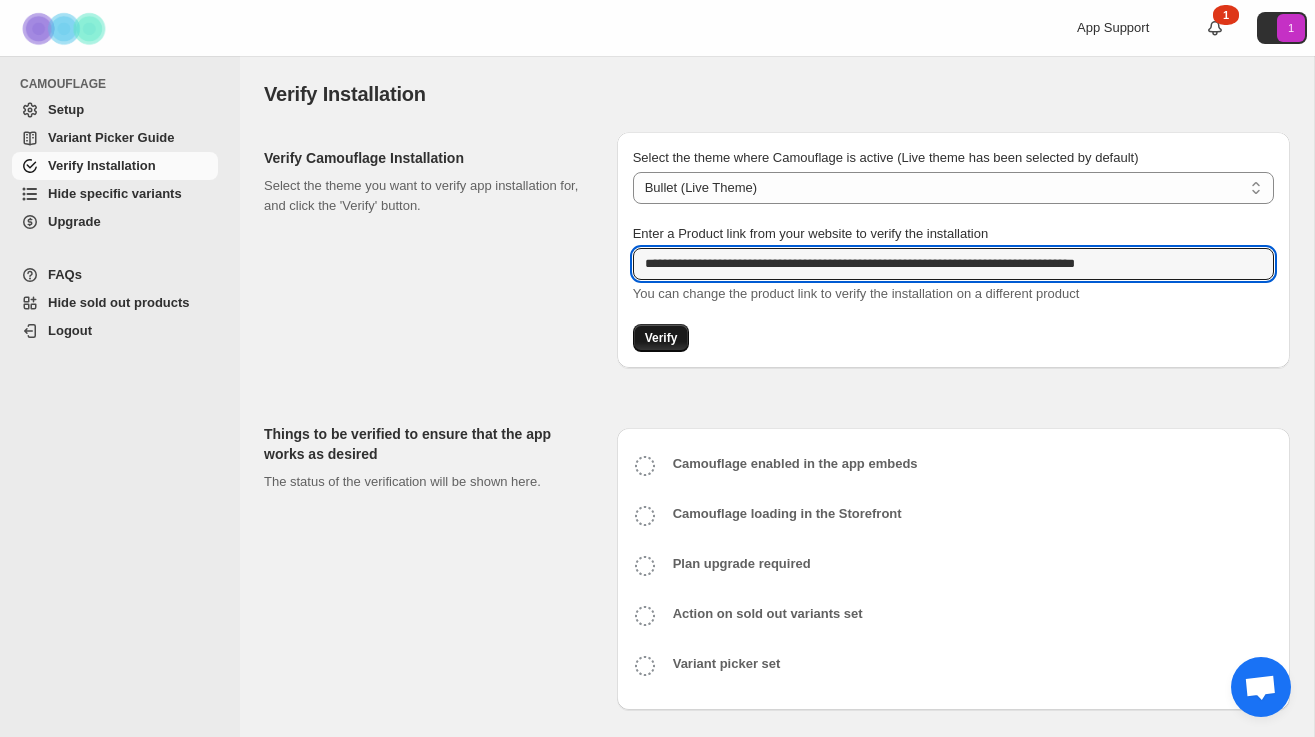 type on "**********" 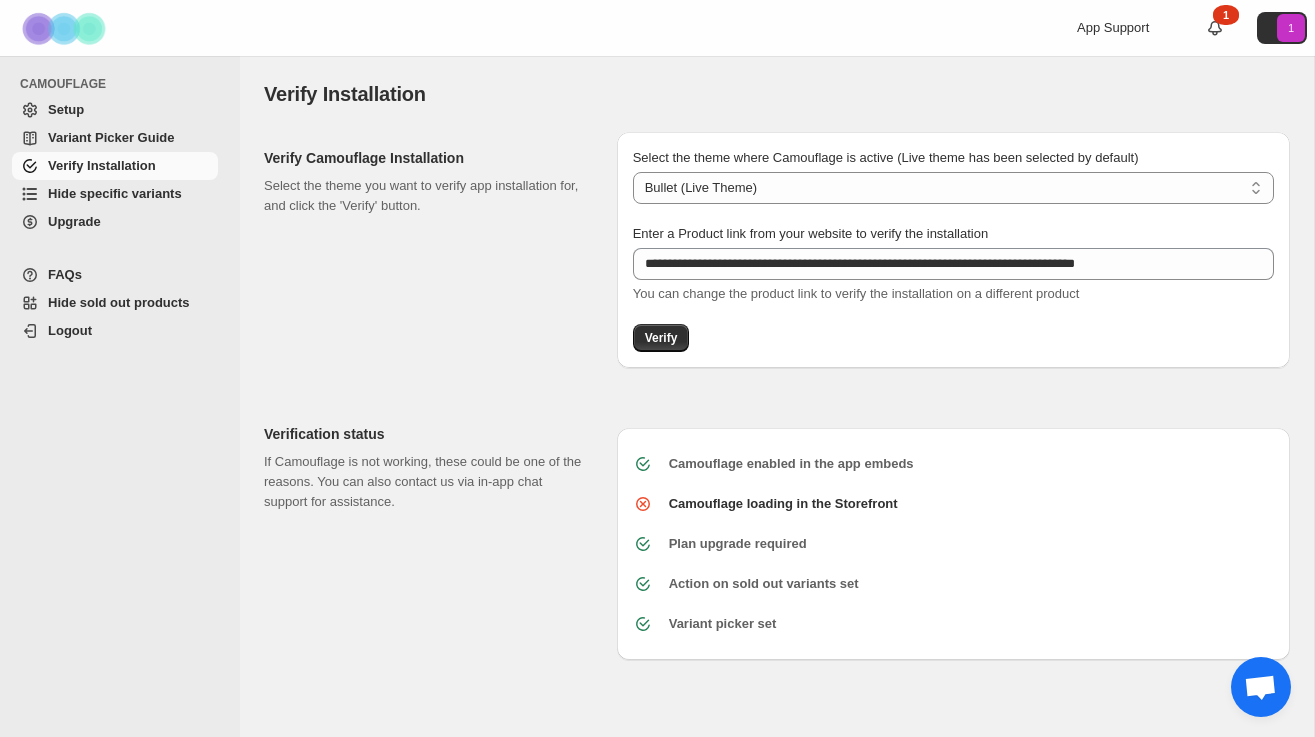 click at bounding box center (1261, 687) 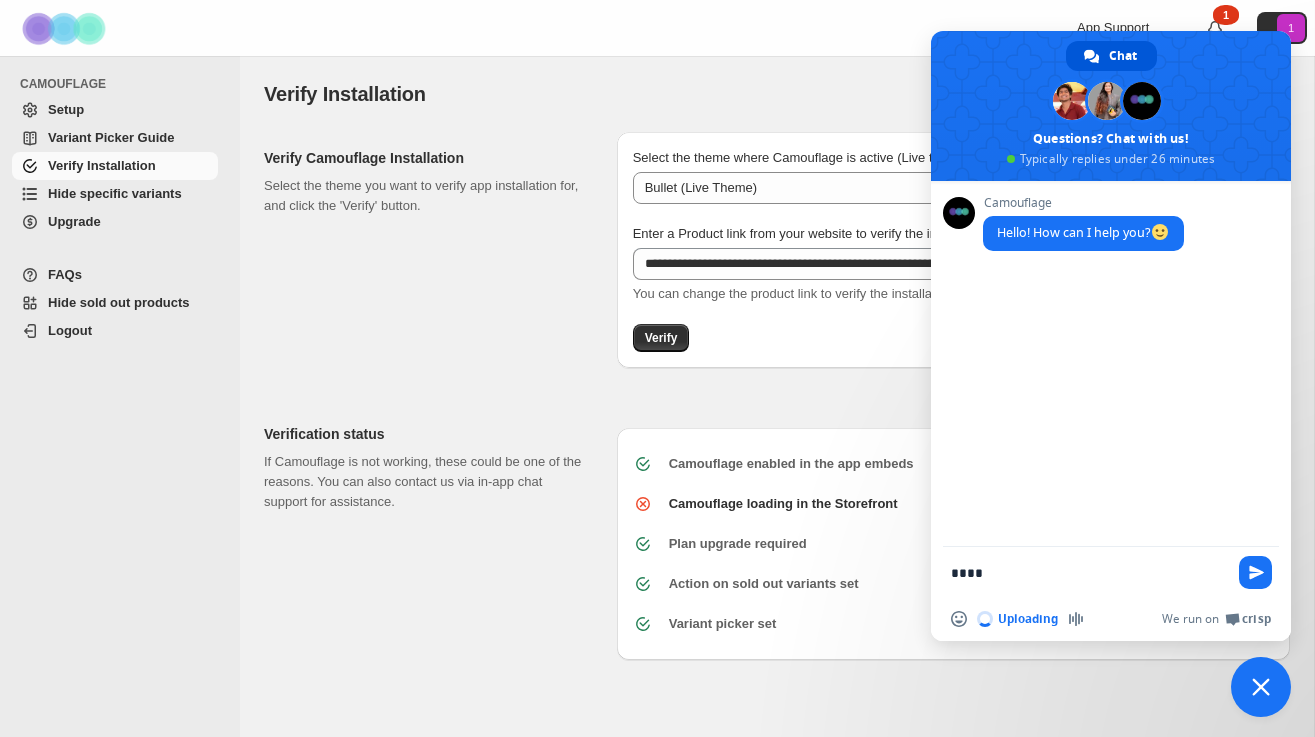 type on "****" 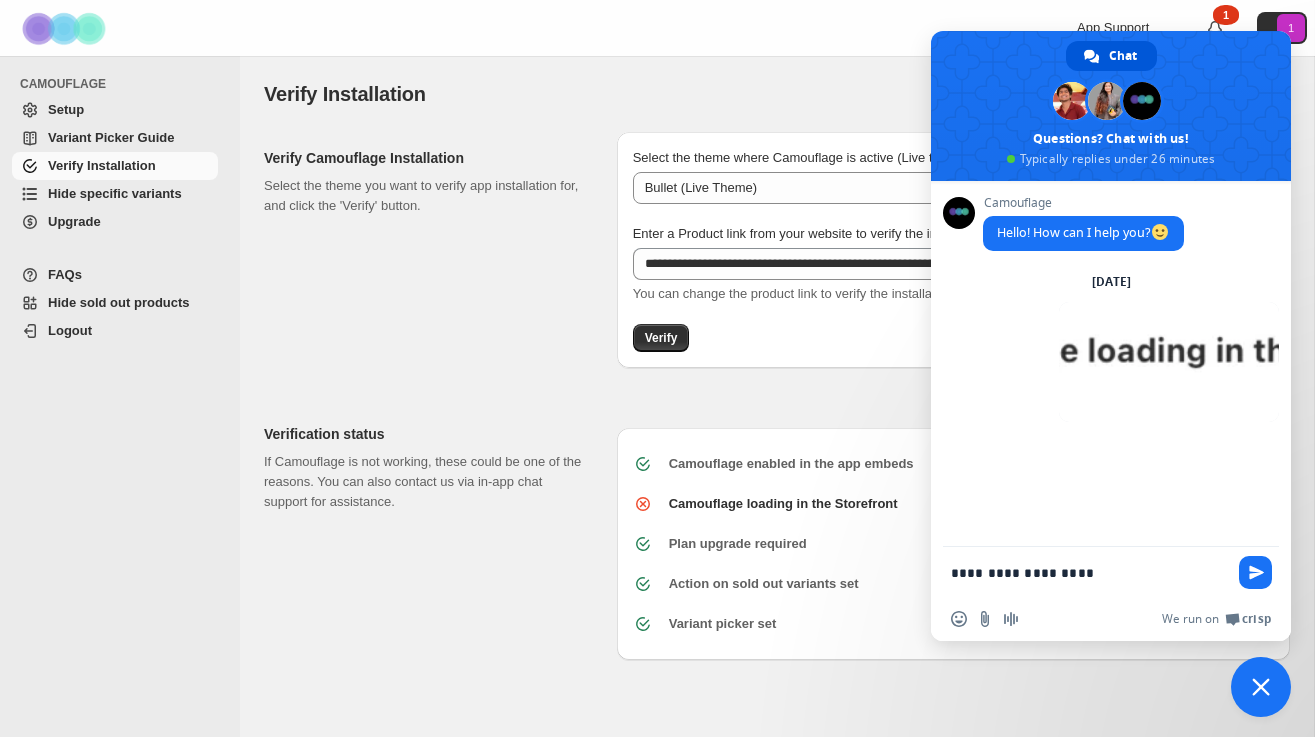 type on "**********" 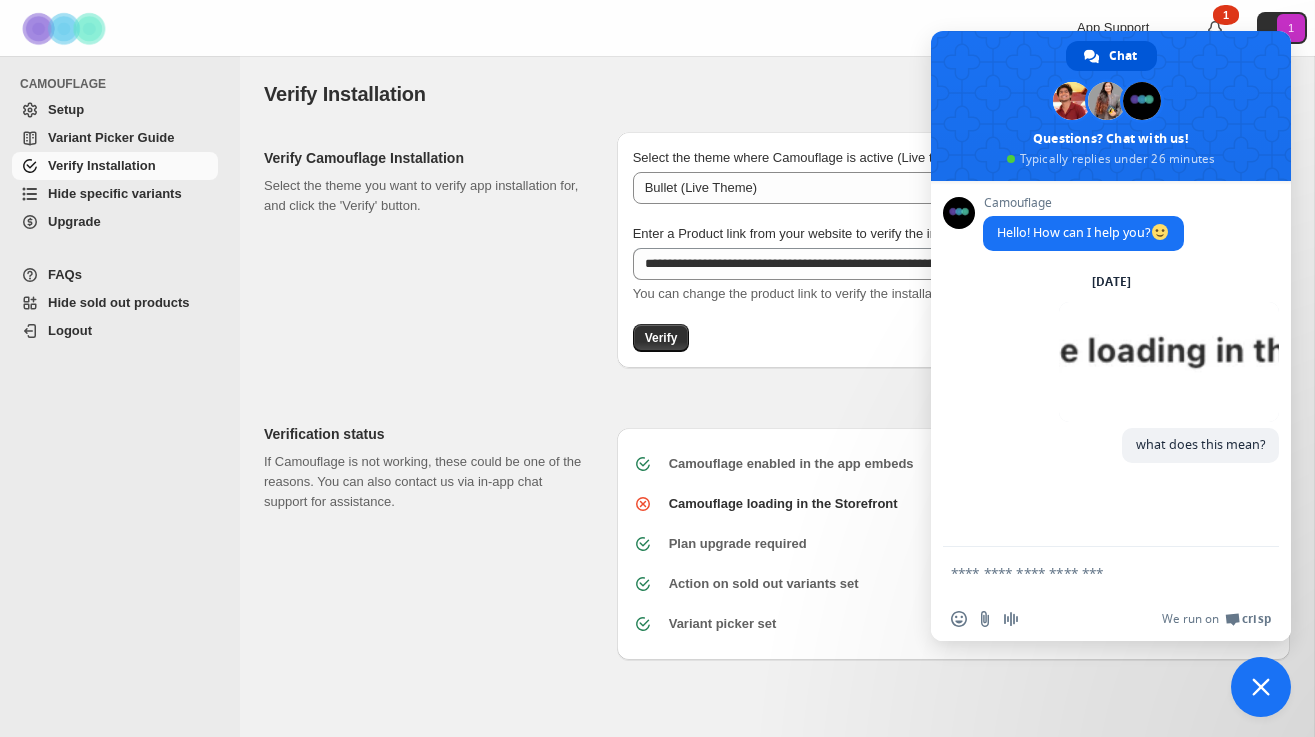 click on "**********" at bounding box center [777, 408] 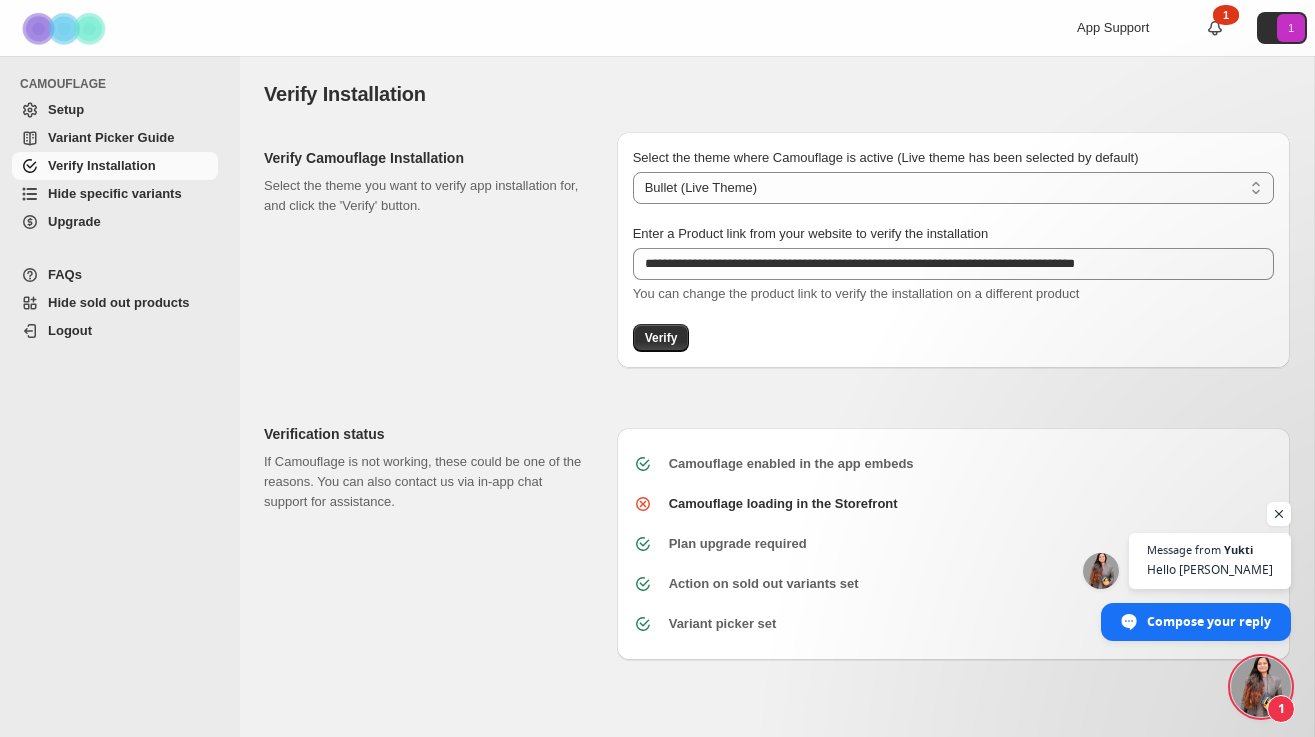 click at bounding box center [1261, 687] 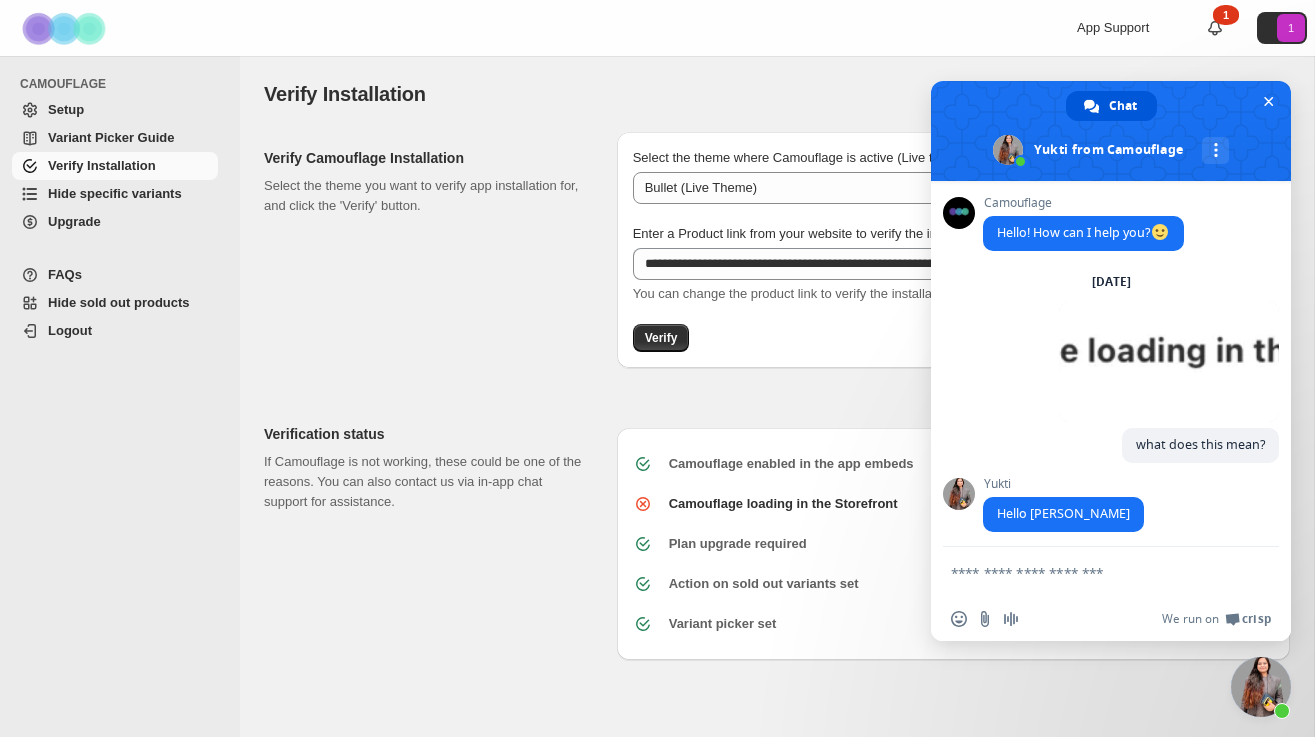 scroll, scrollTop: 6, scrollLeft: 0, axis: vertical 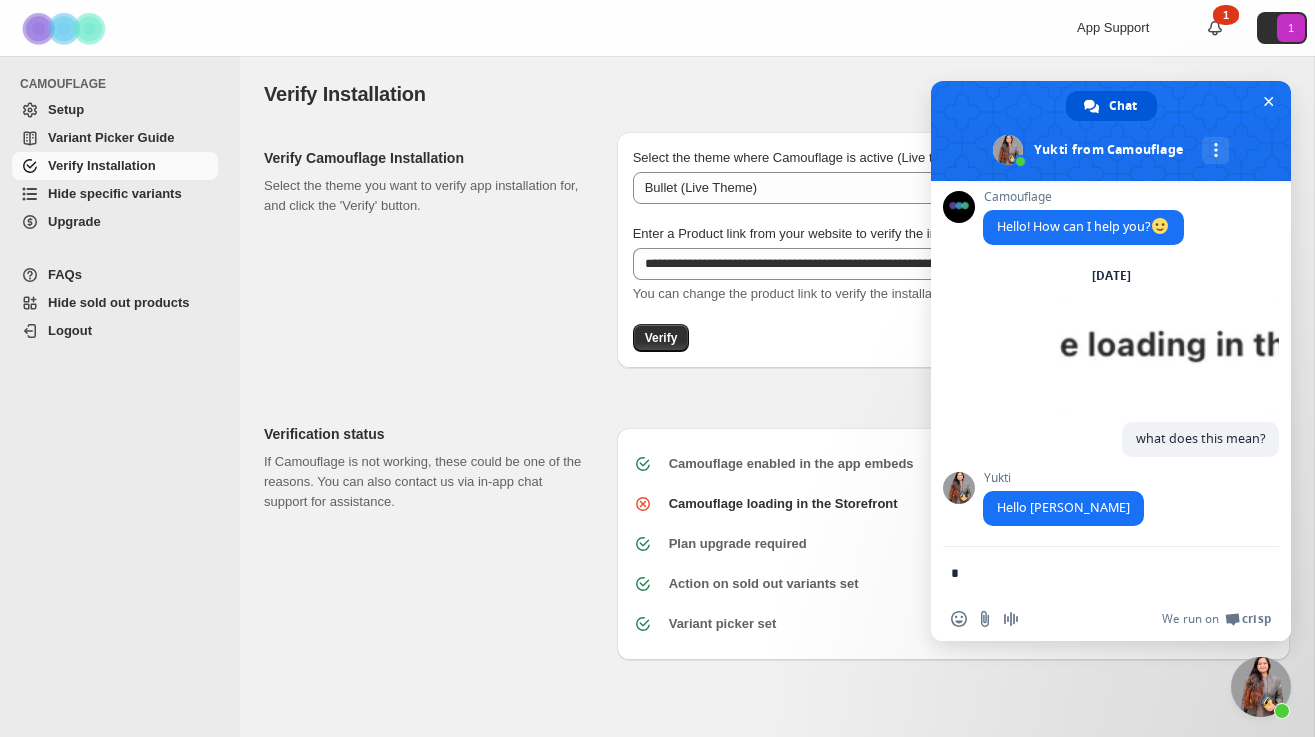 type on "**" 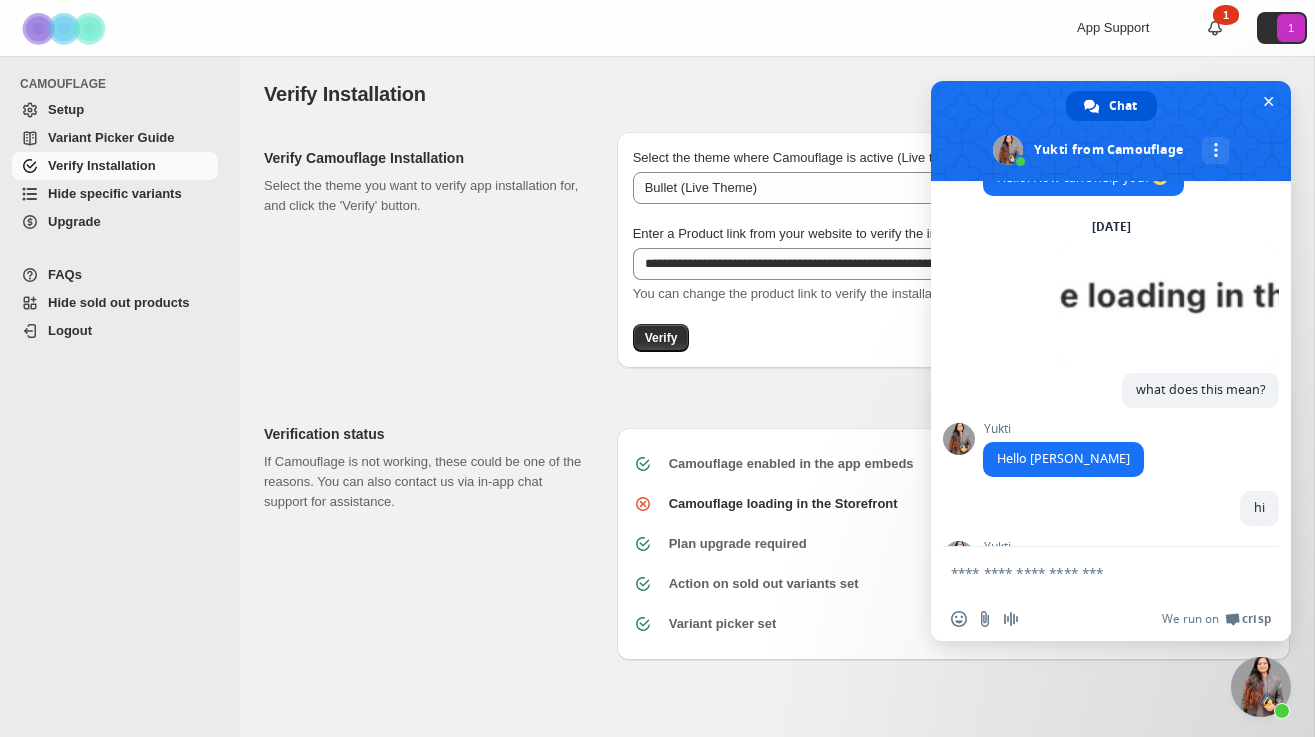 scroll, scrollTop: 160, scrollLeft: 0, axis: vertical 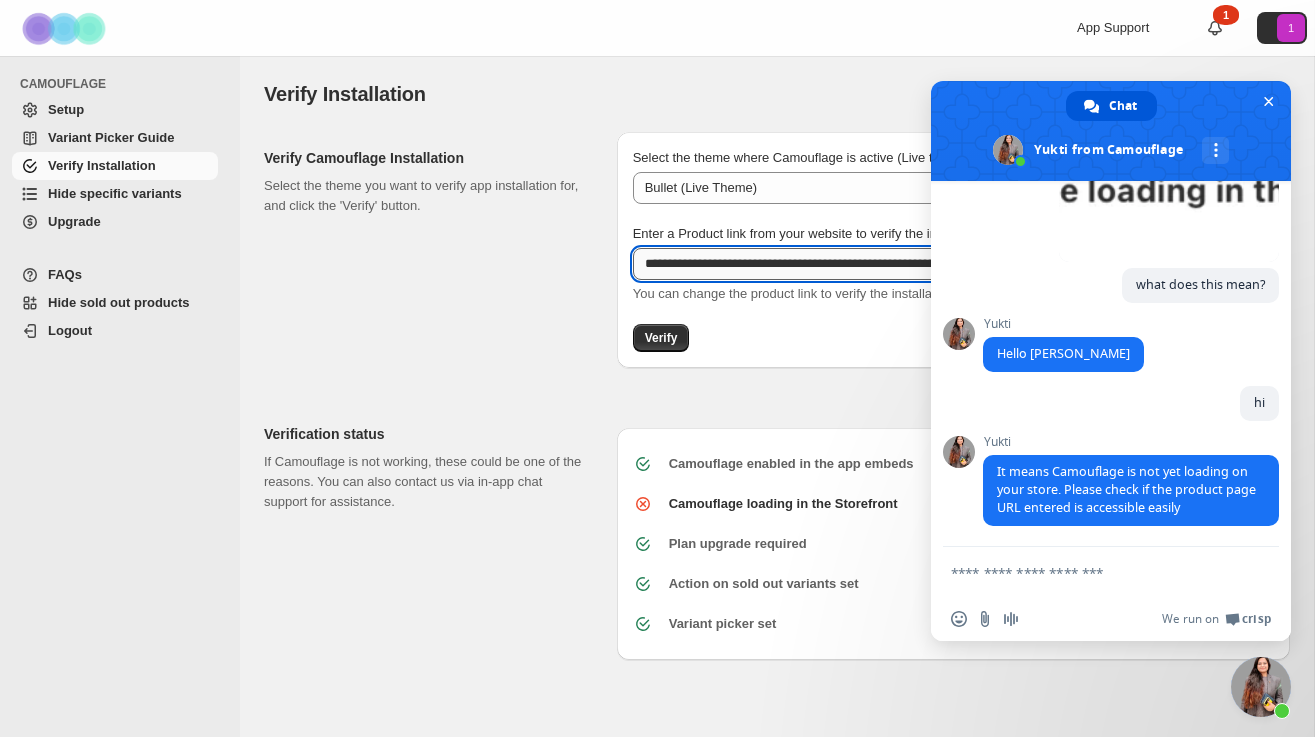 click on "**********" at bounding box center (953, 264) 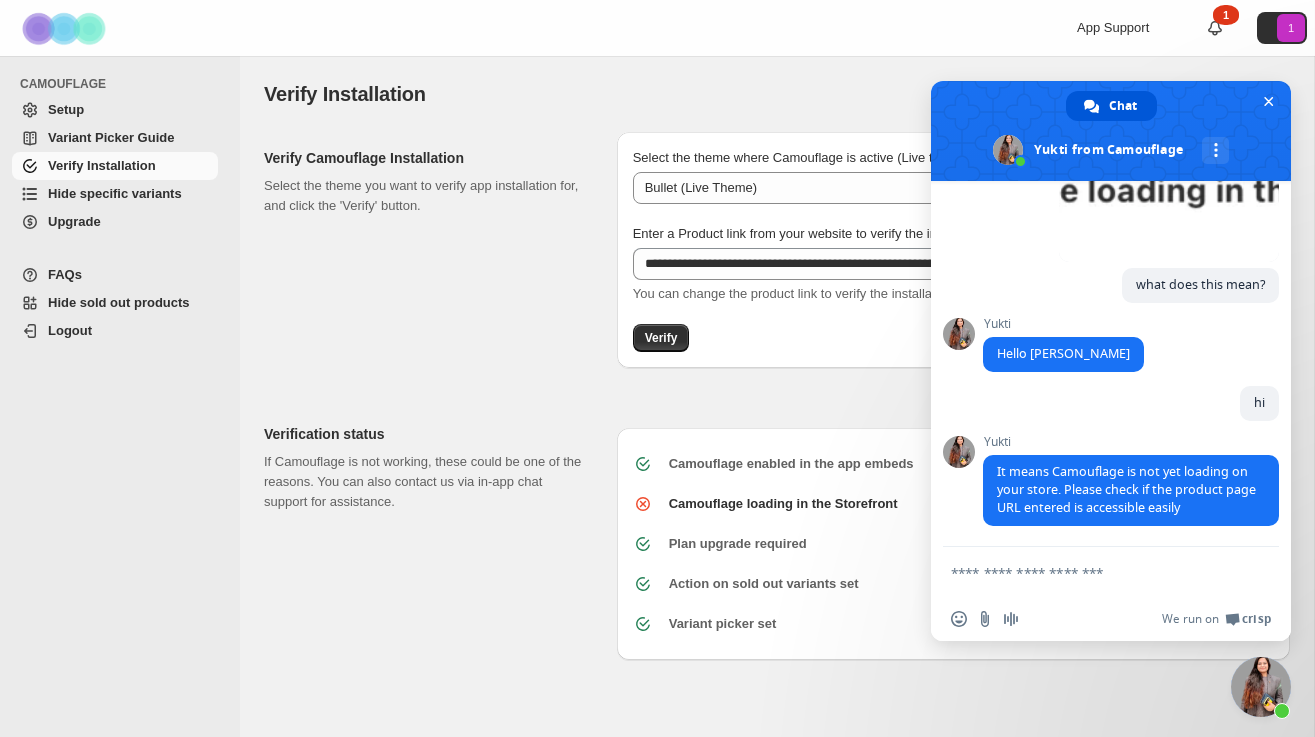 click at bounding box center (1091, 572) 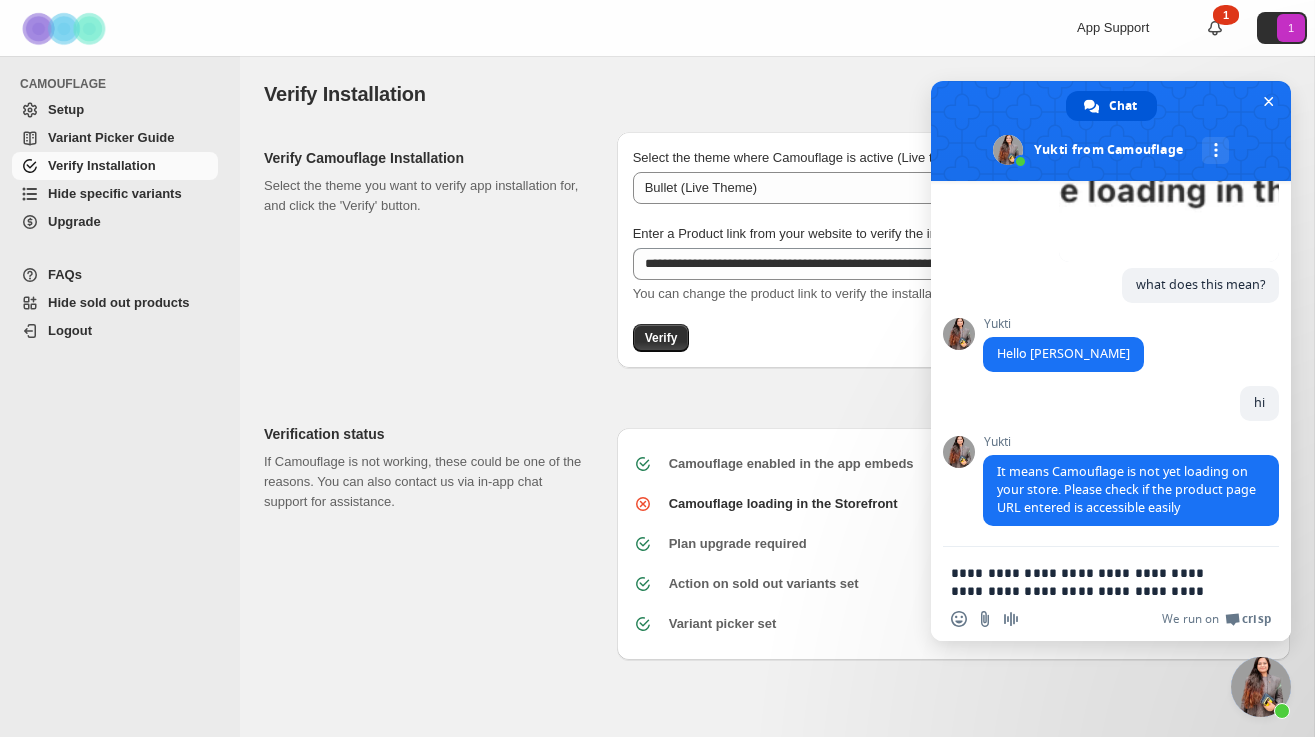 scroll, scrollTop: 5, scrollLeft: 0, axis: vertical 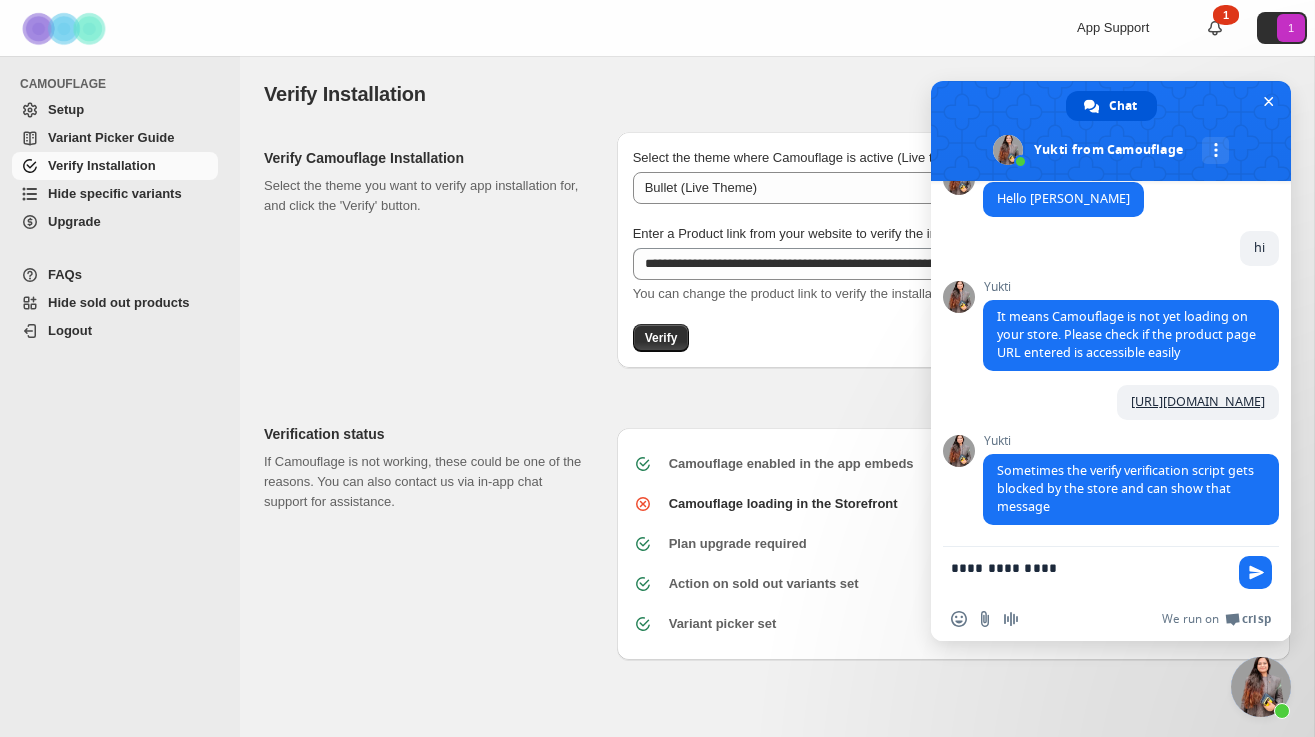 type on "**********" 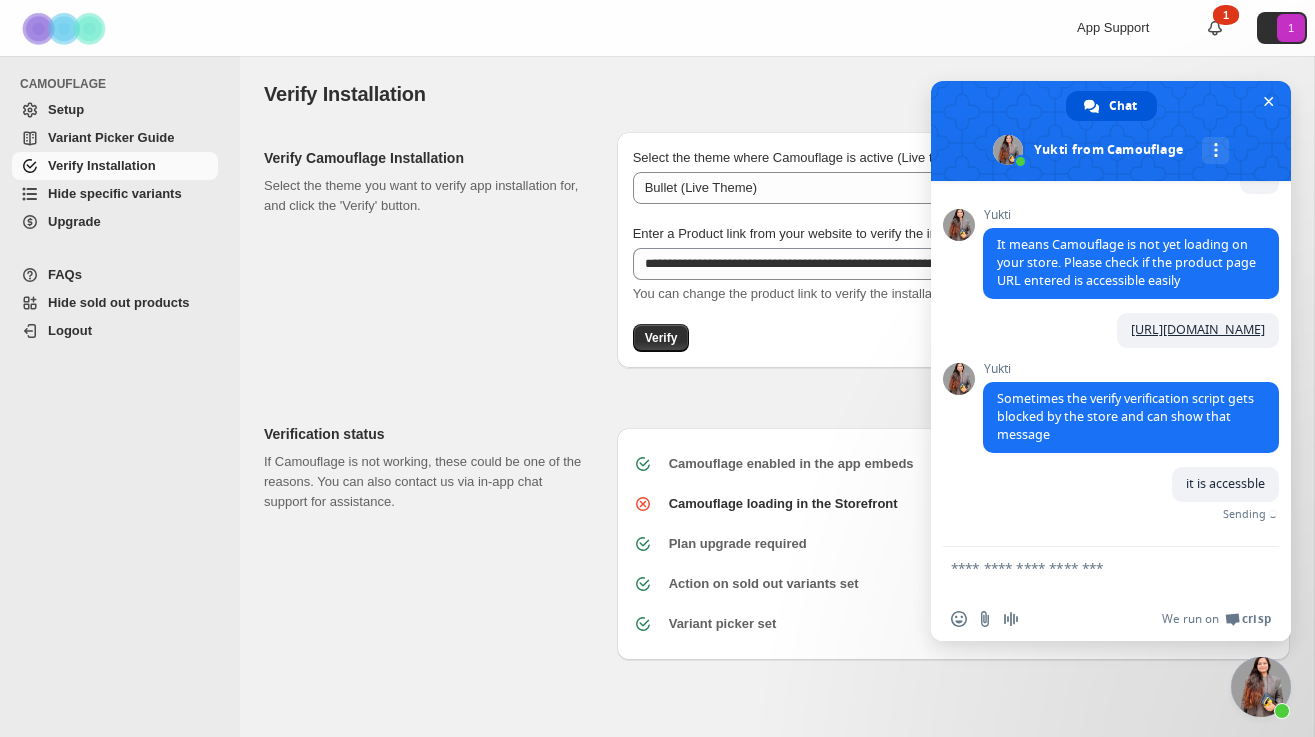 scroll, scrollTop: 399, scrollLeft: 0, axis: vertical 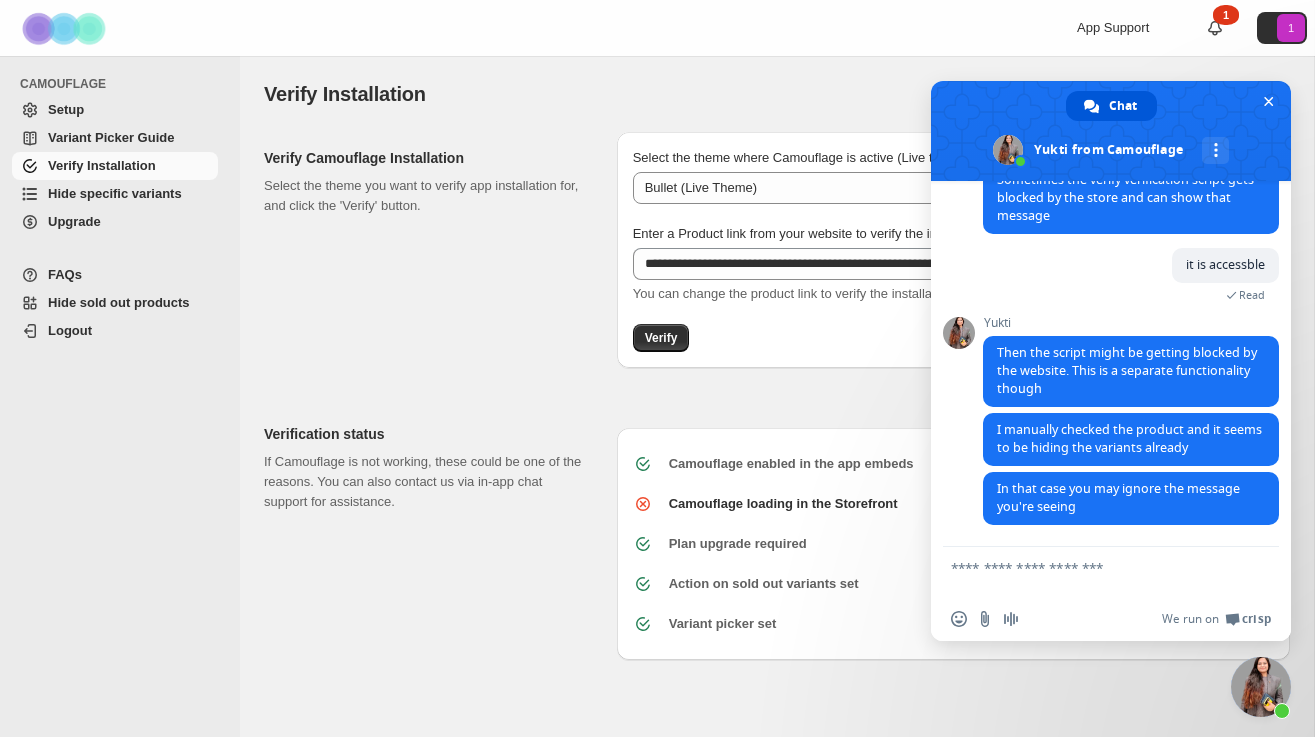 click at bounding box center [1091, 572] 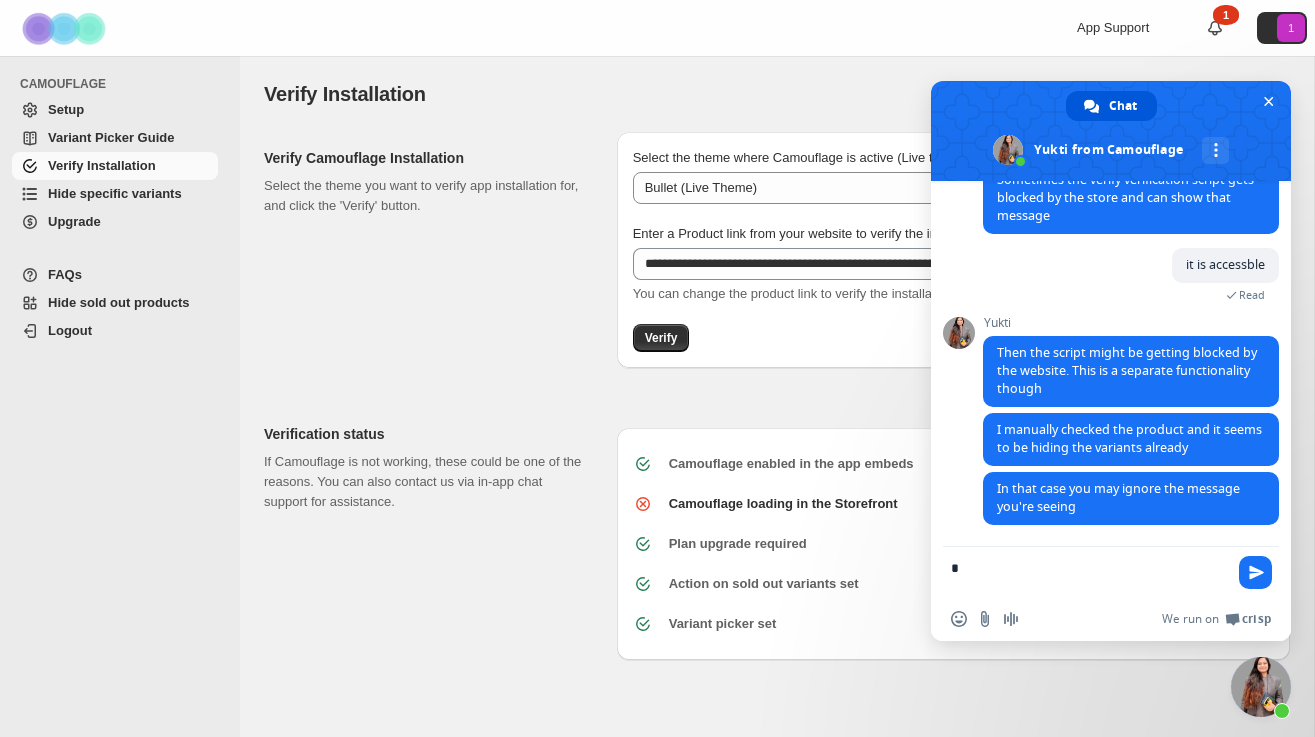 type on "**" 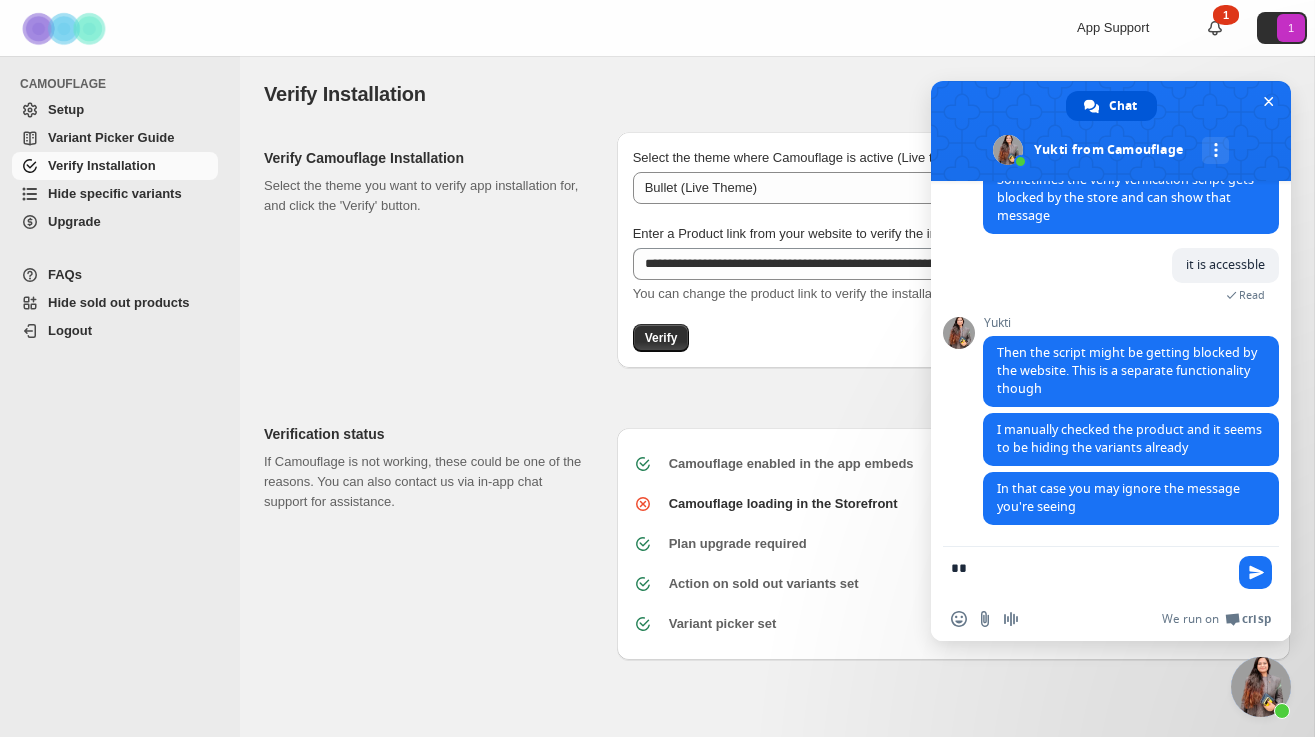 type 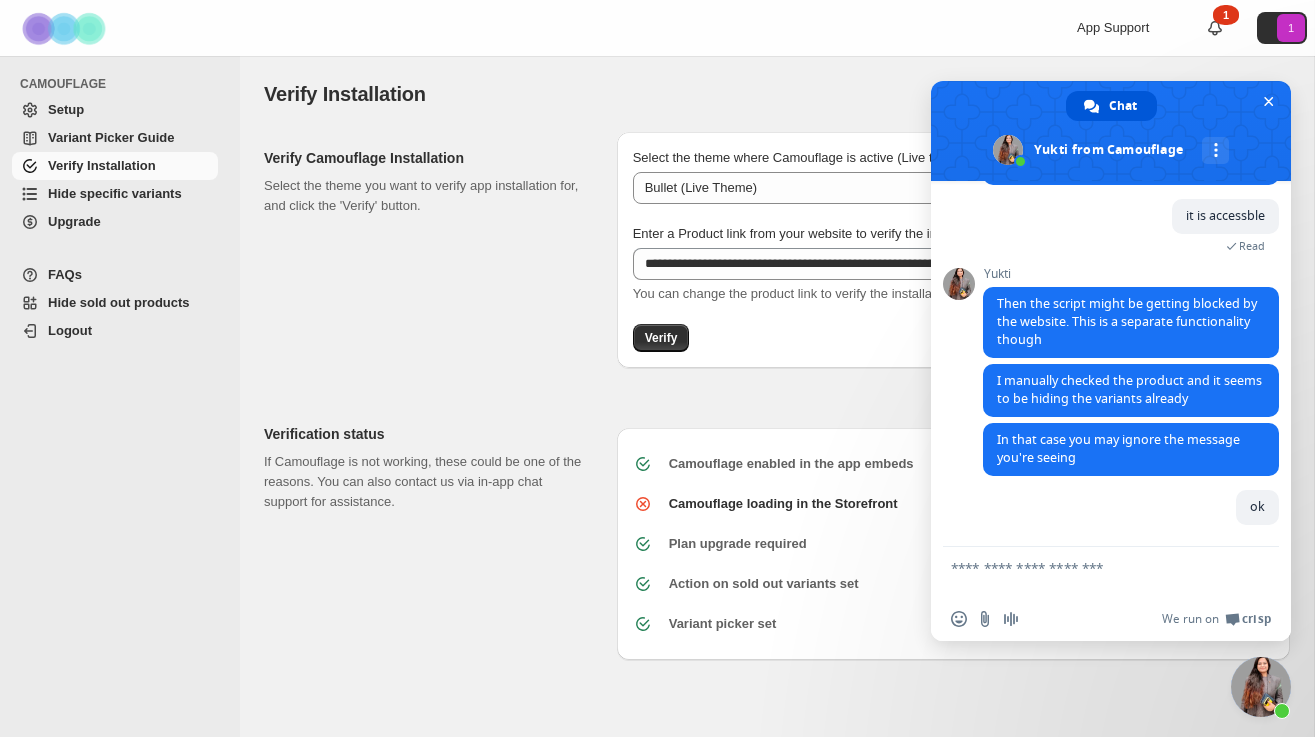 scroll, scrollTop: 690, scrollLeft: 0, axis: vertical 